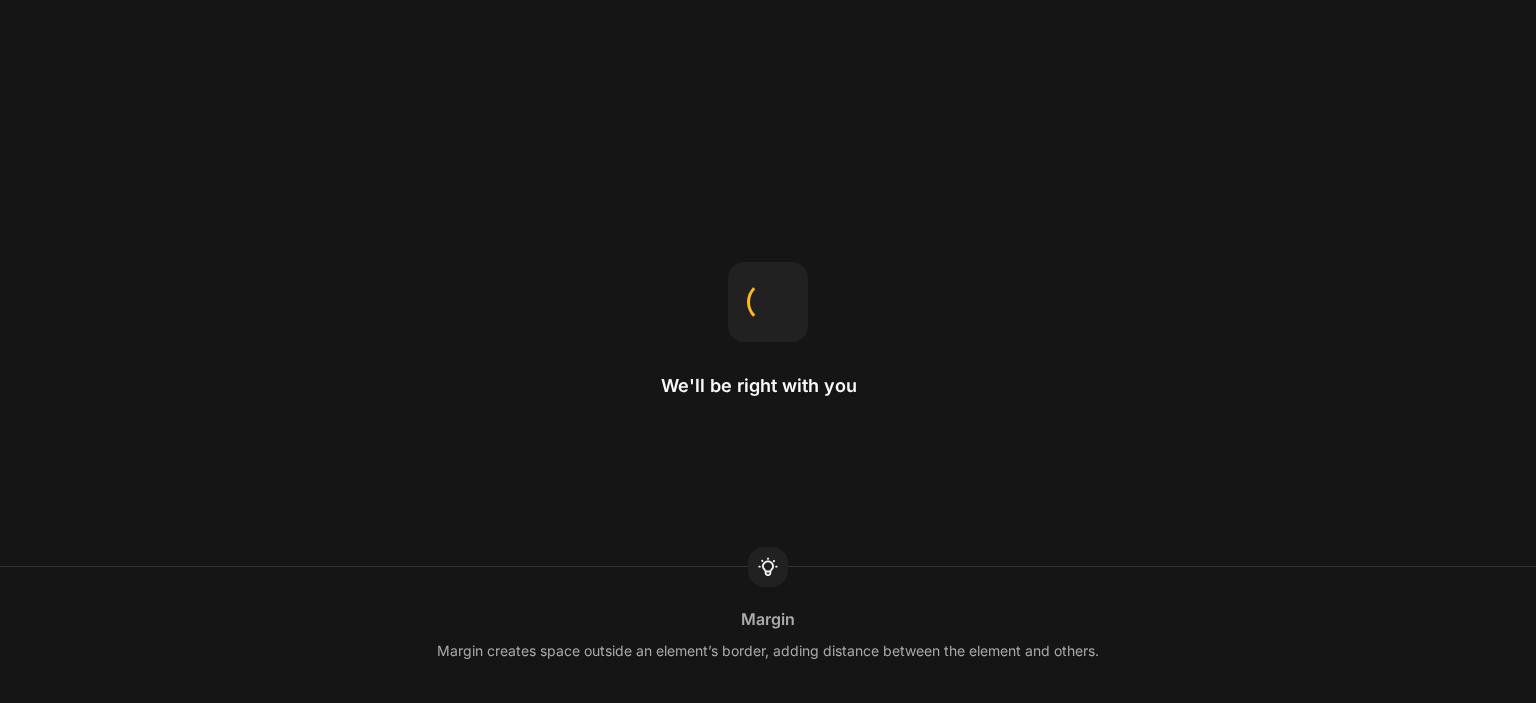 scroll, scrollTop: 0, scrollLeft: 0, axis: both 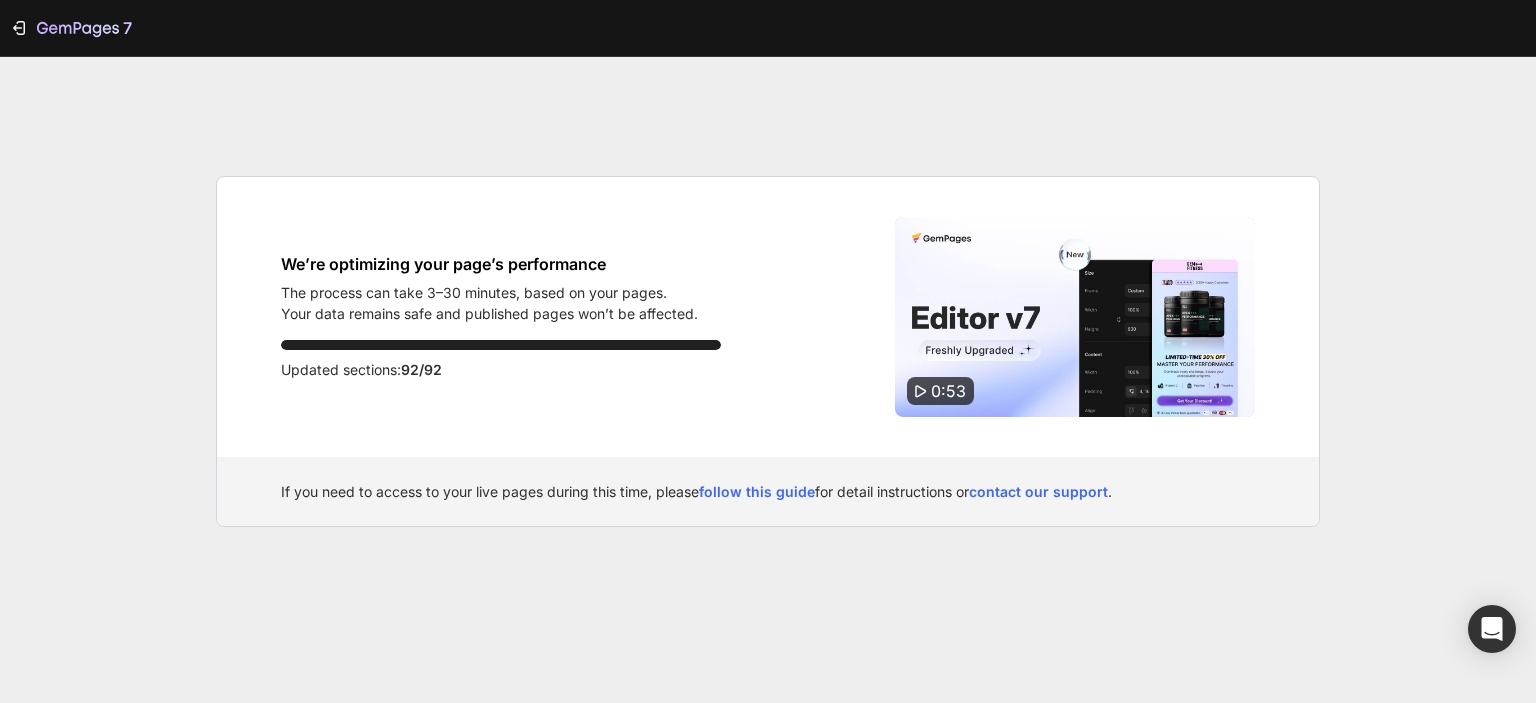 click on "7  We’re optimizing your page’s performance The process can take 3–30 minutes, based on your pages. Your data remains safe and published pages won’t be affected.  Updated sections:  92/92 0:53  If you need to access to your live pages during this time, please  follow this guide  for detail instructions or  contact our support ." 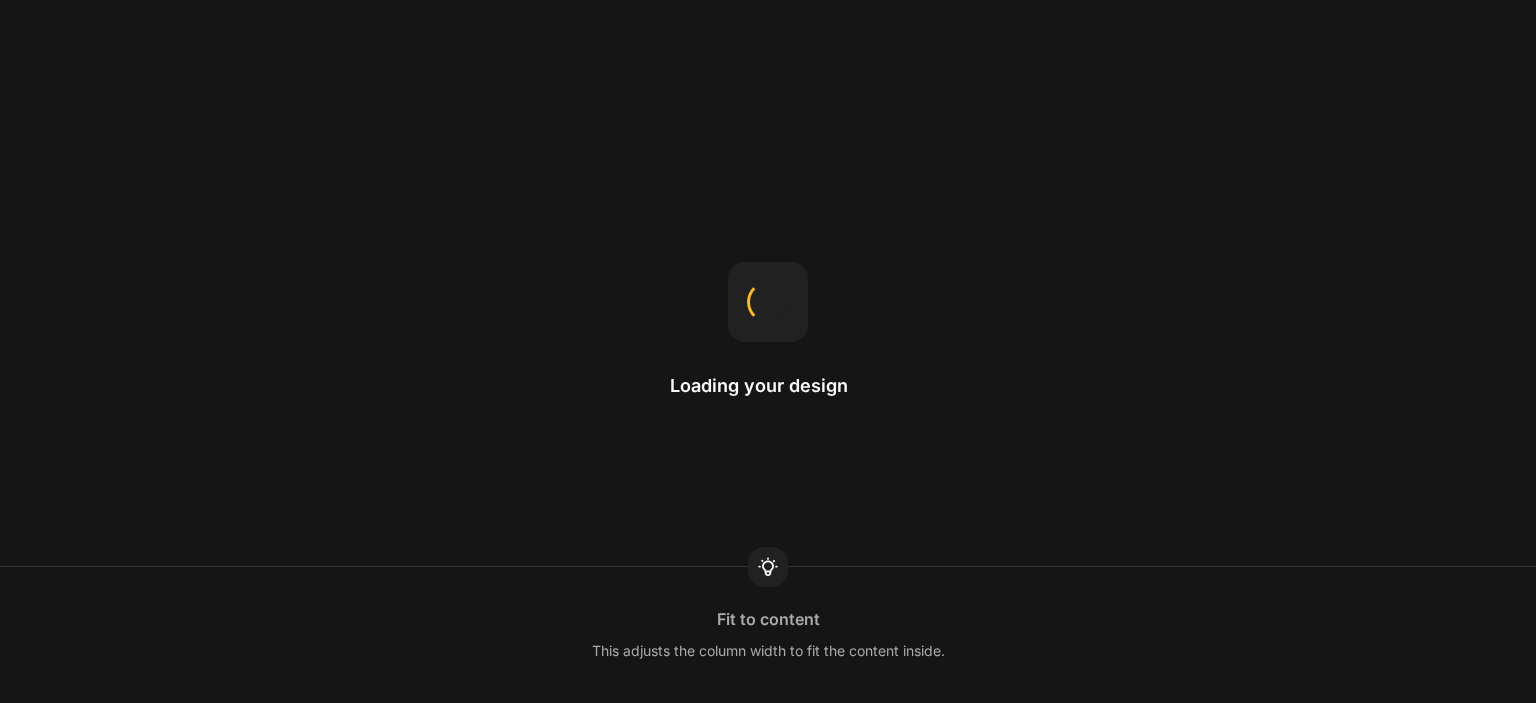 scroll, scrollTop: 0, scrollLeft: 0, axis: both 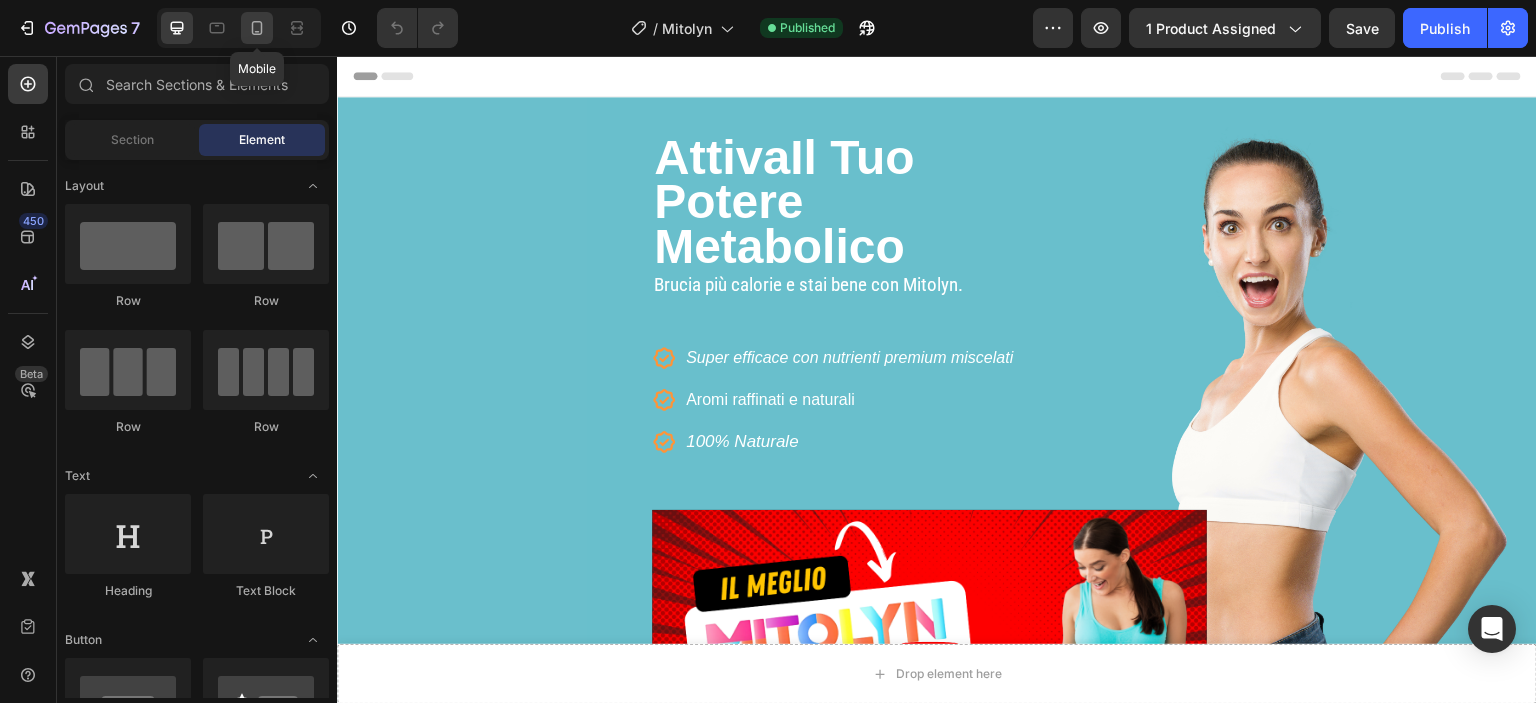 click 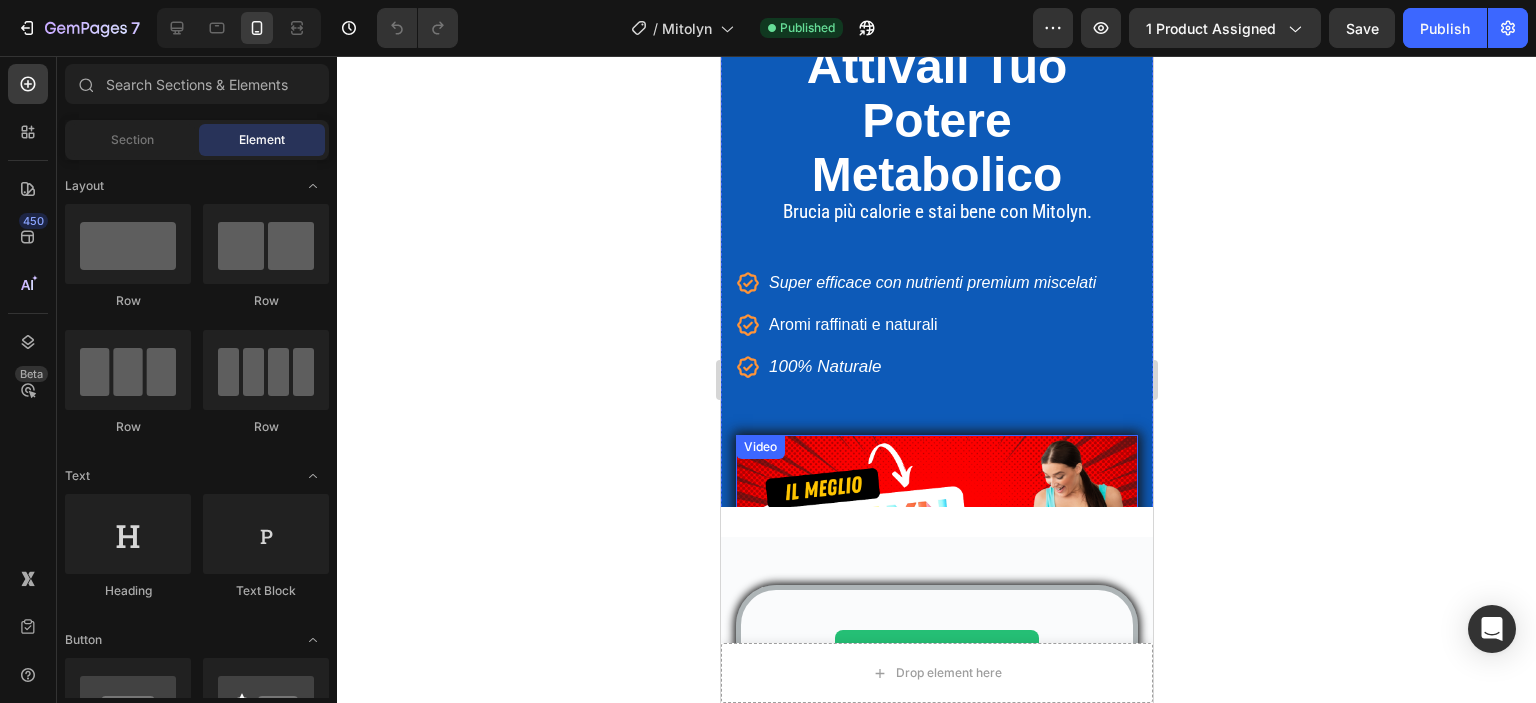 scroll, scrollTop: 300, scrollLeft: 0, axis: vertical 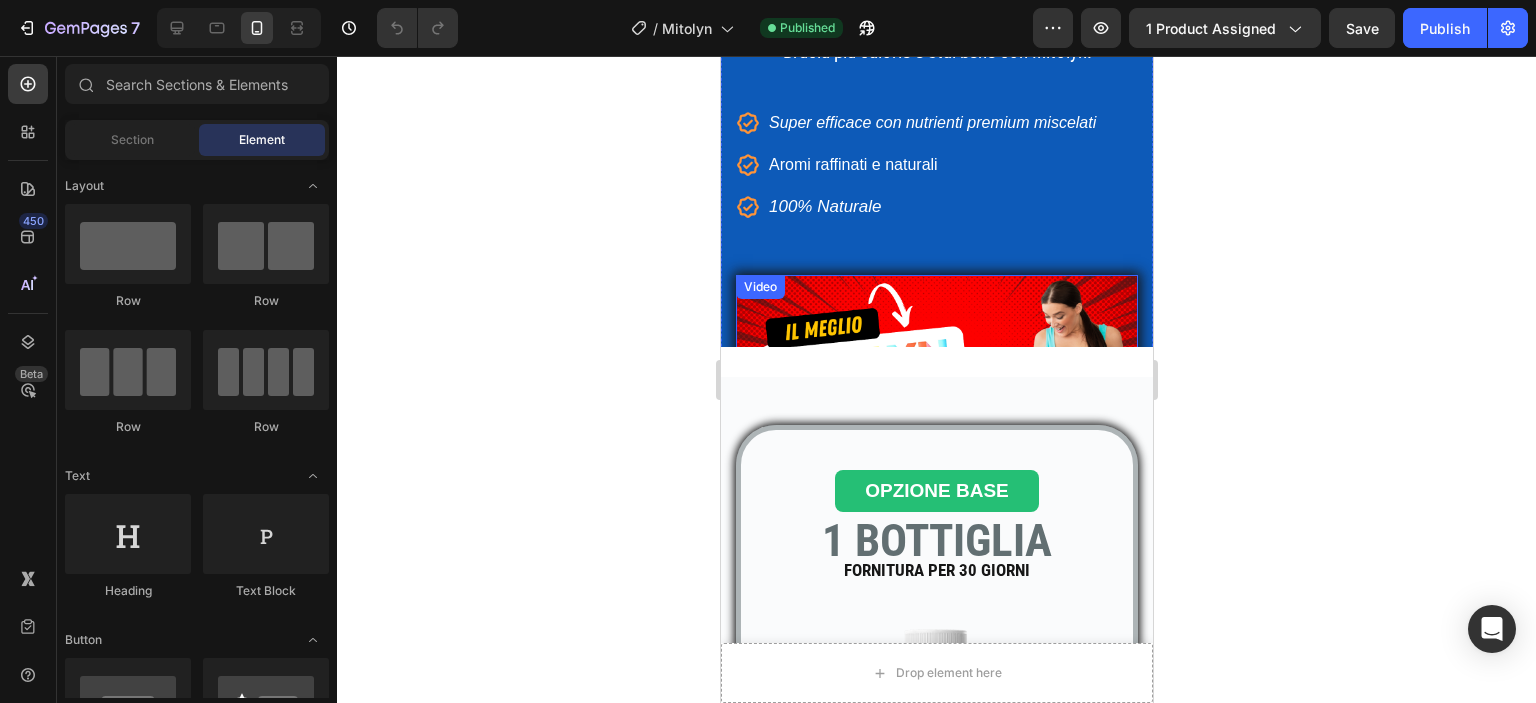 click on "Video" at bounding box center (759, 287) 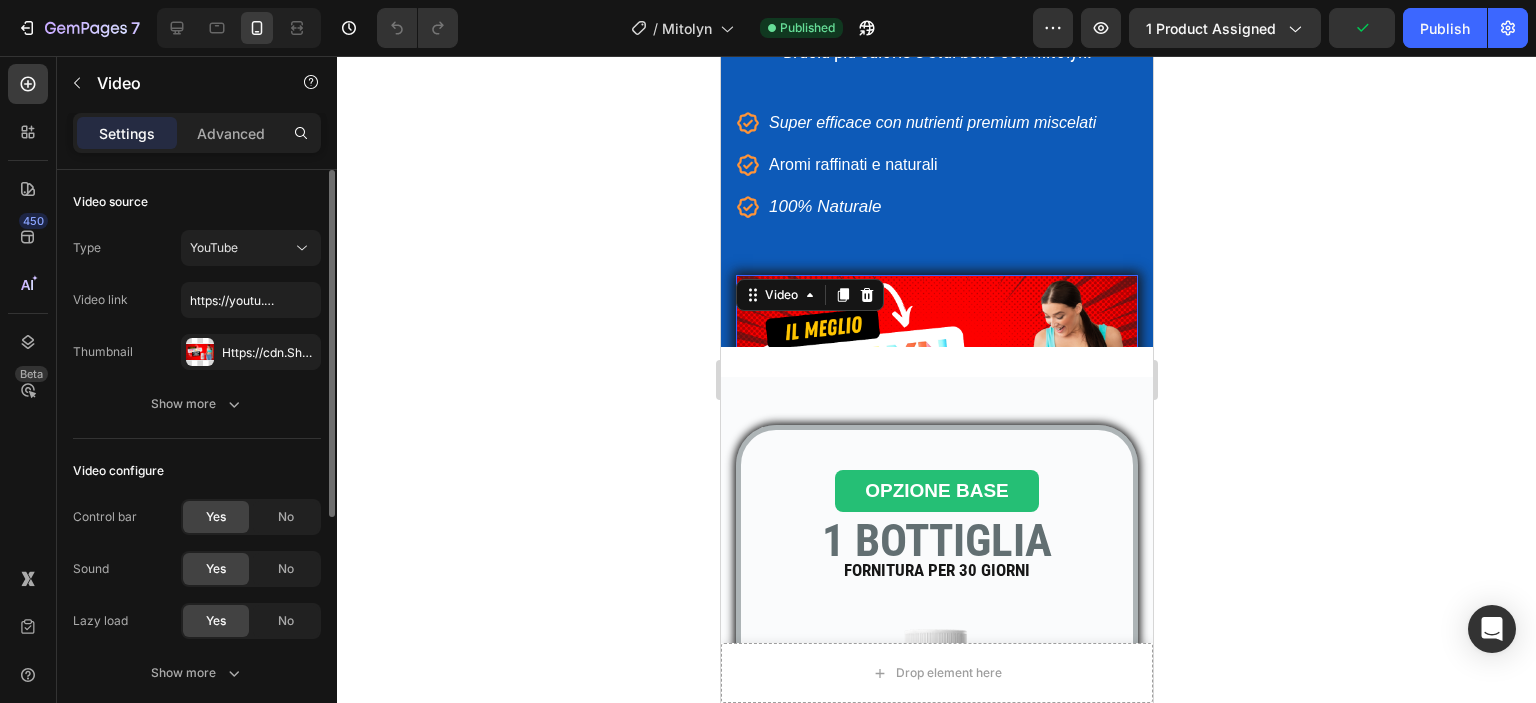drag, startPoint x: 225, startPoint y: 412, endPoint x: 240, endPoint y: 447, distance: 38.078865 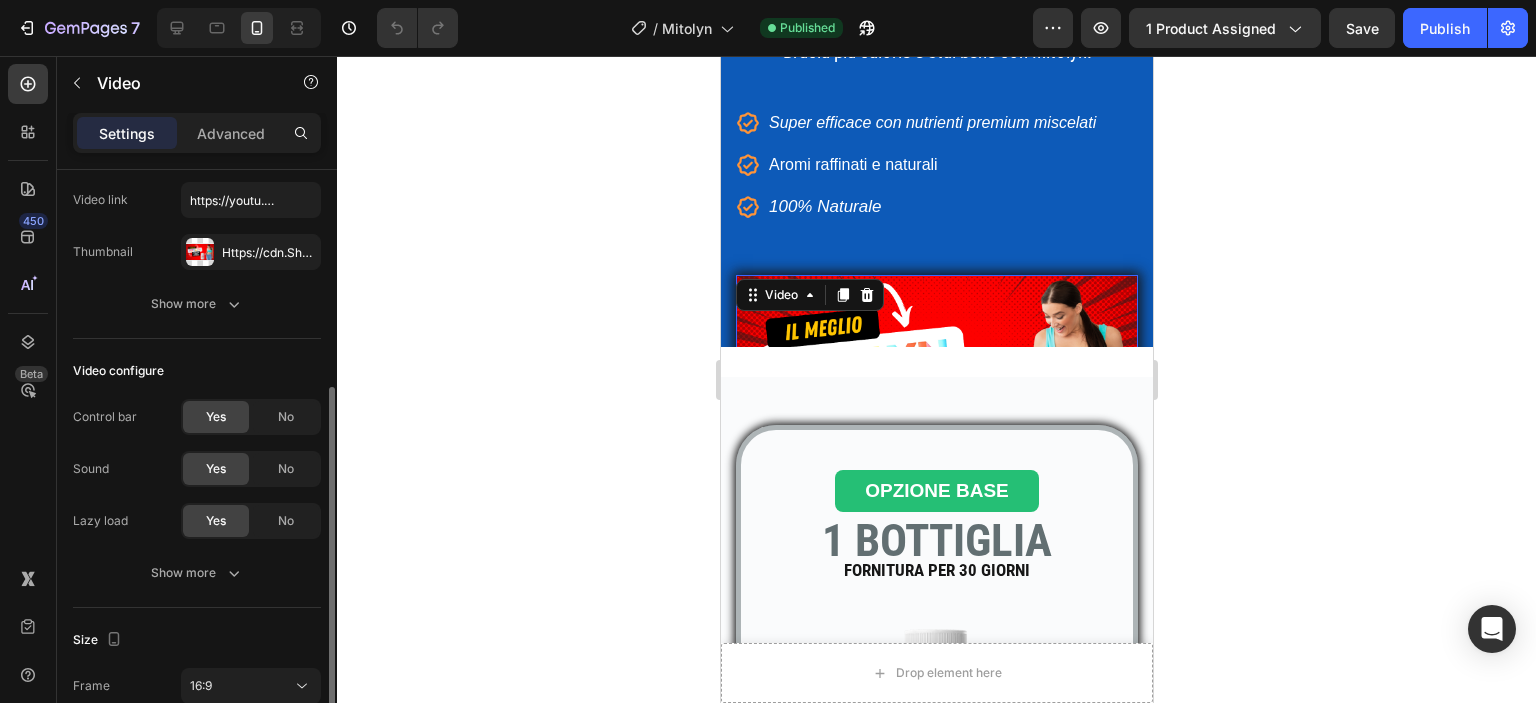 scroll, scrollTop: 200, scrollLeft: 0, axis: vertical 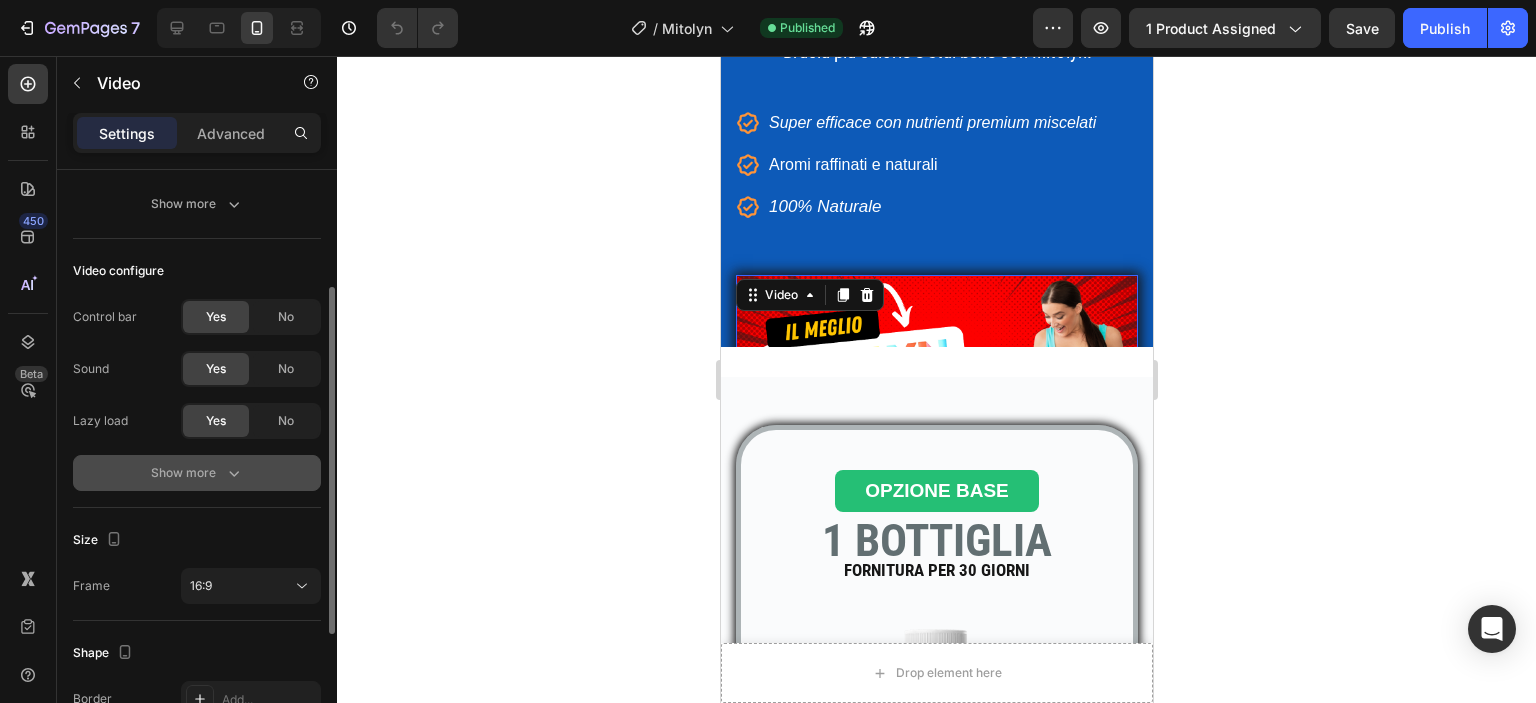 click on "Show more" at bounding box center (197, 473) 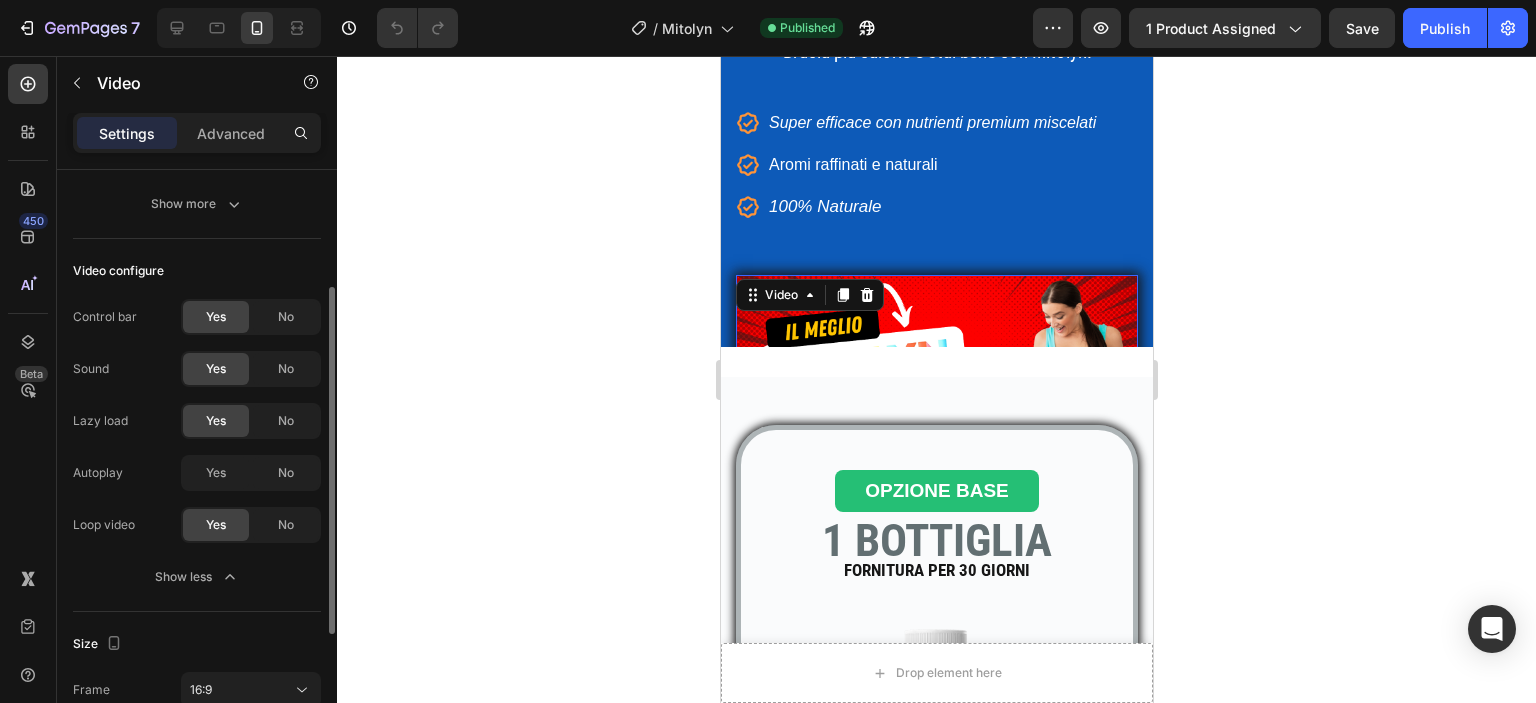 scroll, scrollTop: 0, scrollLeft: 0, axis: both 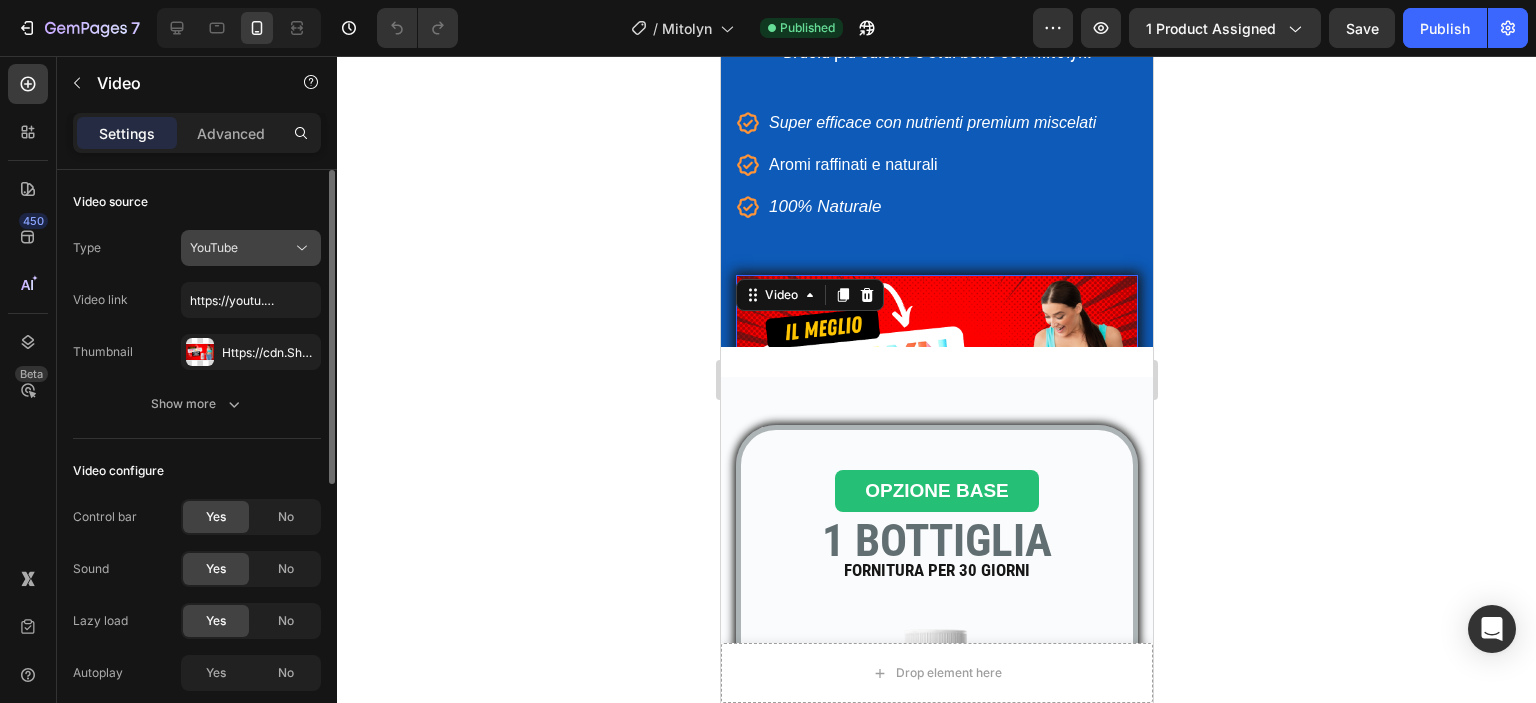 click 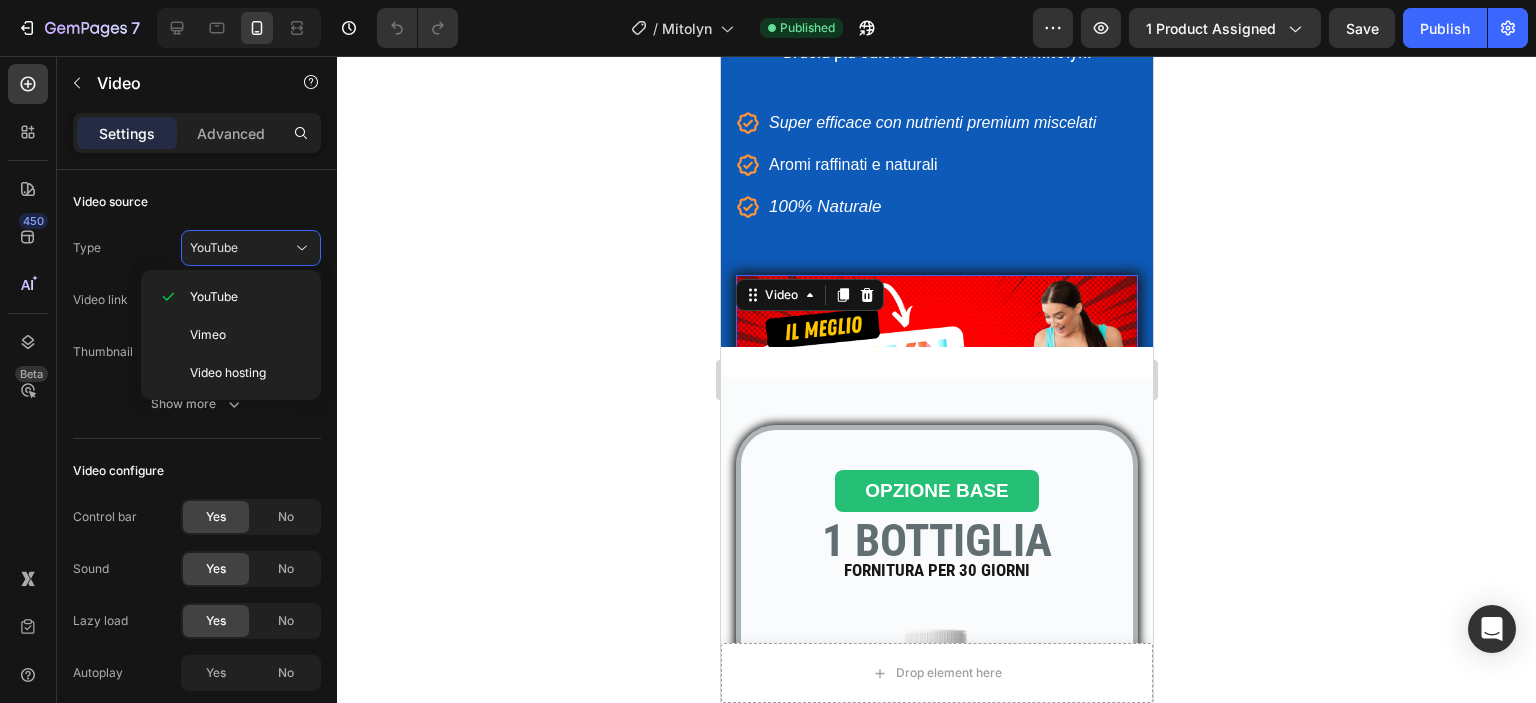 click at bounding box center [936, 388] 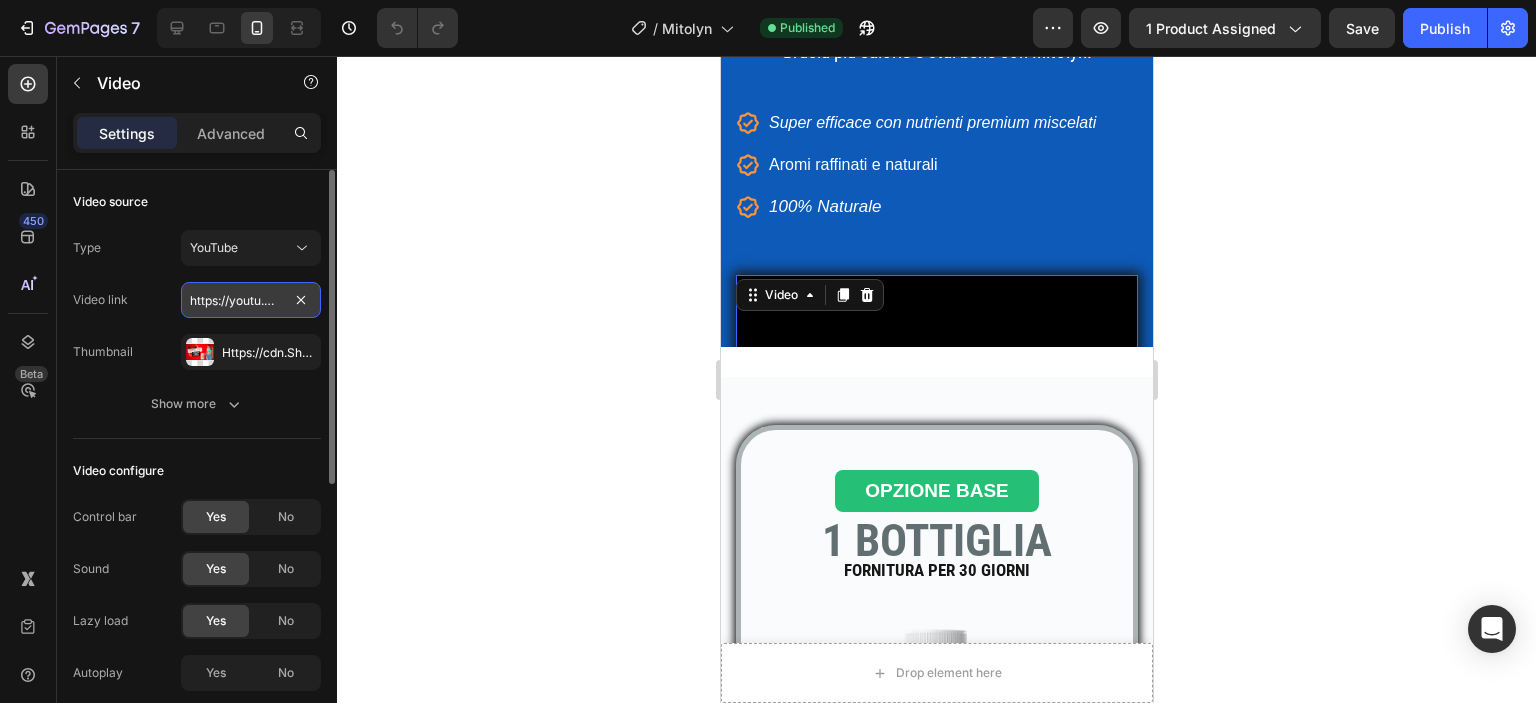 click on "https://youtu.be/-yHHfsH8BrI" at bounding box center (251, 300) 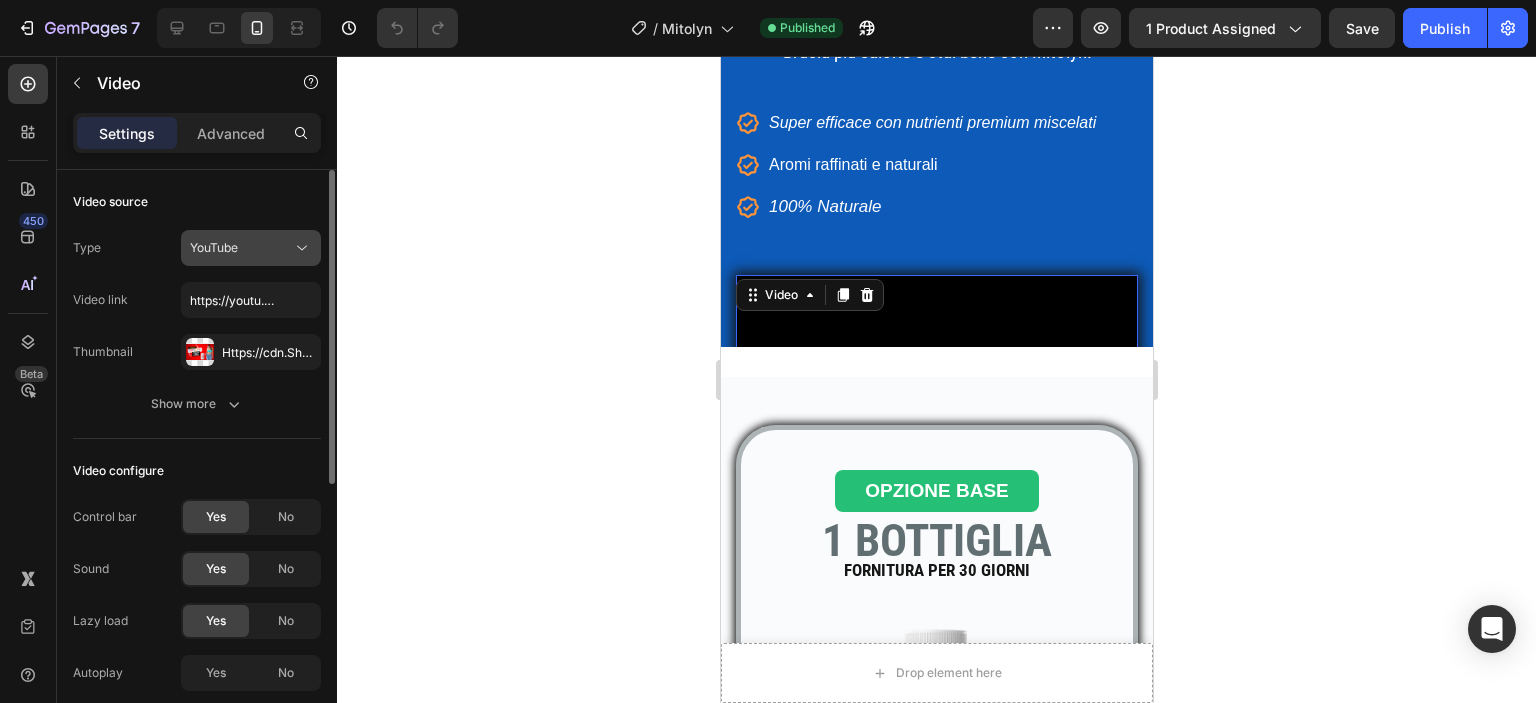 click on "YouTube" at bounding box center [241, 248] 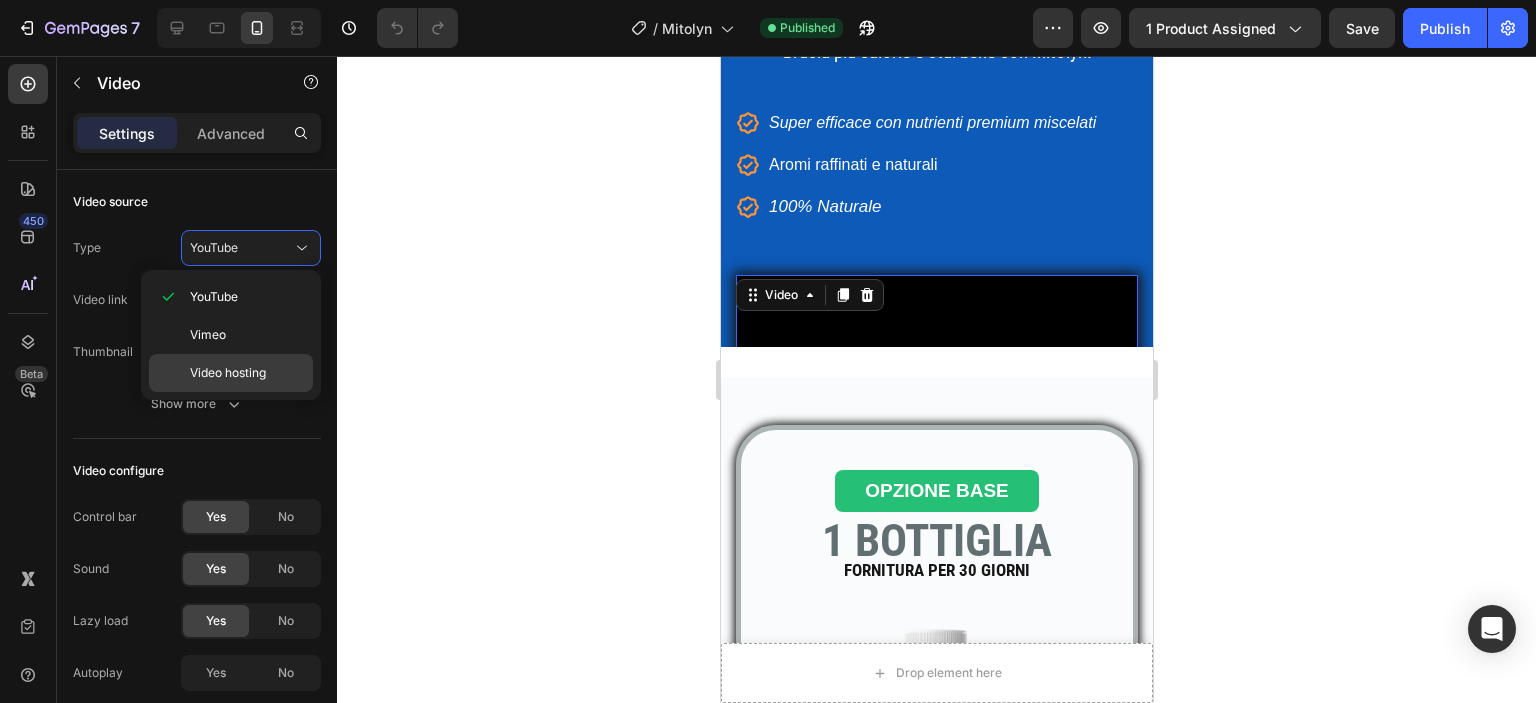 click on "Video hosting" at bounding box center [228, 373] 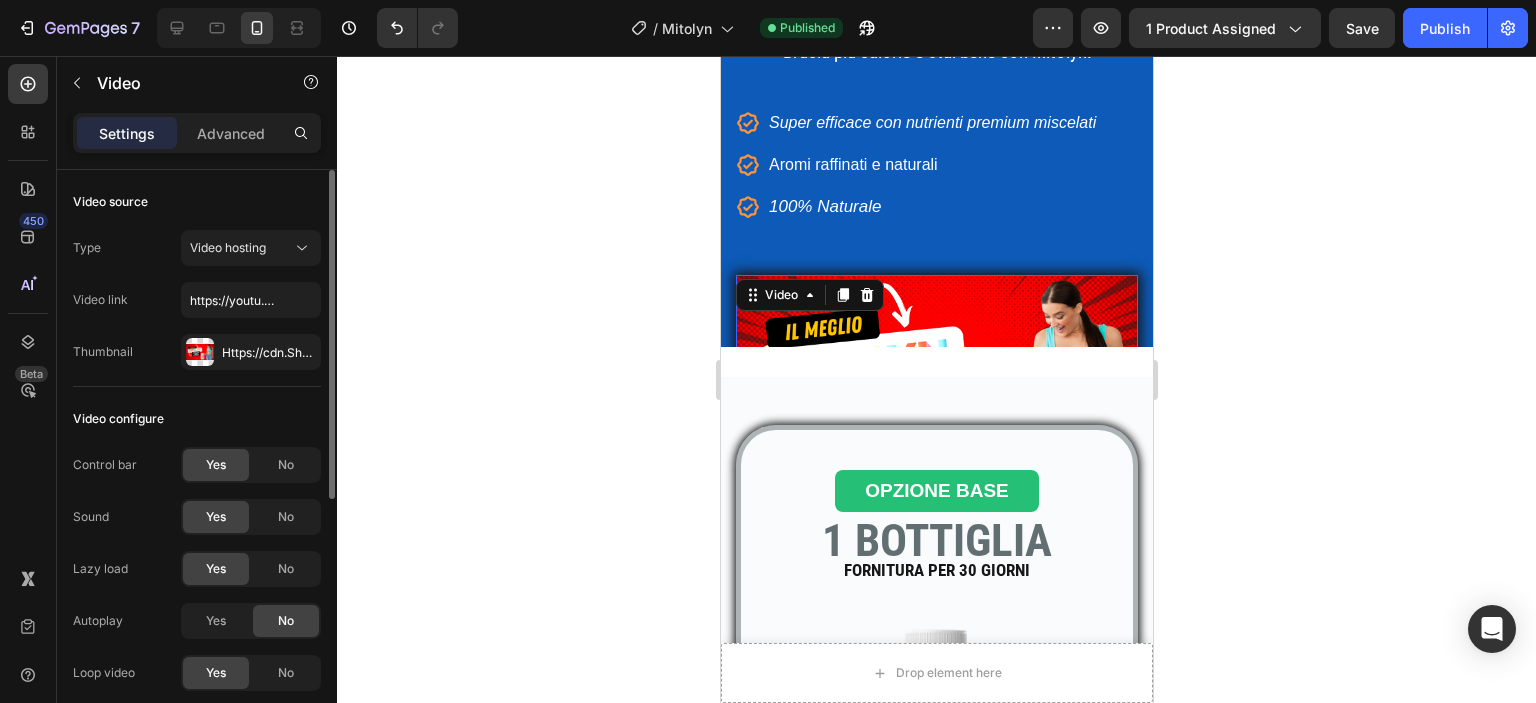 click on "Video configure Control bar Yes No Sound Yes No Lazy load Yes No Autoplay Yes No Loop video Yes No Show less" 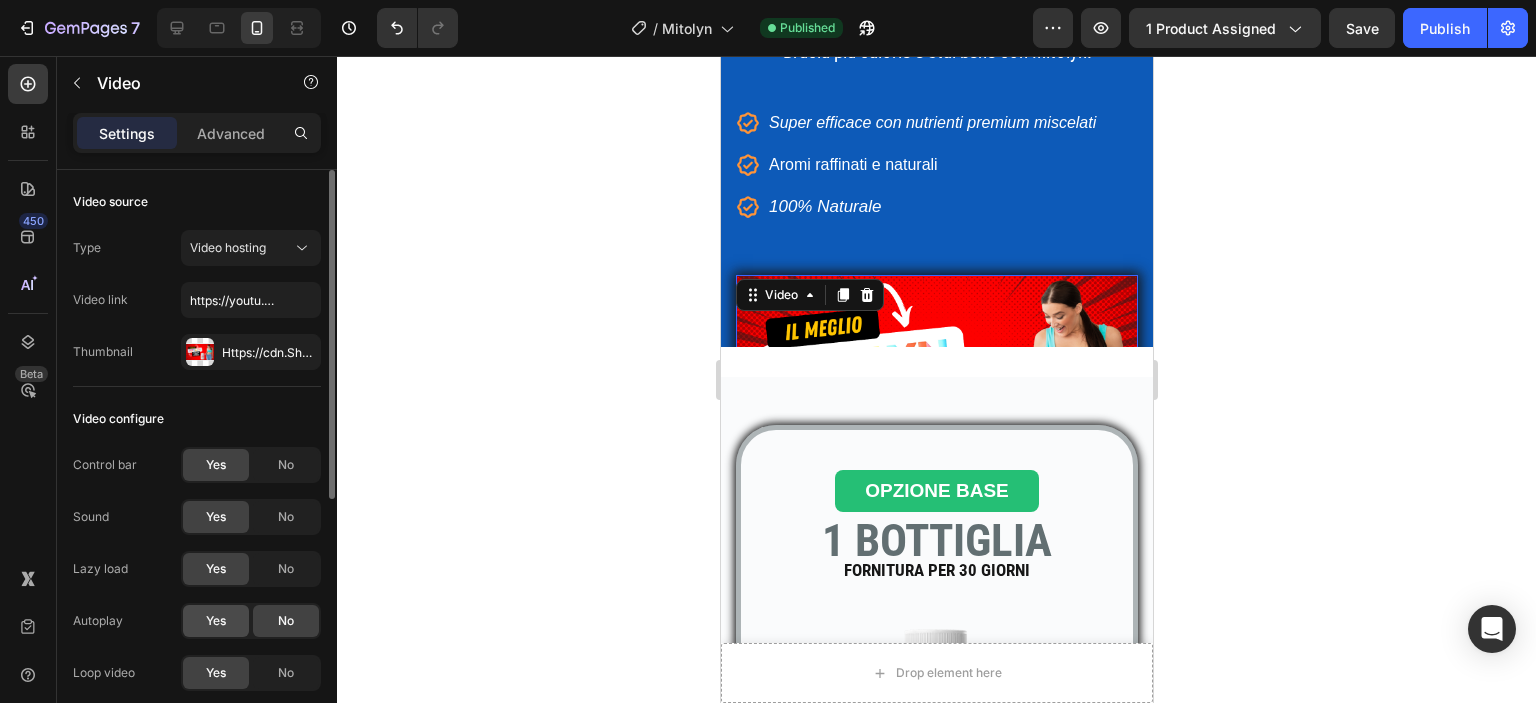 click on "Yes" 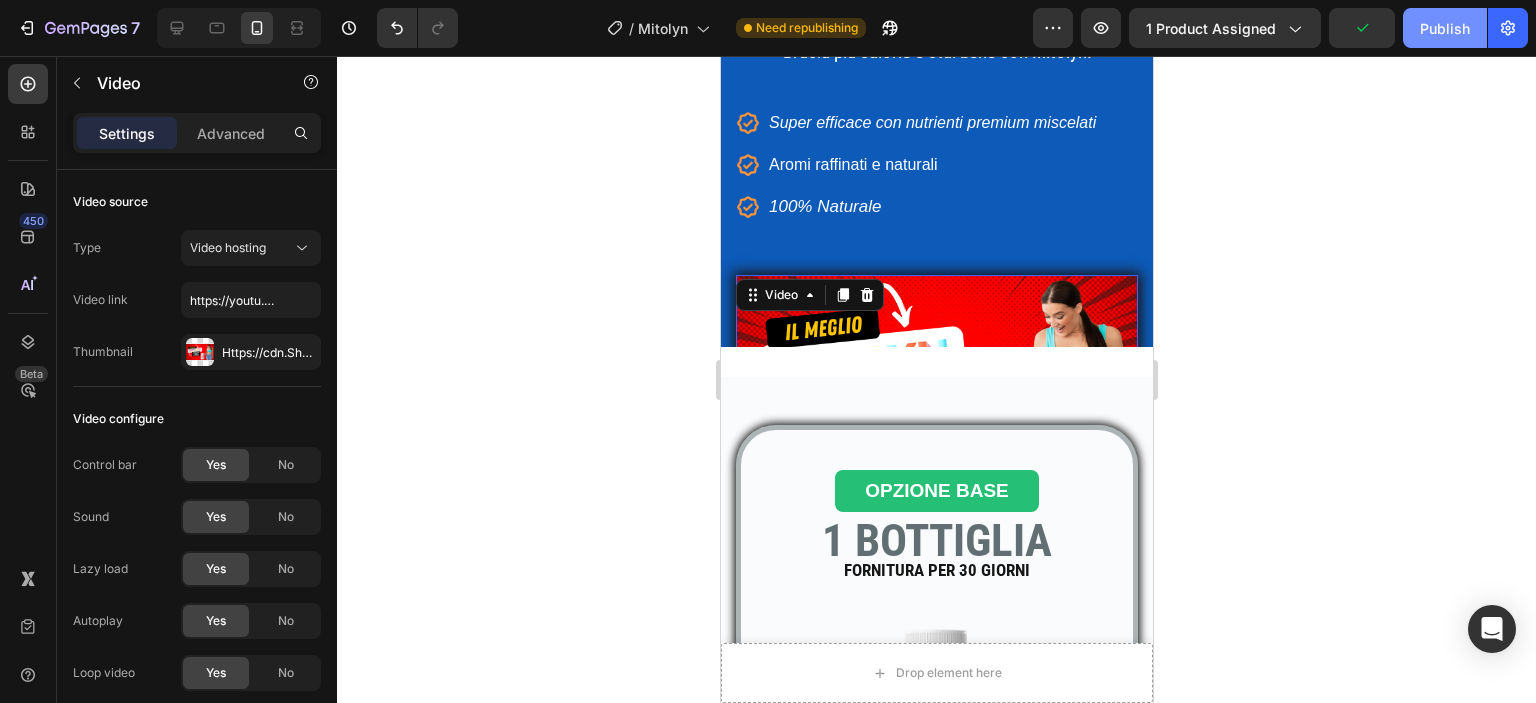 click on "Publish" at bounding box center (1445, 28) 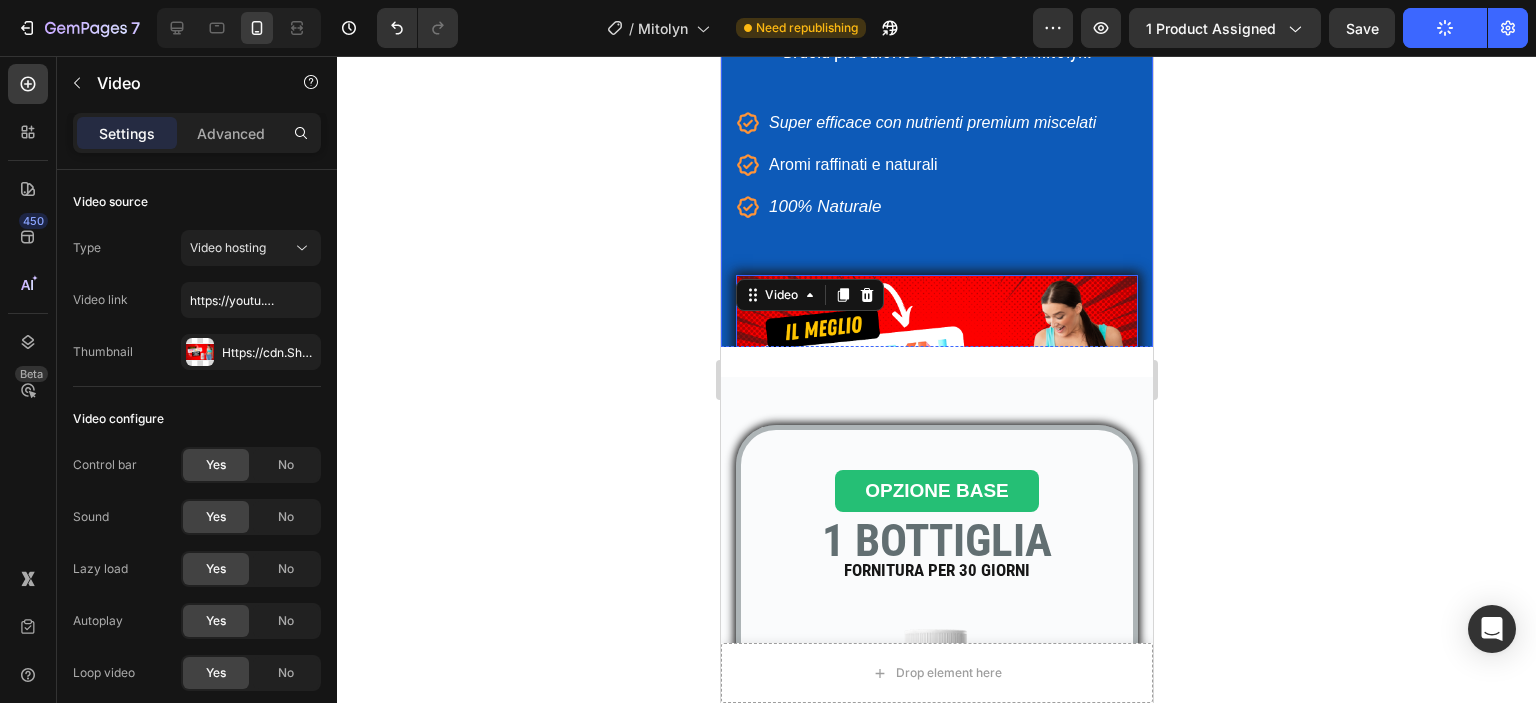 click 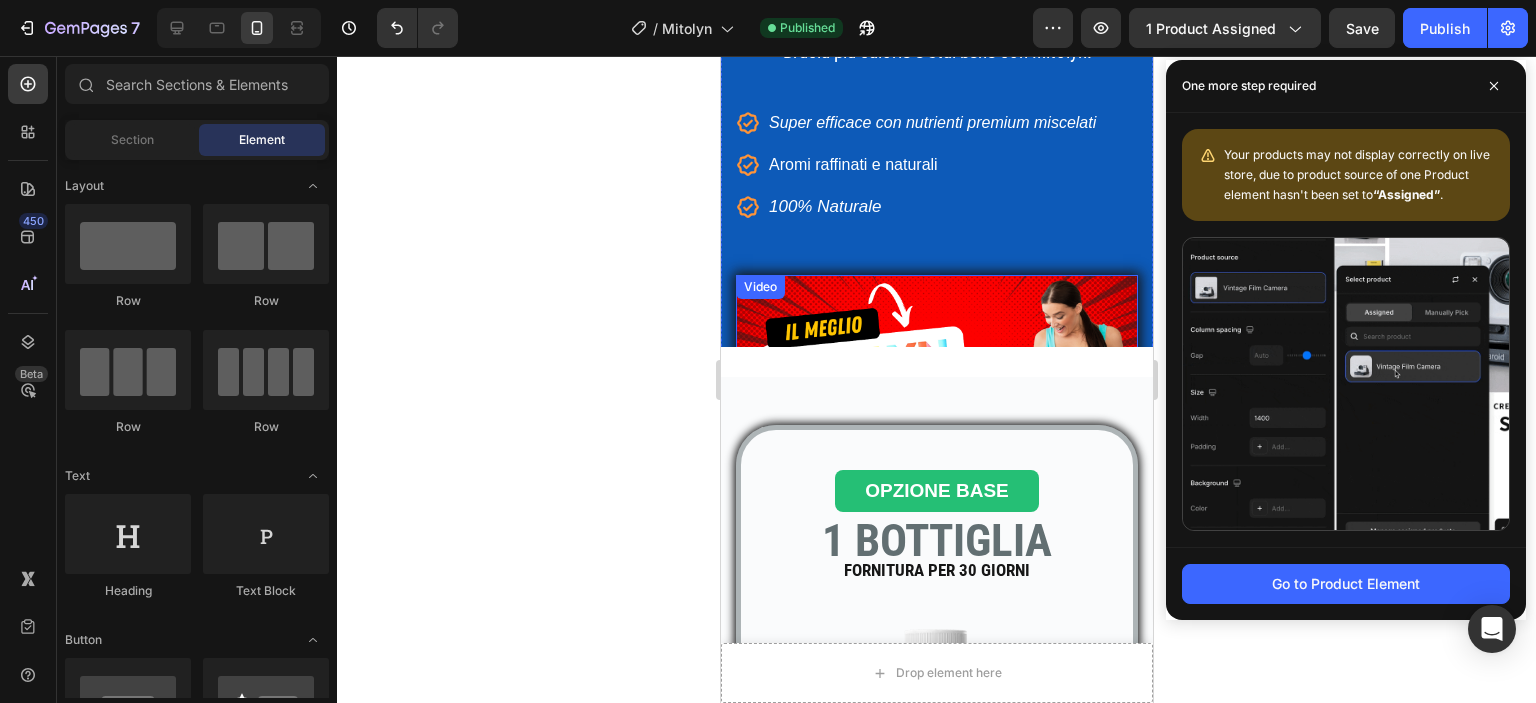 click on "Video" at bounding box center [759, 287] 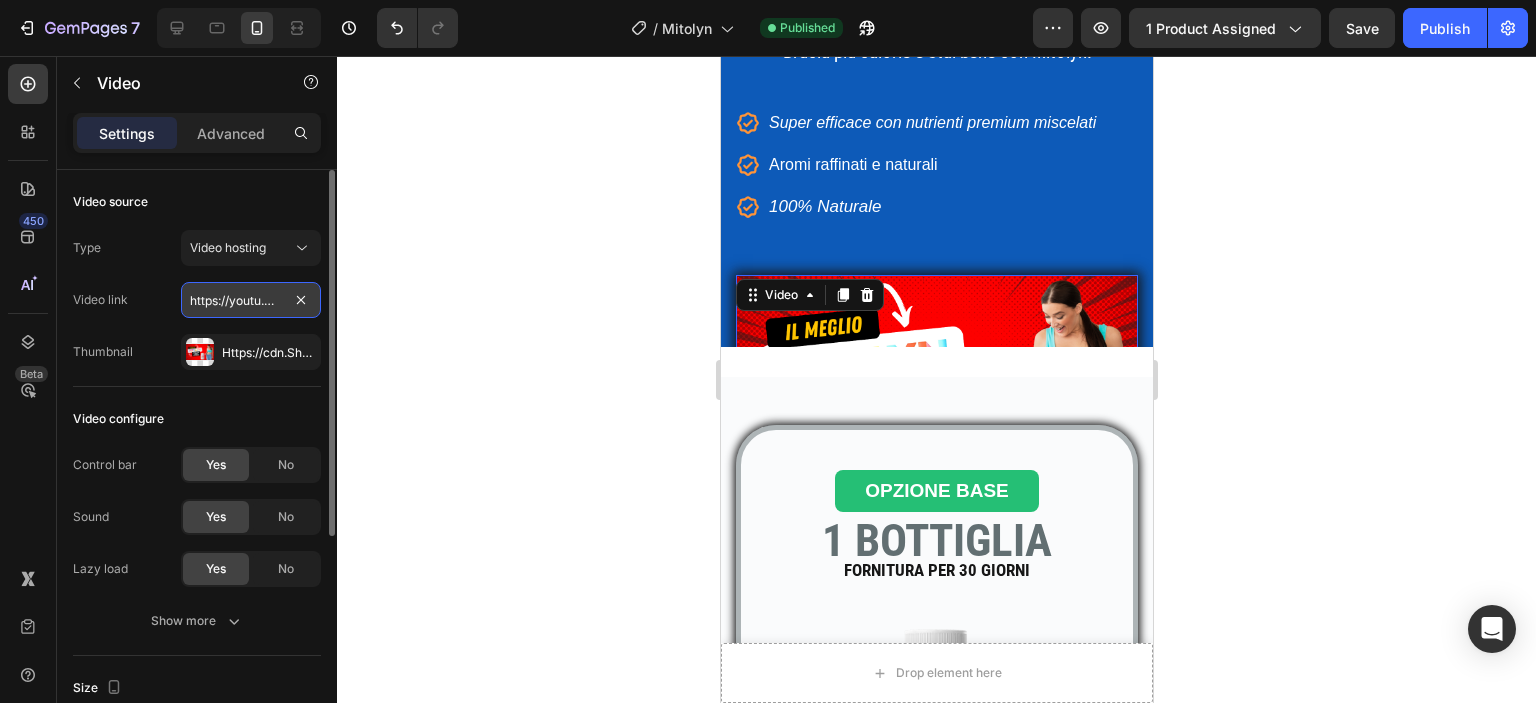 click on "https://youtu.be/-yHHfsH8BrI" at bounding box center [251, 300] 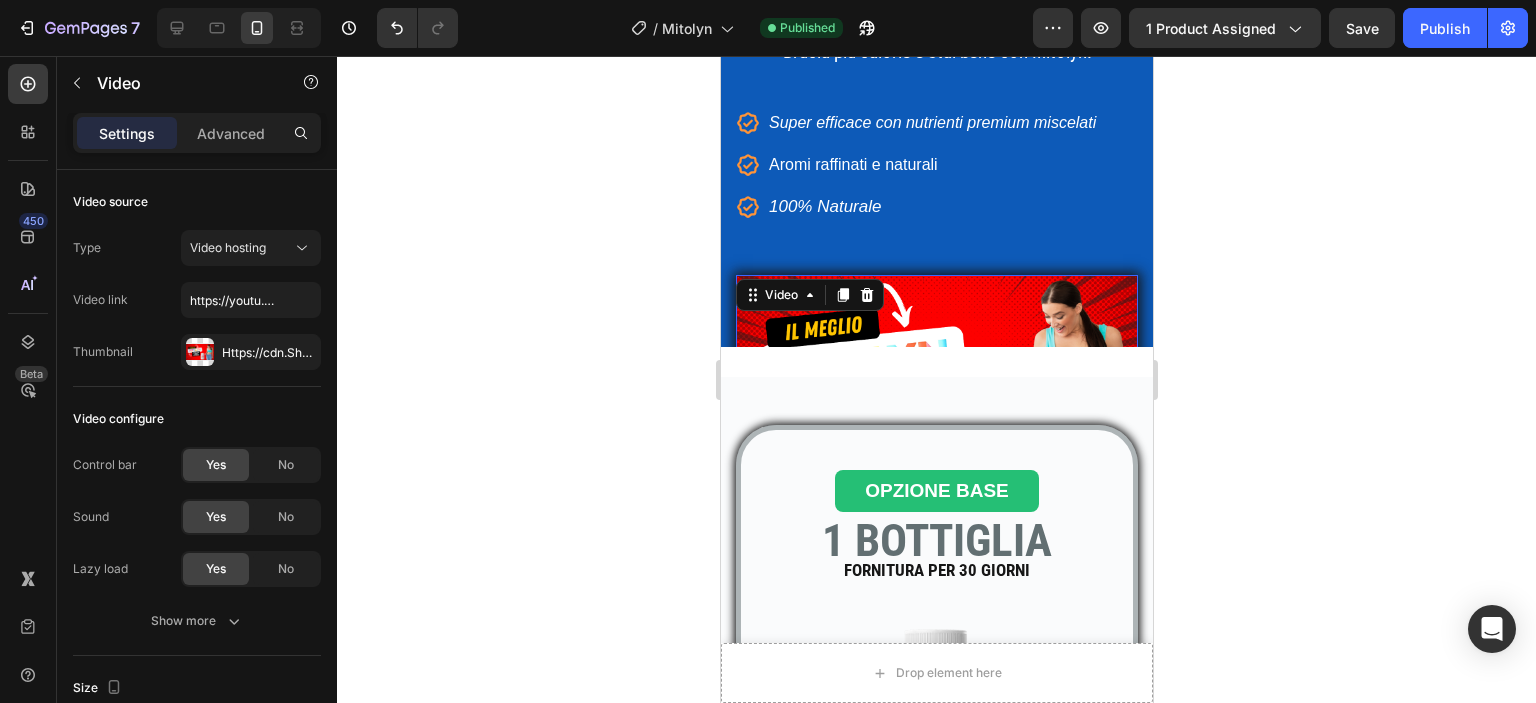 click 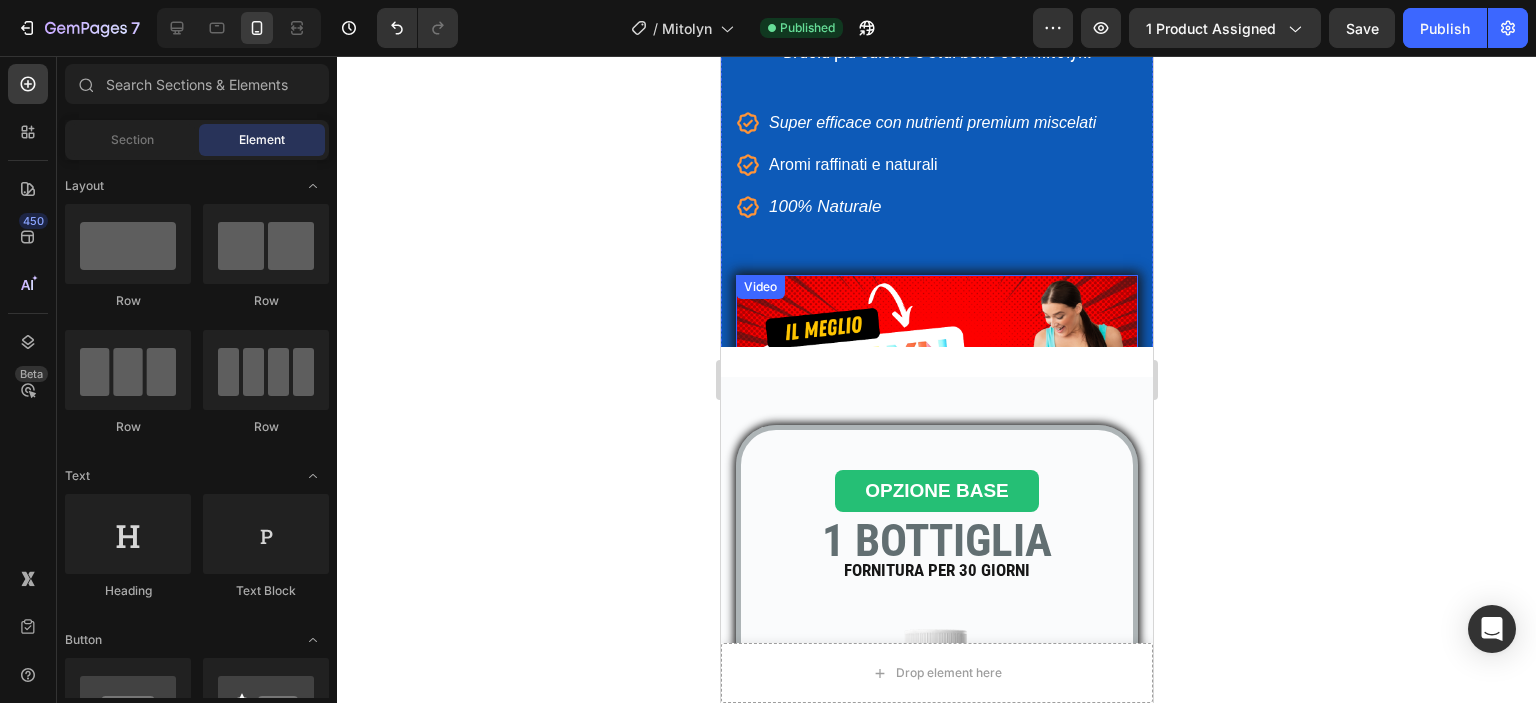 click on "Video" at bounding box center (759, 287) 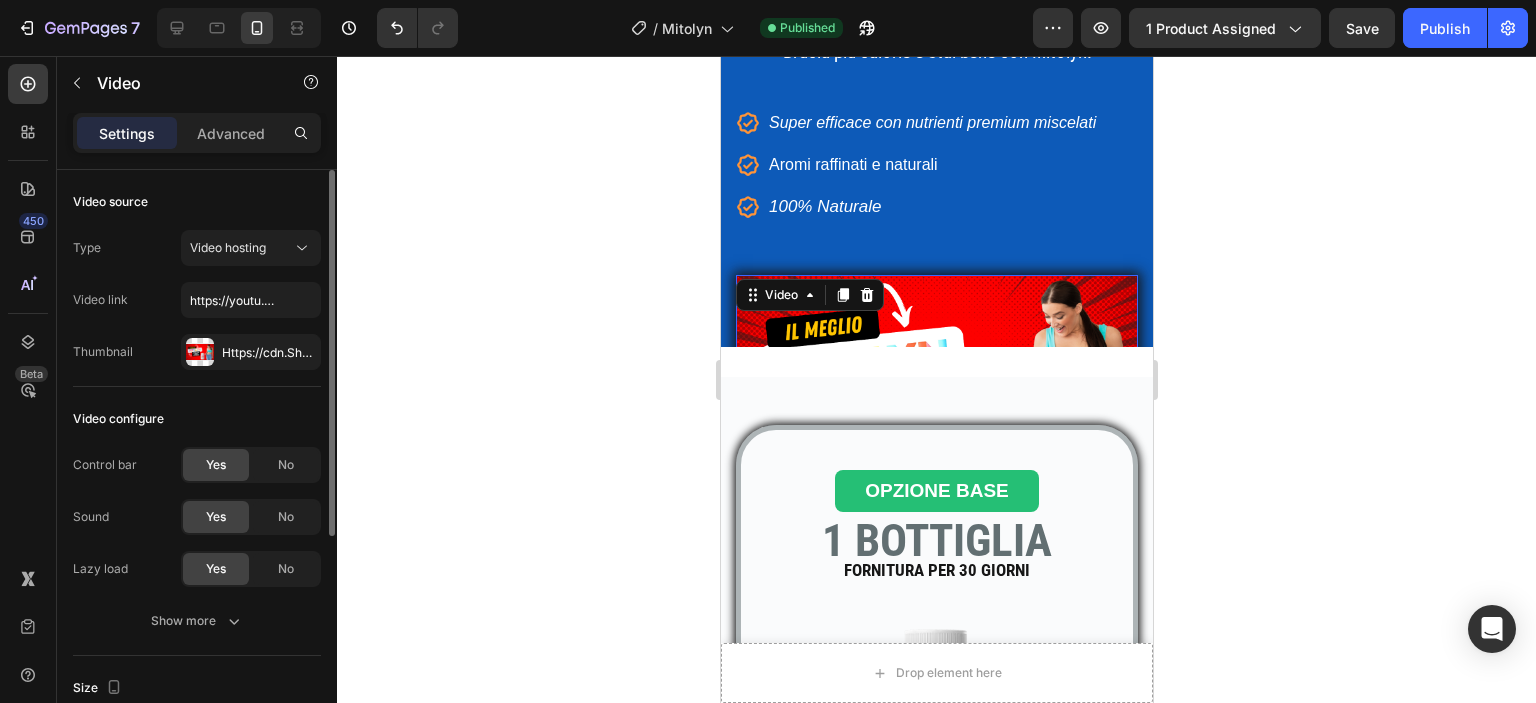 scroll, scrollTop: 100, scrollLeft: 0, axis: vertical 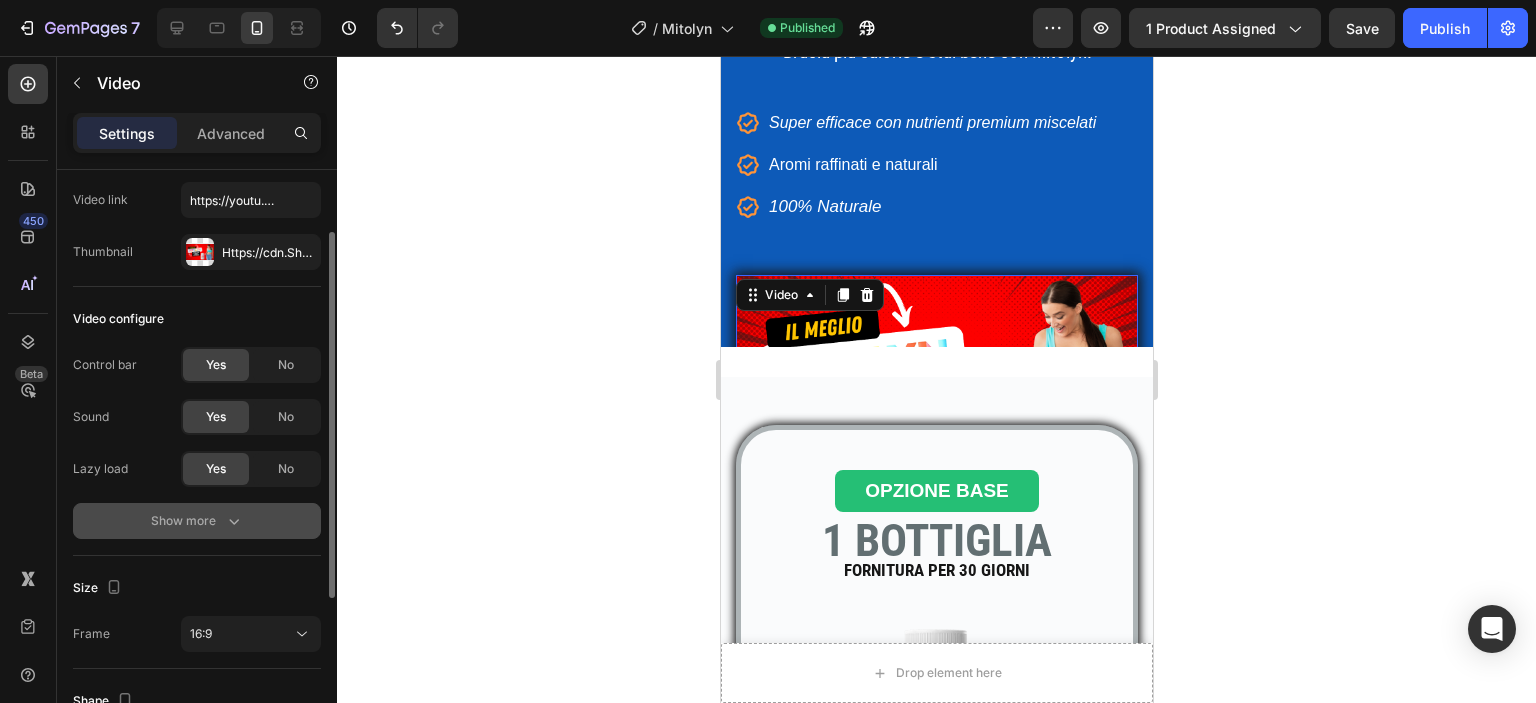 click on "Show more" at bounding box center (197, 521) 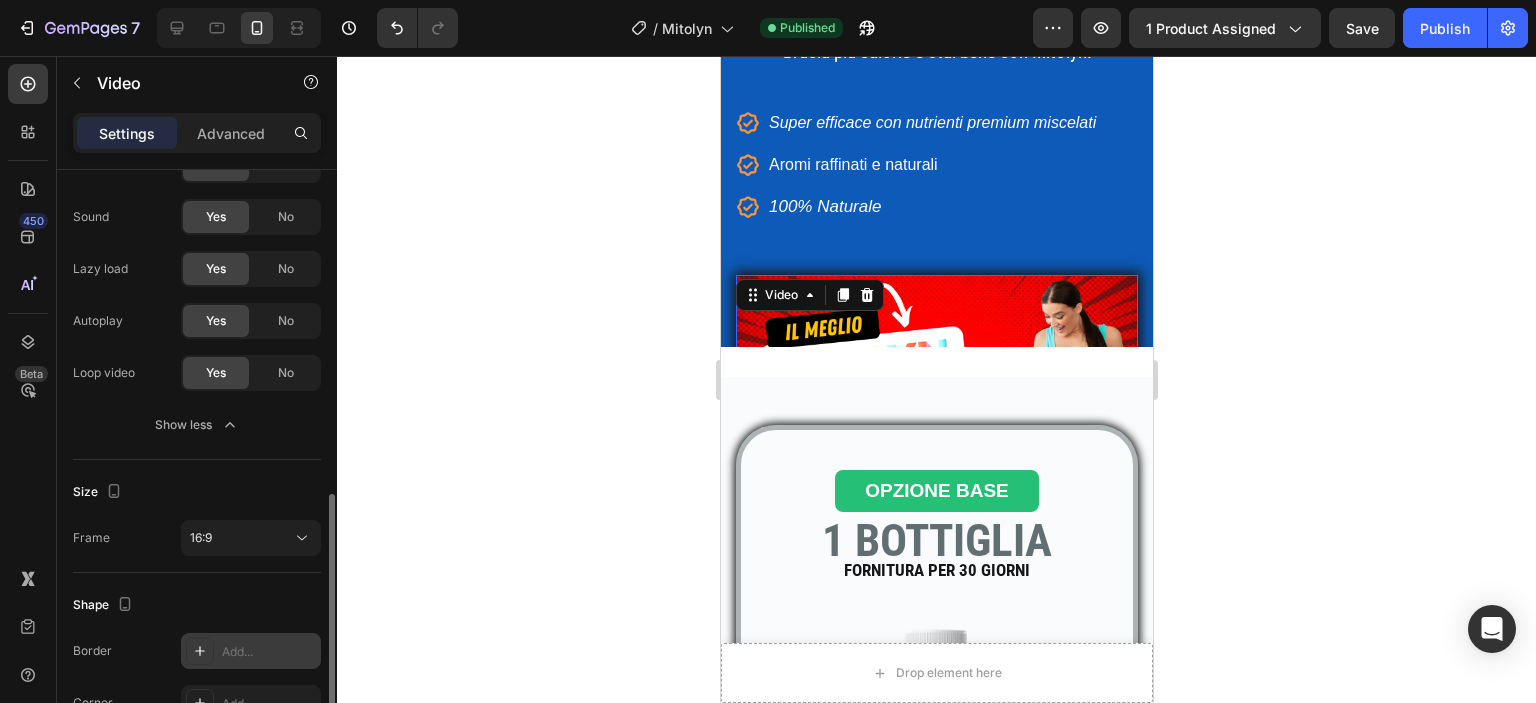 scroll, scrollTop: 400, scrollLeft: 0, axis: vertical 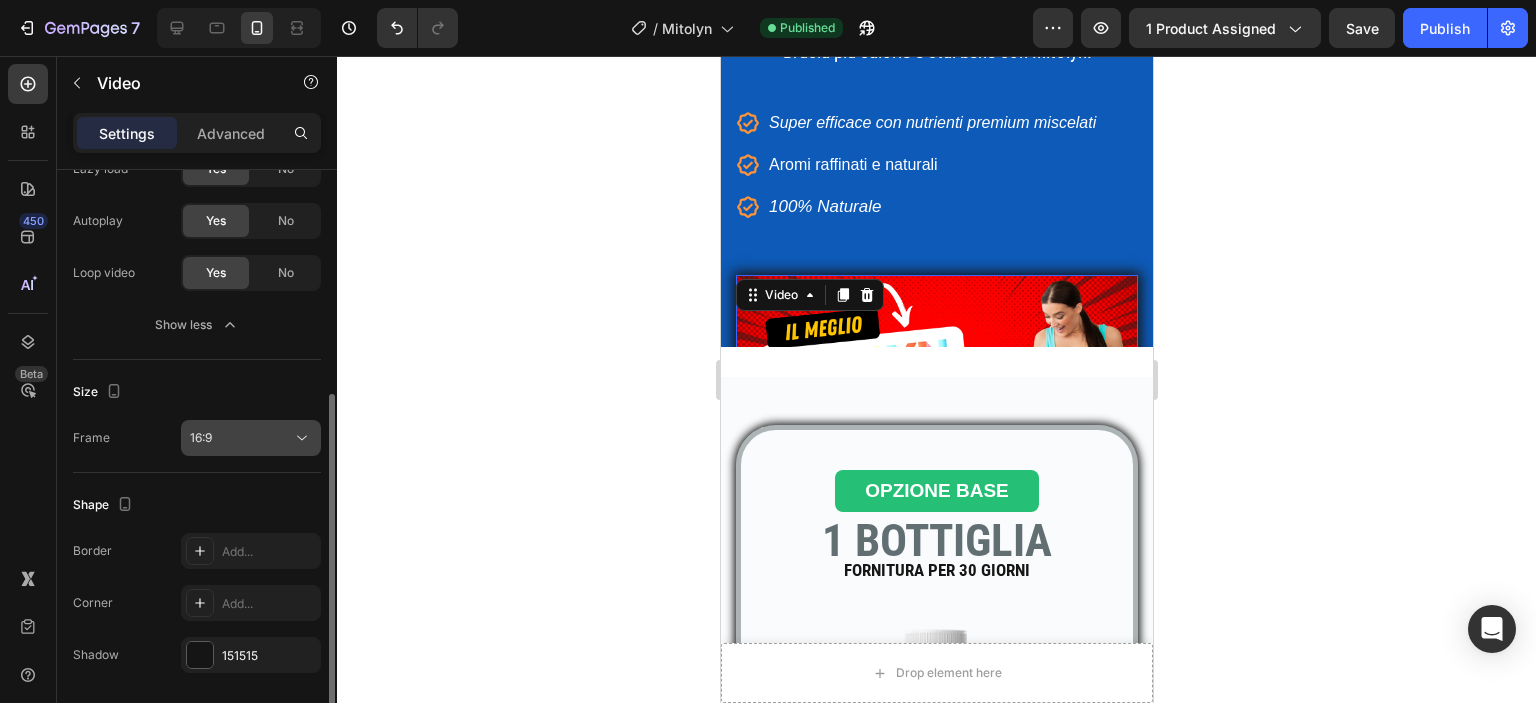 click 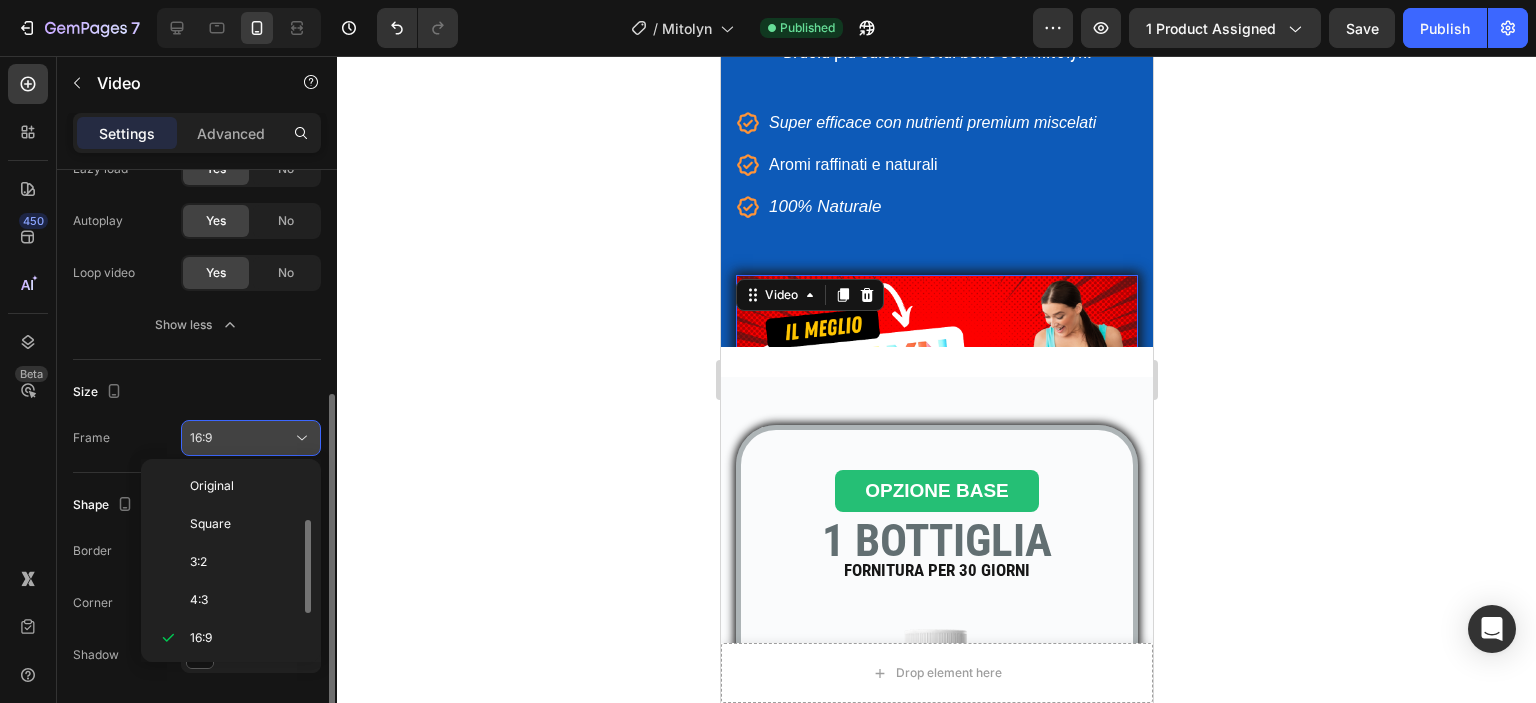 scroll, scrollTop: 36, scrollLeft: 0, axis: vertical 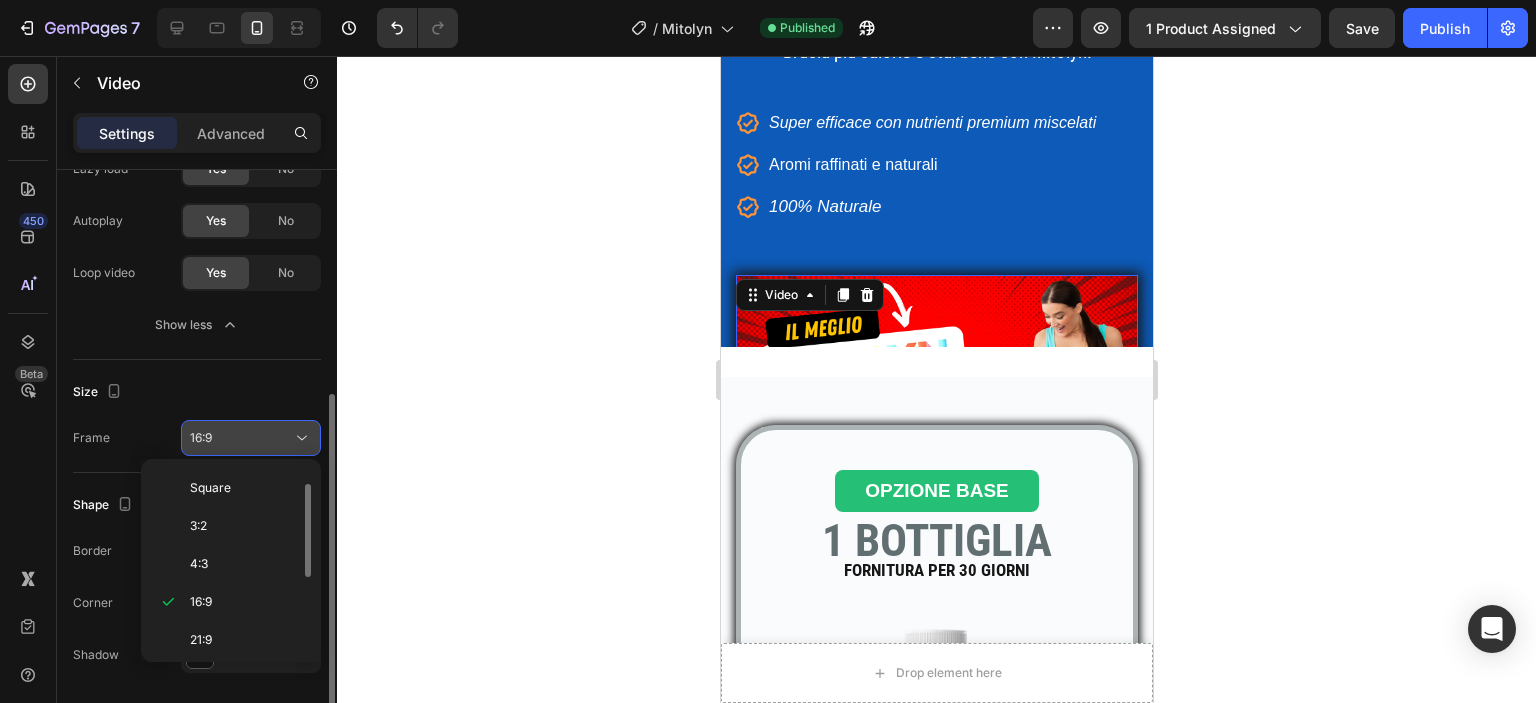 click 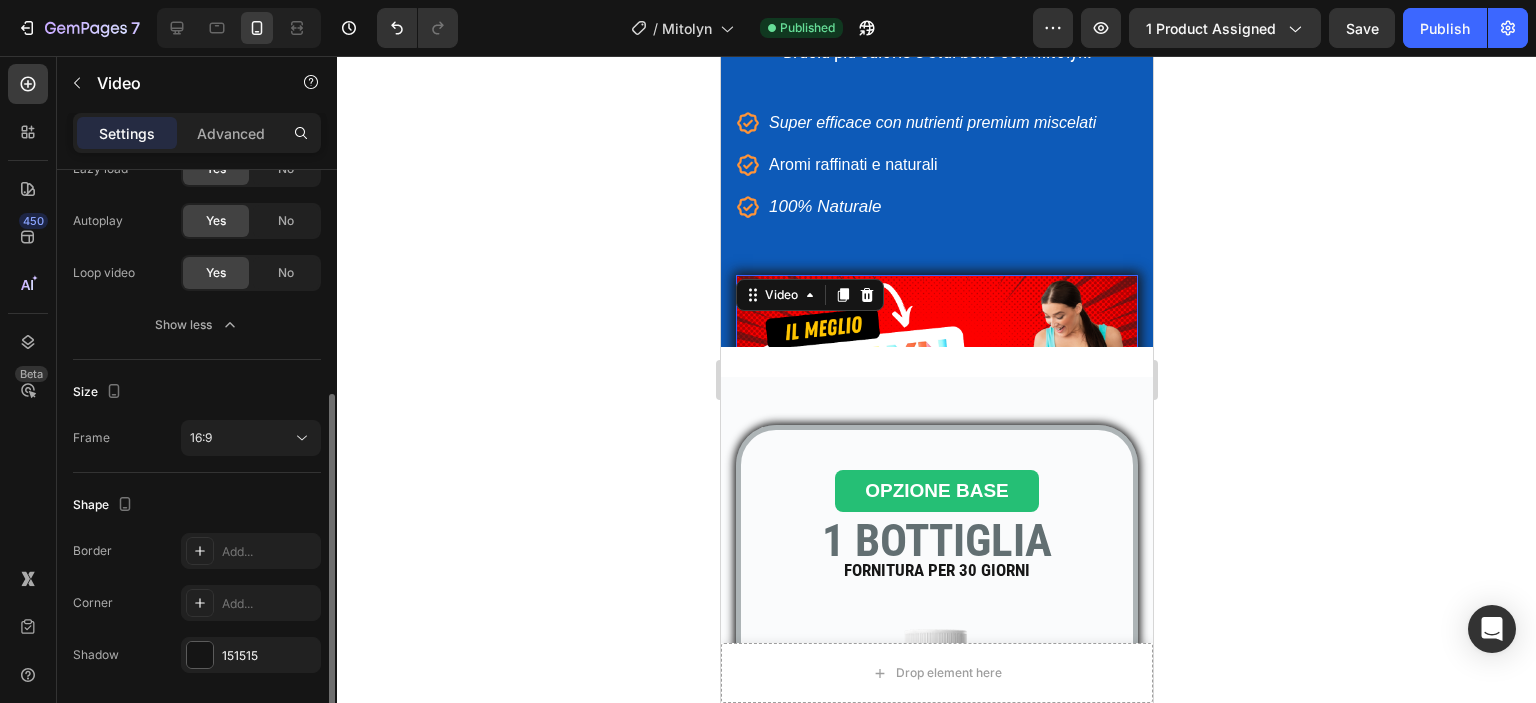 click on "Shape" at bounding box center (197, 505) 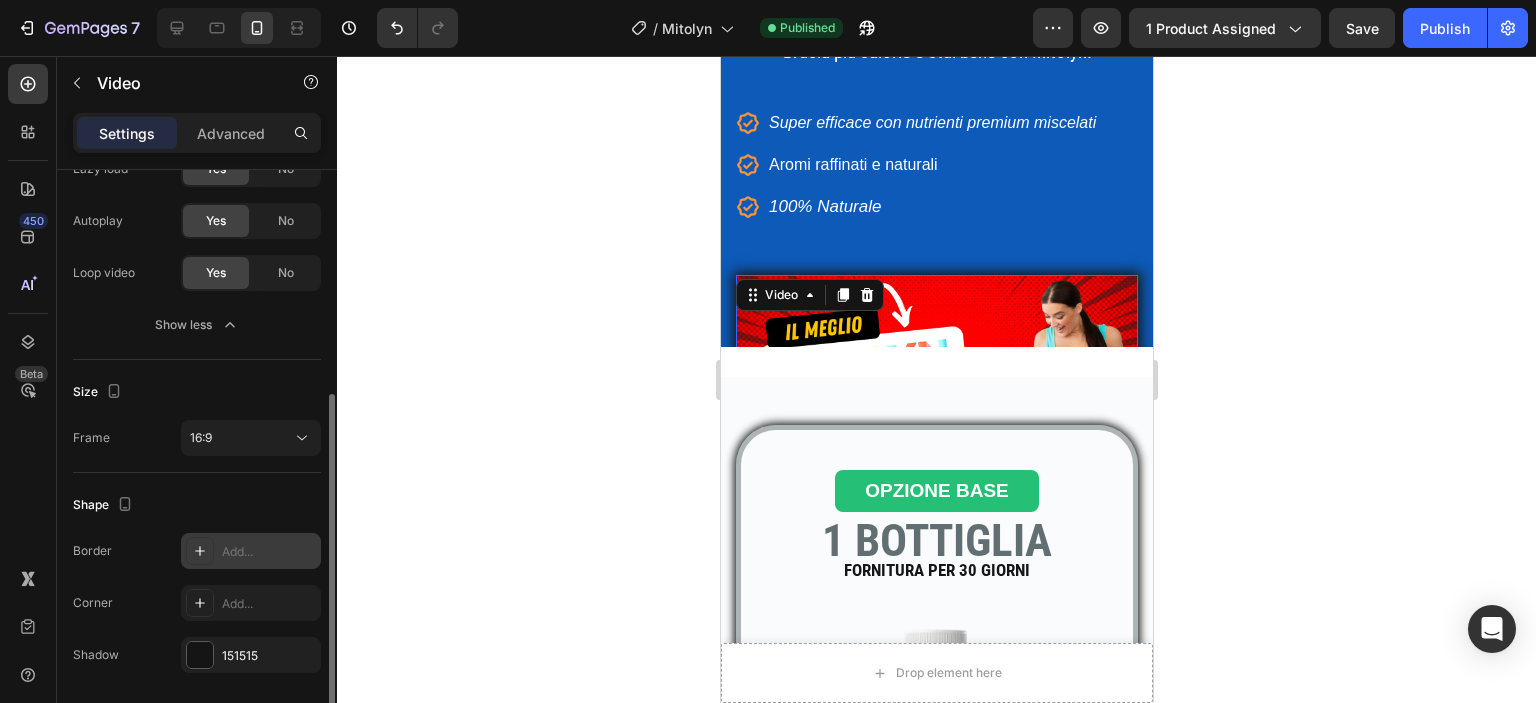 scroll, scrollTop: 464, scrollLeft: 0, axis: vertical 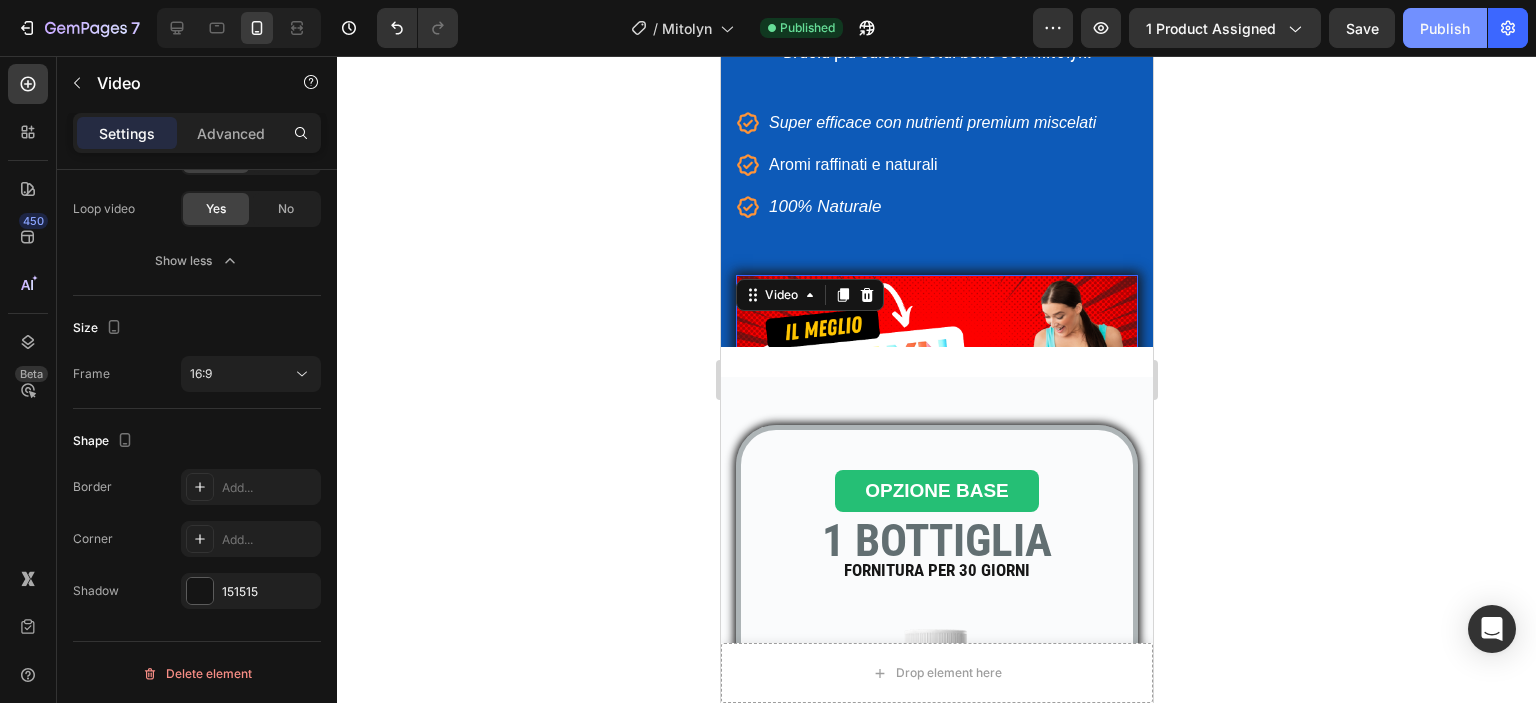 click on "Publish" at bounding box center (1445, 28) 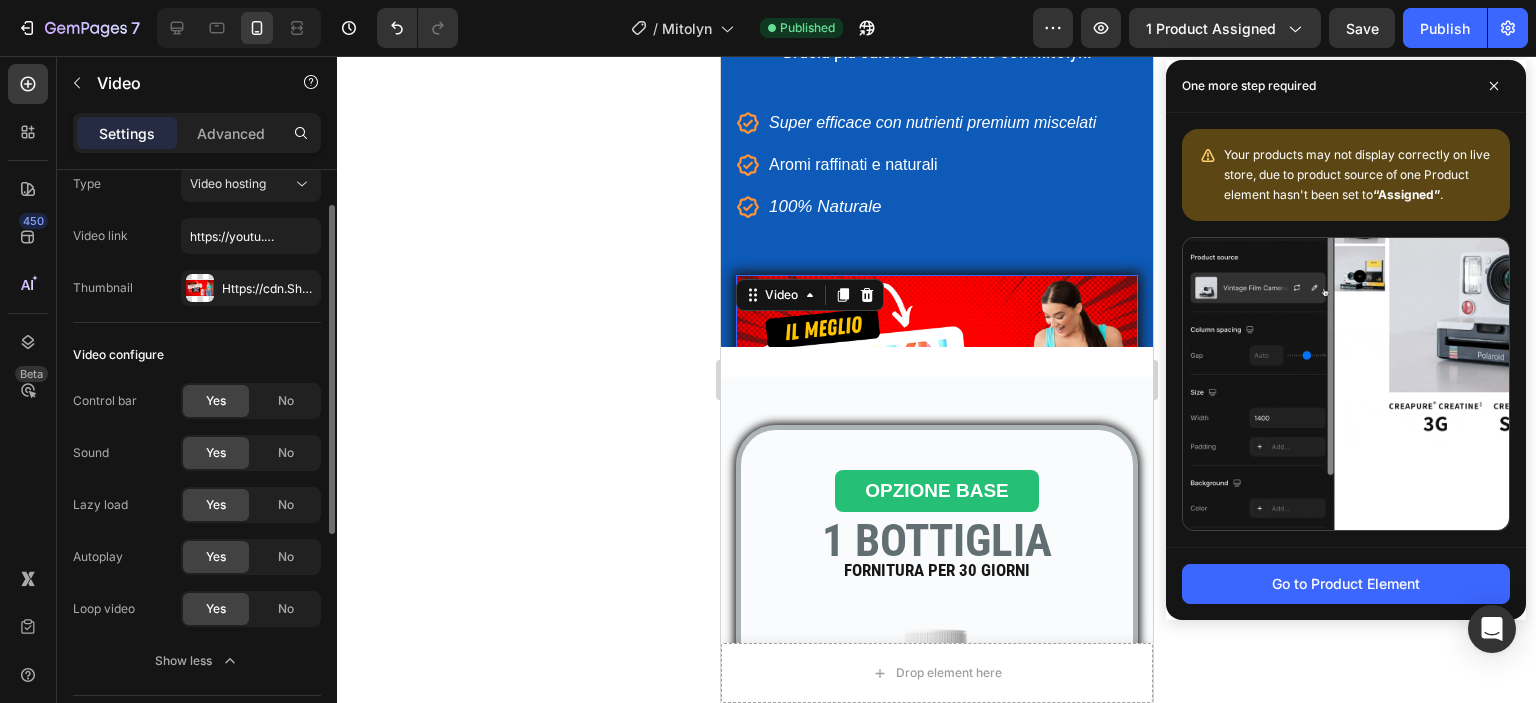 scroll, scrollTop: 0, scrollLeft: 0, axis: both 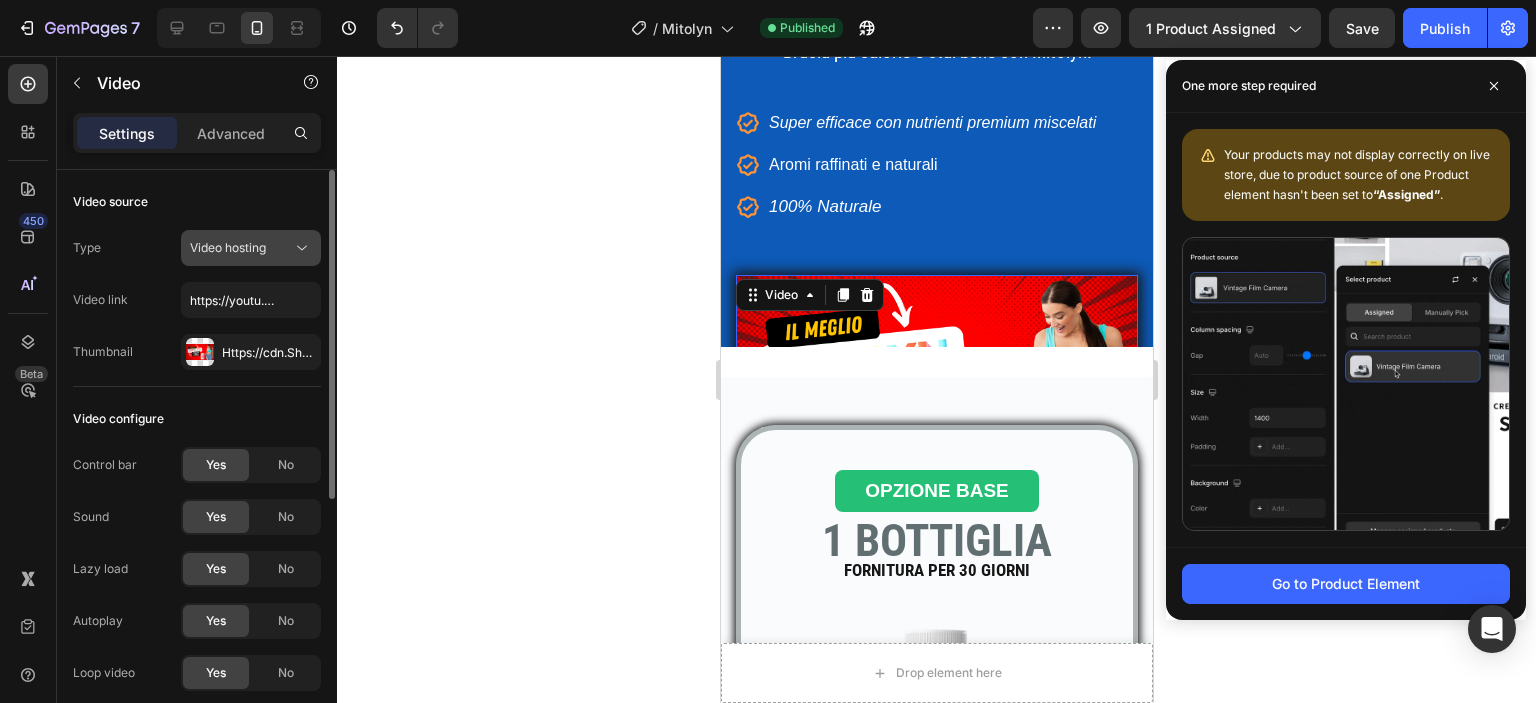 click on "Video hosting" at bounding box center (241, 248) 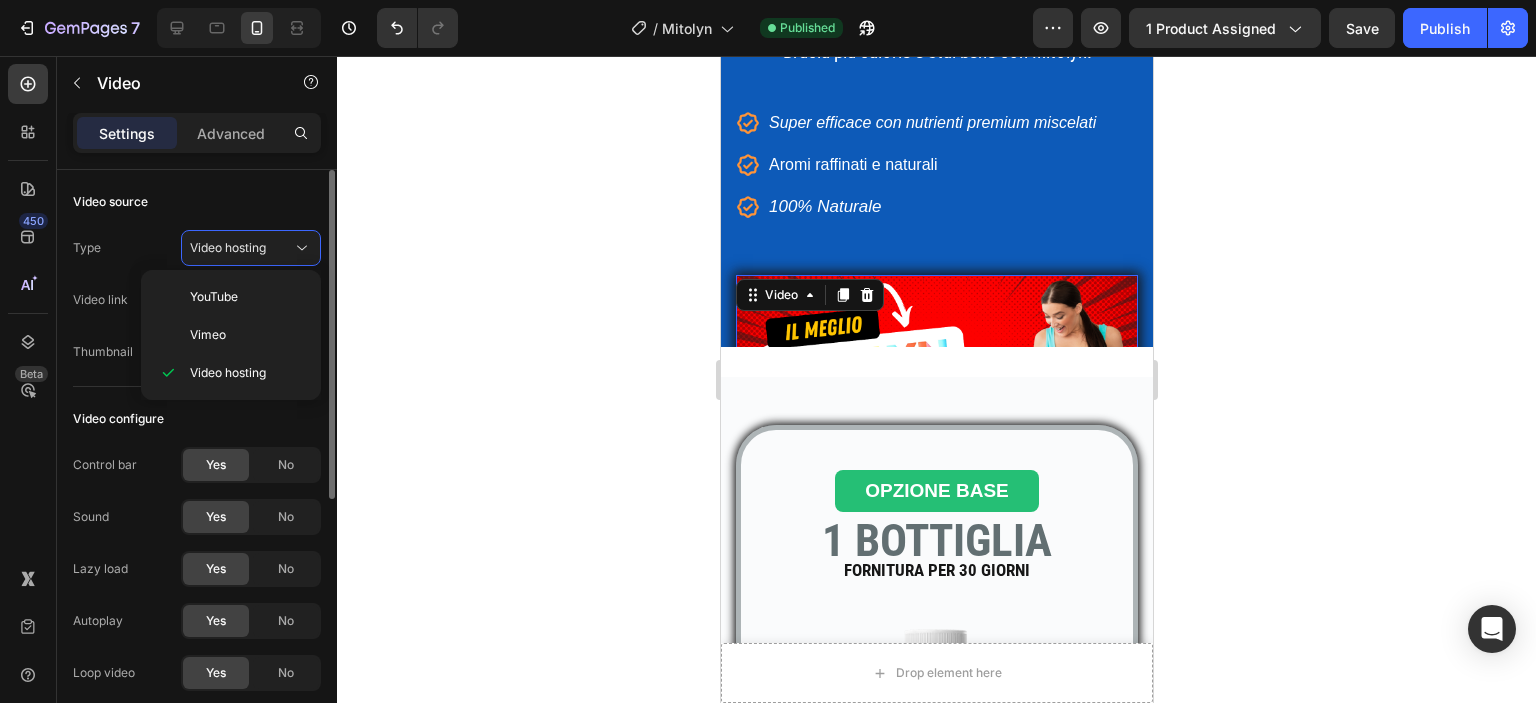 click on "Video configure" at bounding box center (197, 419) 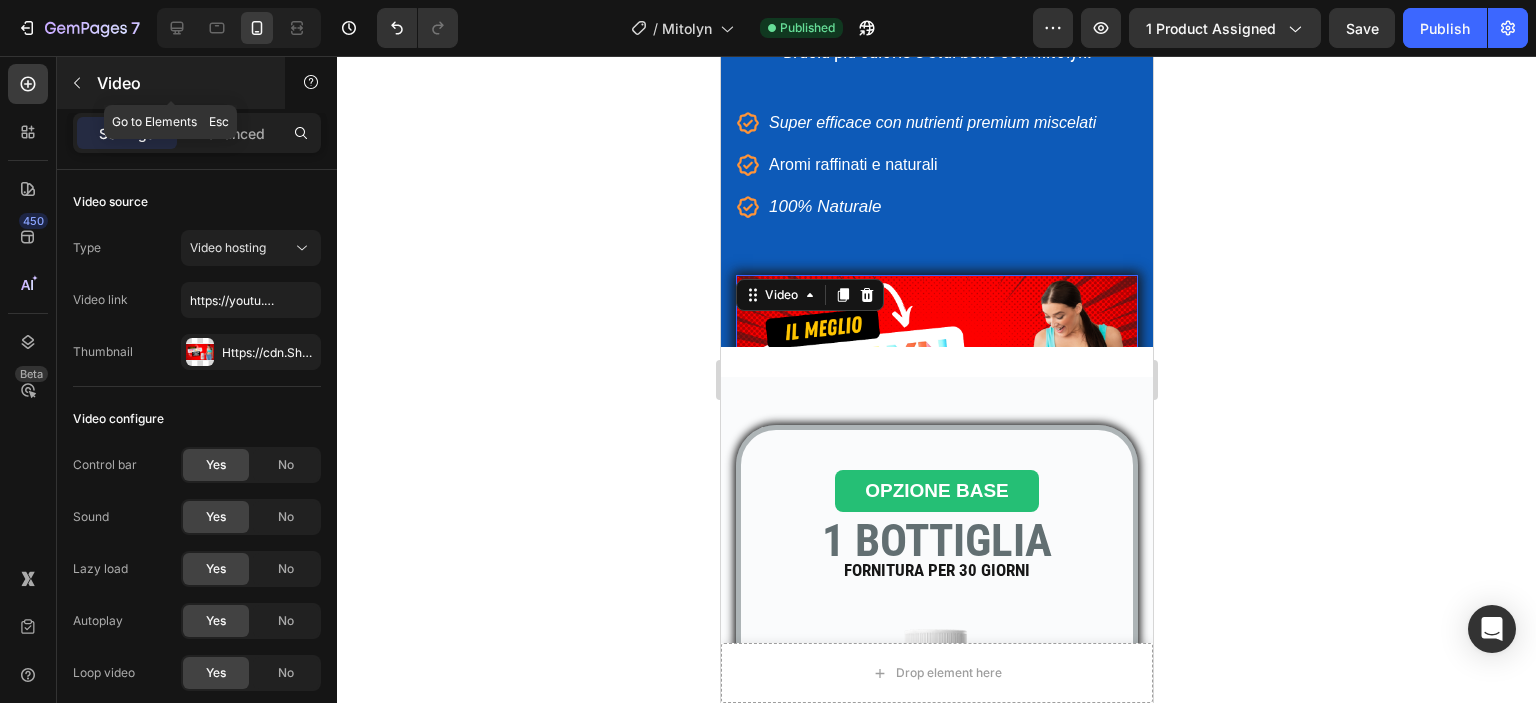 click at bounding box center [77, 83] 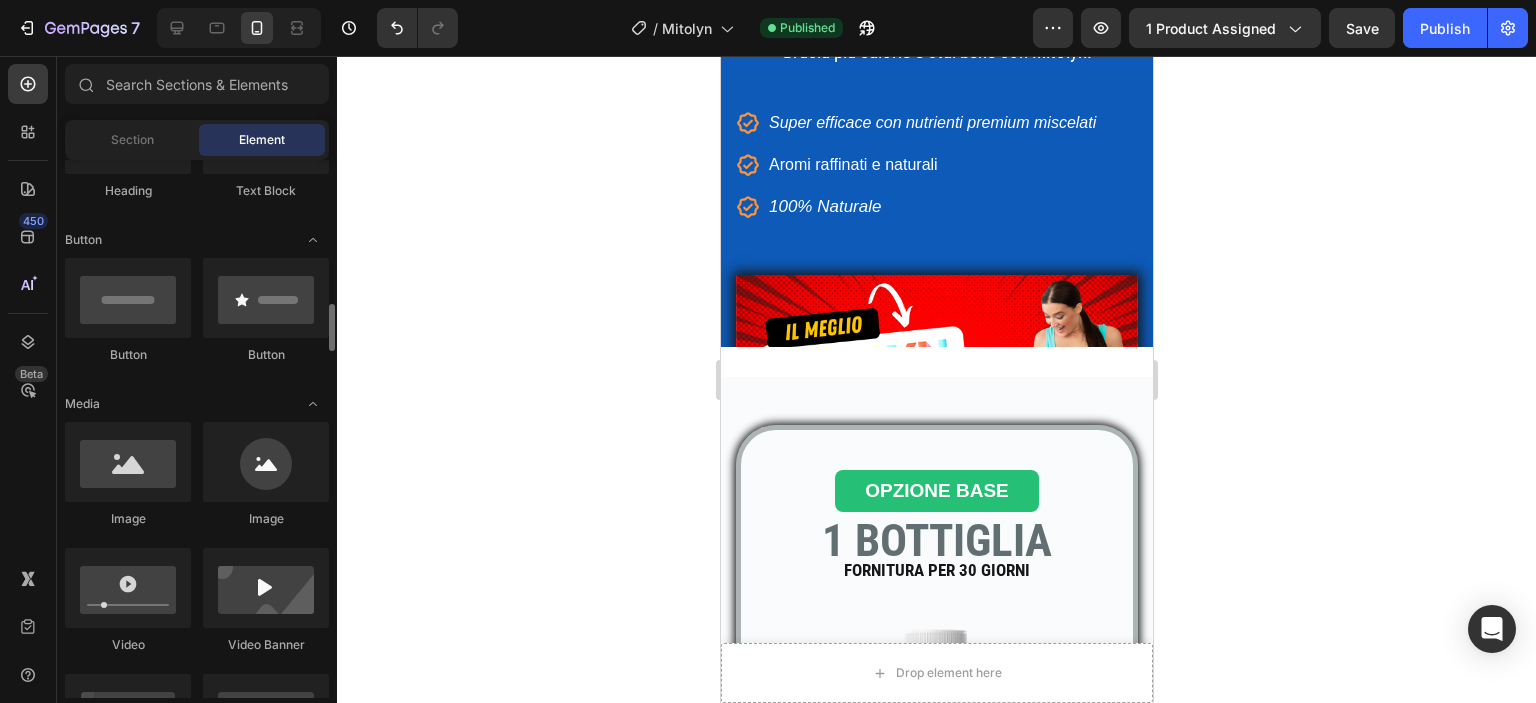 scroll, scrollTop: 500, scrollLeft: 0, axis: vertical 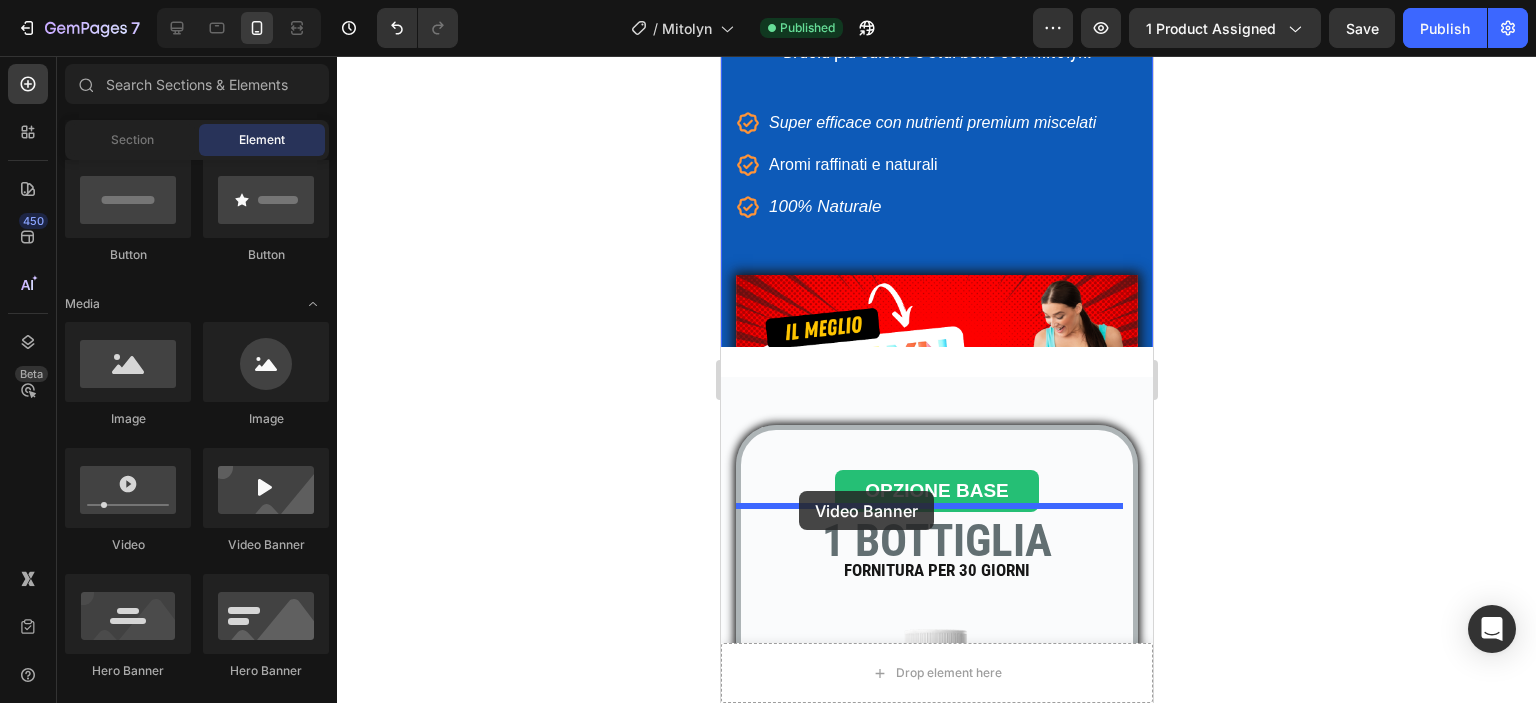 drag, startPoint x: 980, startPoint y: 546, endPoint x: 798, endPoint y: 491, distance: 190.1289 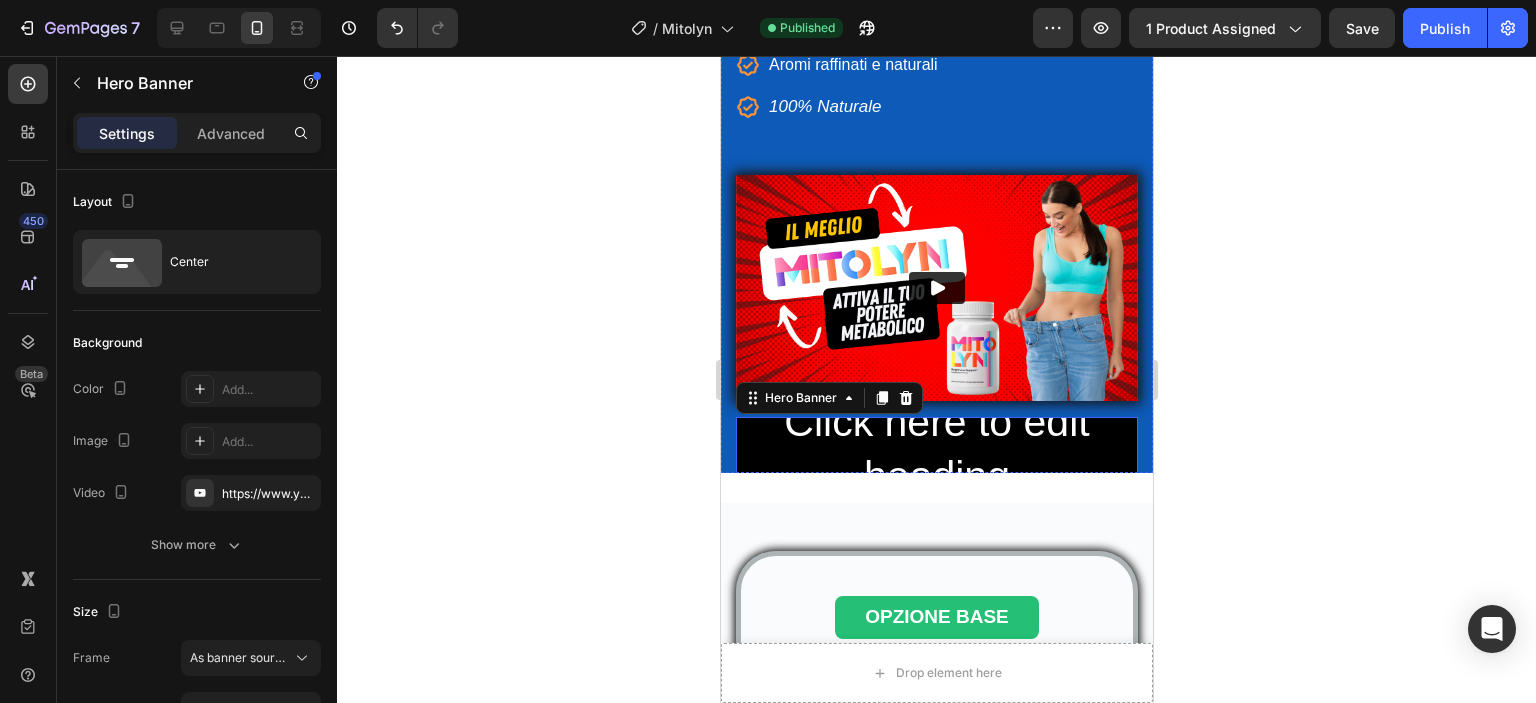 scroll, scrollTop: 500, scrollLeft: 0, axis: vertical 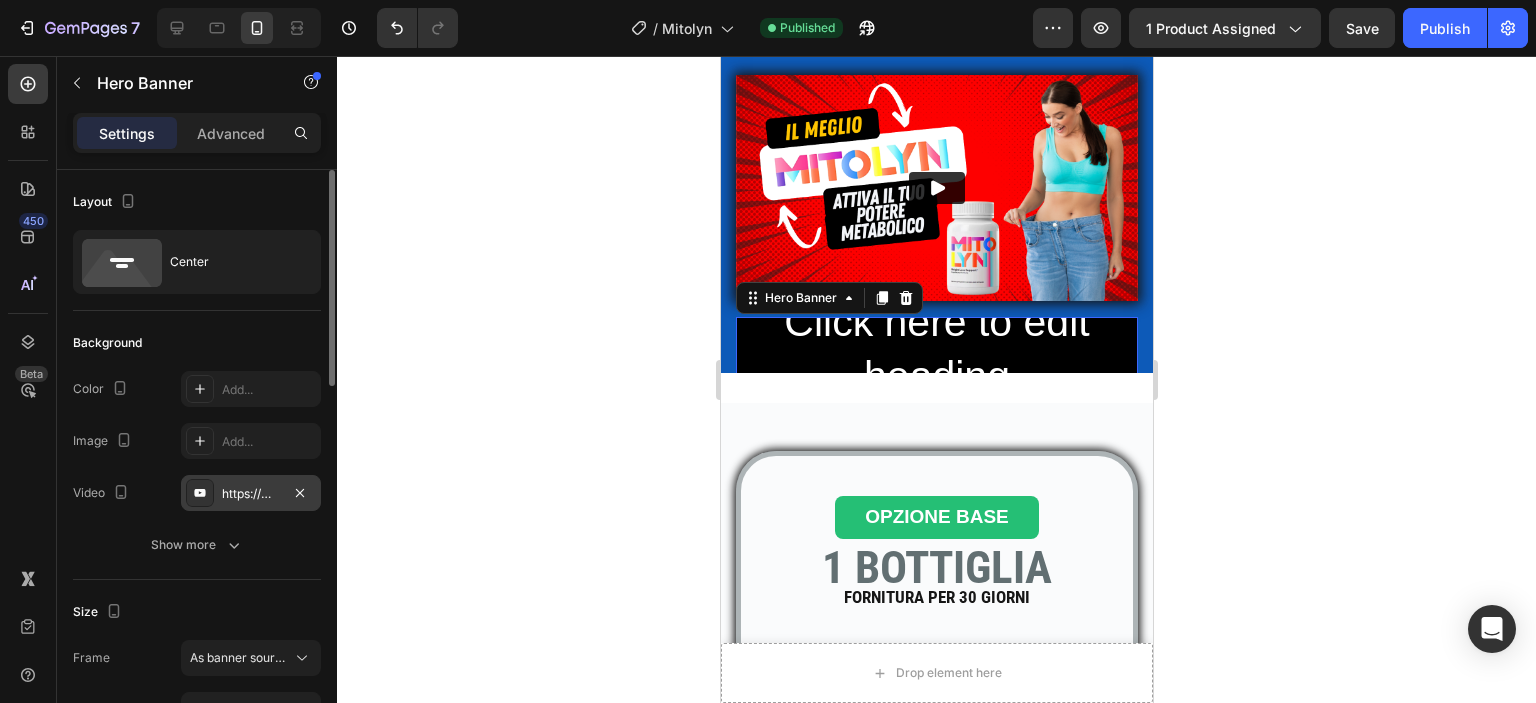 click on "https://www.youtube.com/watch?v=drIt4RH_kyQ" at bounding box center (251, 494) 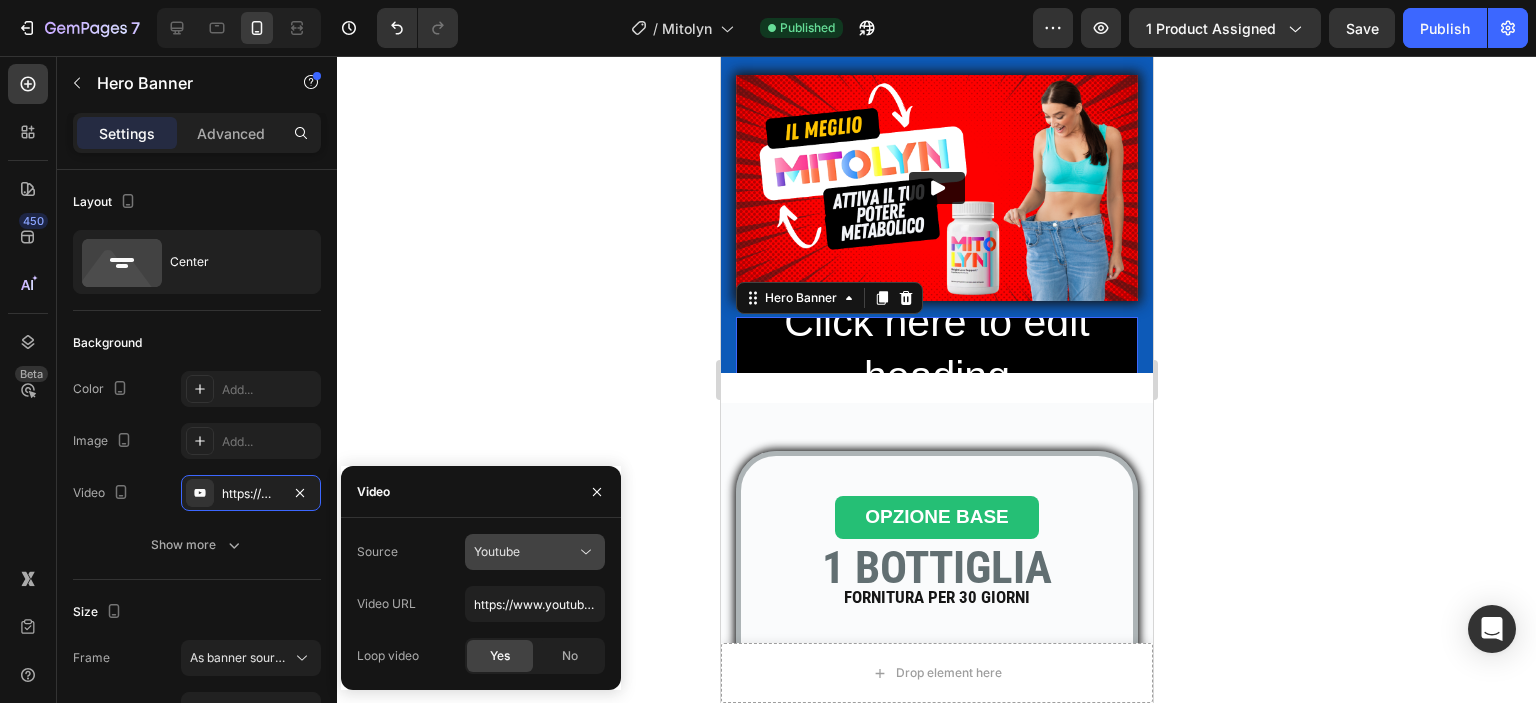 click on "Youtube" at bounding box center [525, 552] 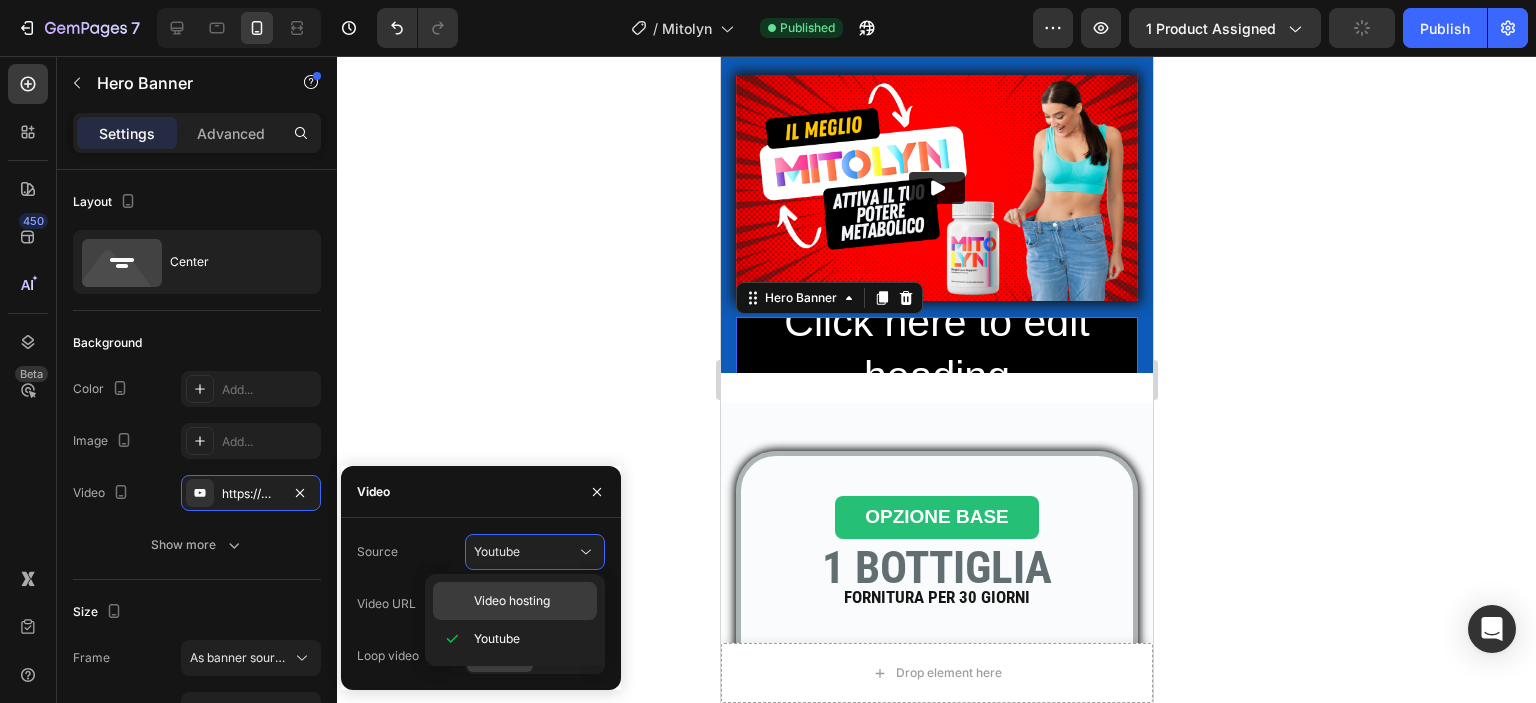 click on "Video hosting" at bounding box center [512, 601] 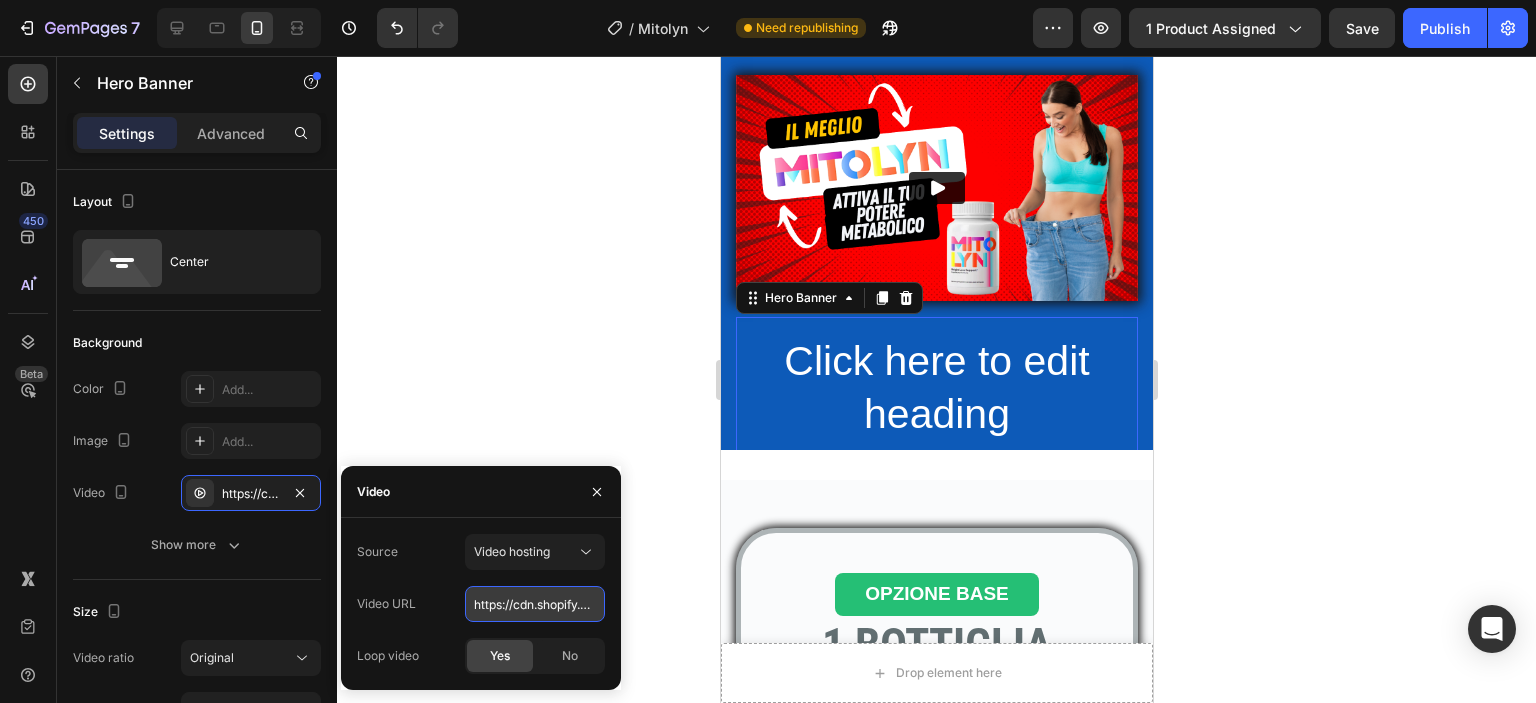 click on "https://cdn.shopify.com/videos/c/o/v/92a407d4e0c94a288eb54cac18c387dc.mp4" at bounding box center [535, 604] 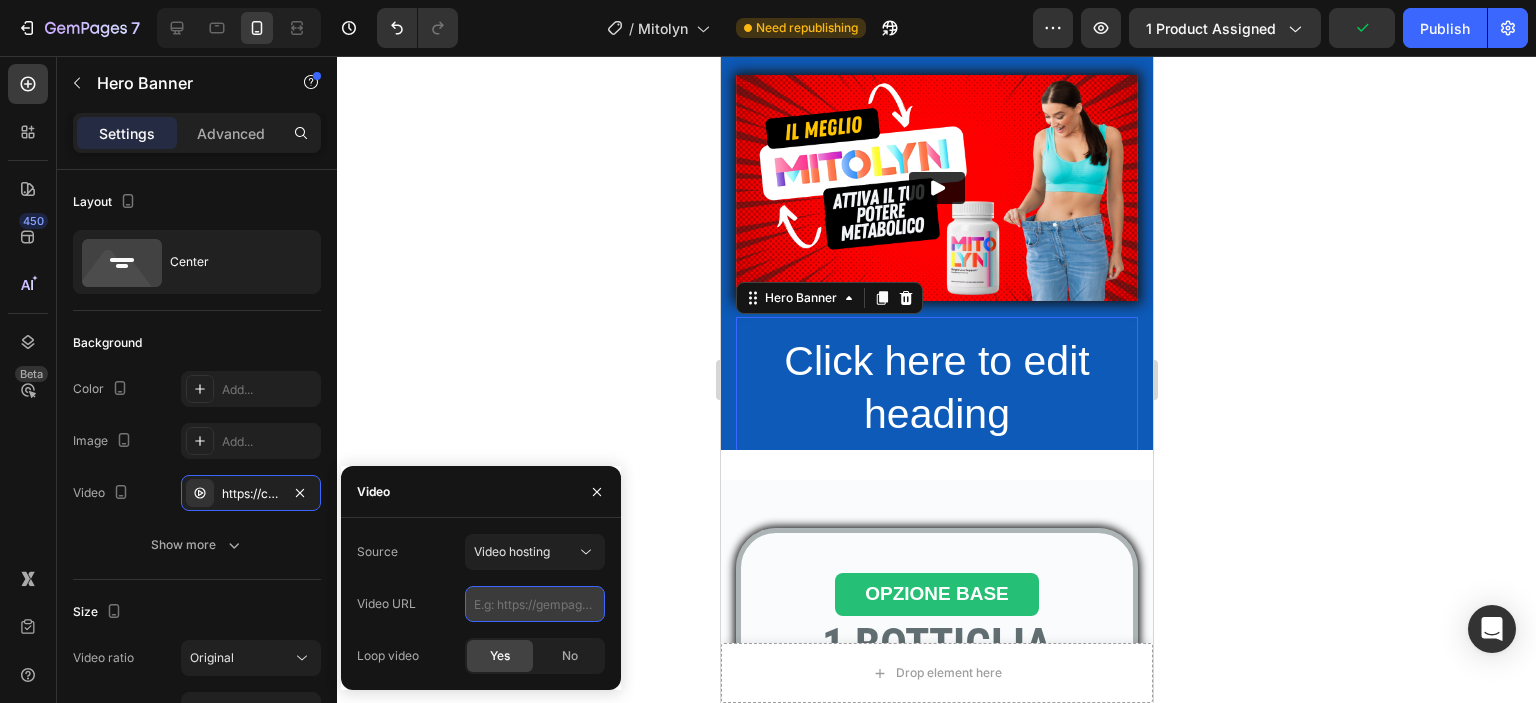 click at bounding box center [535, 604] 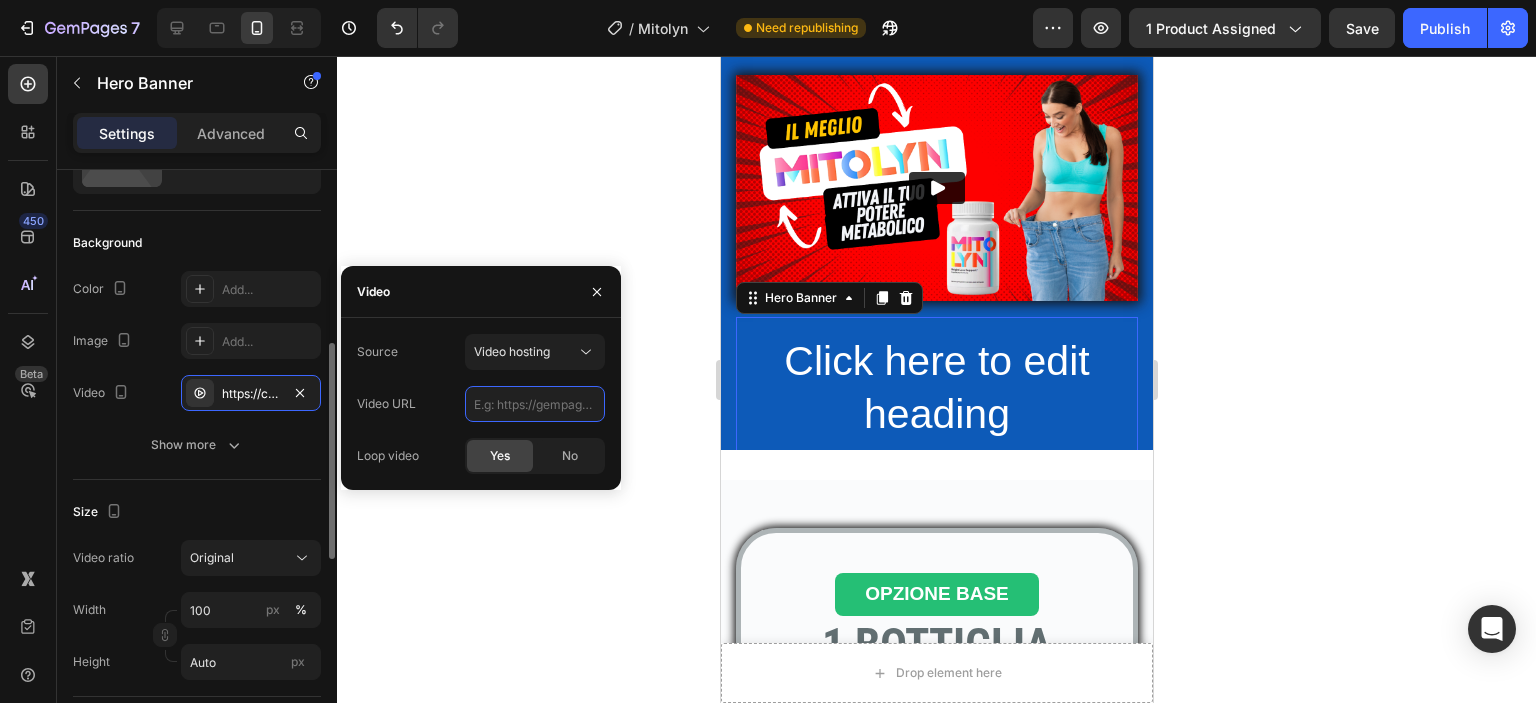 scroll, scrollTop: 200, scrollLeft: 0, axis: vertical 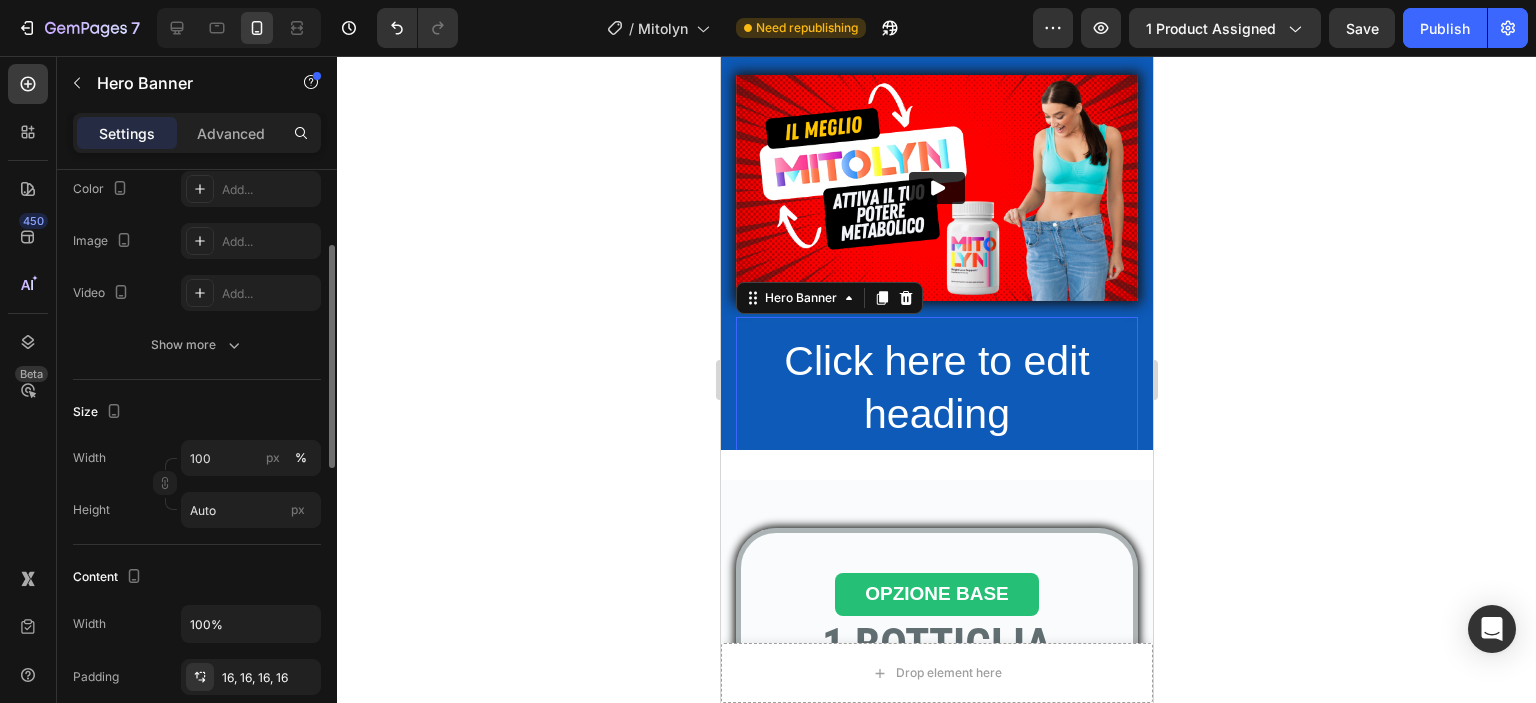 click on "%" at bounding box center [301, 458] 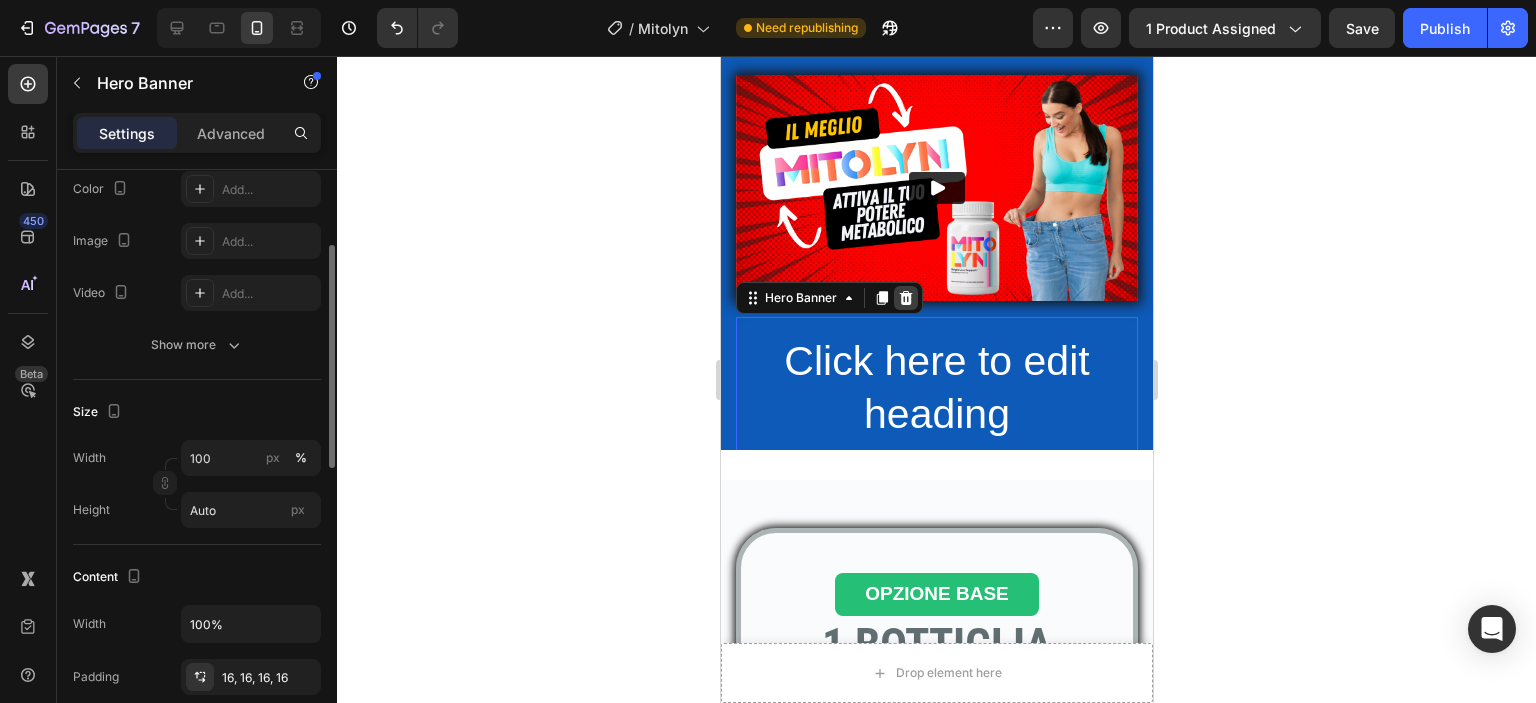 click 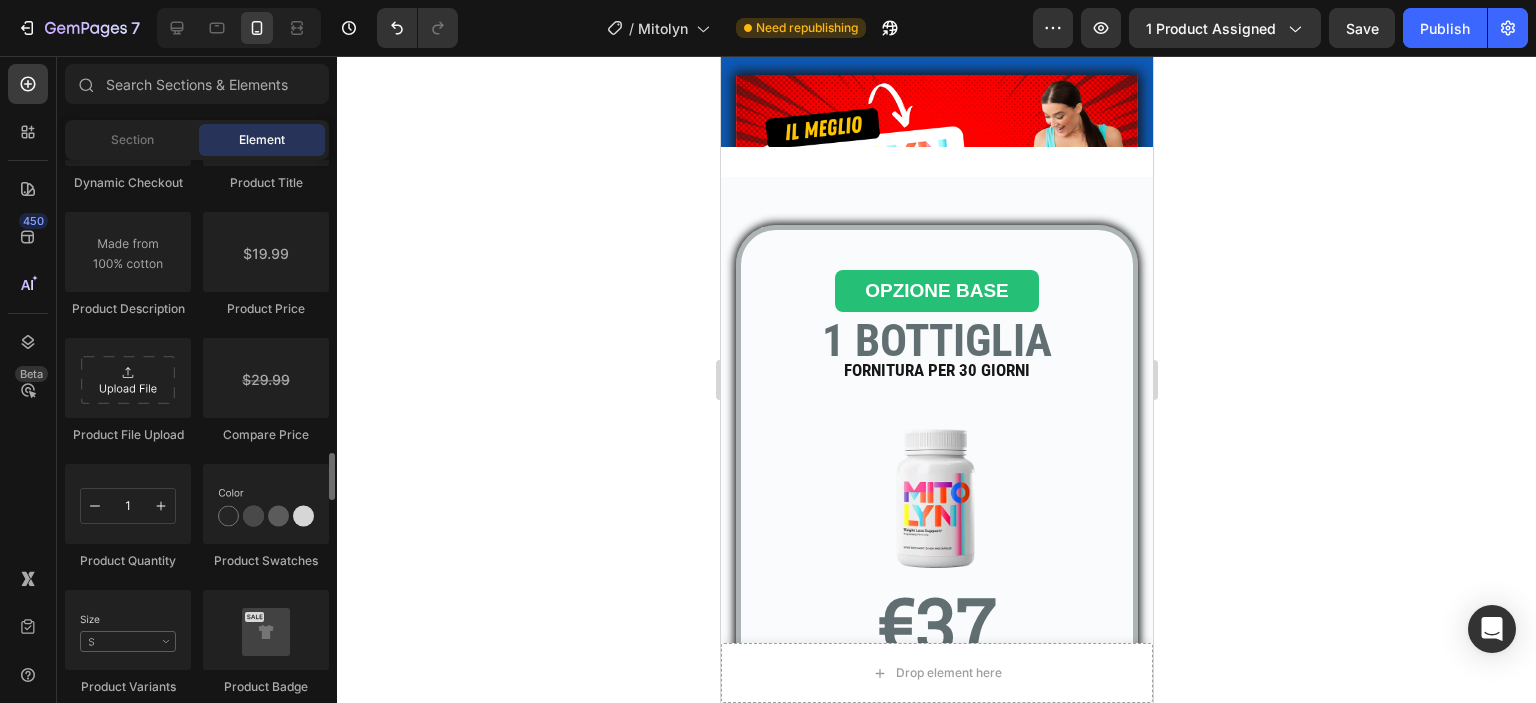 scroll, scrollTop: 3700, scrollLeft: 0, axis: vertical 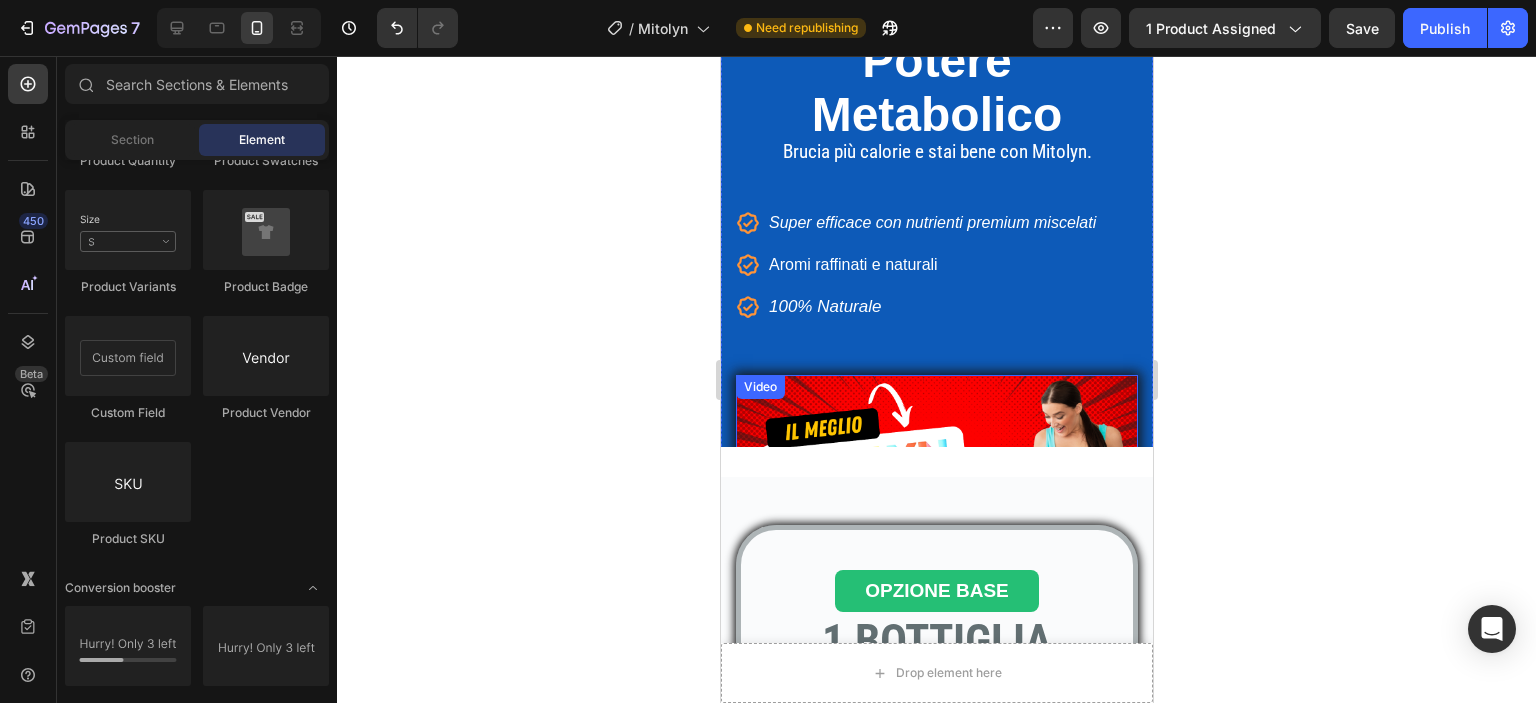 click at bounding box center [936, 488] 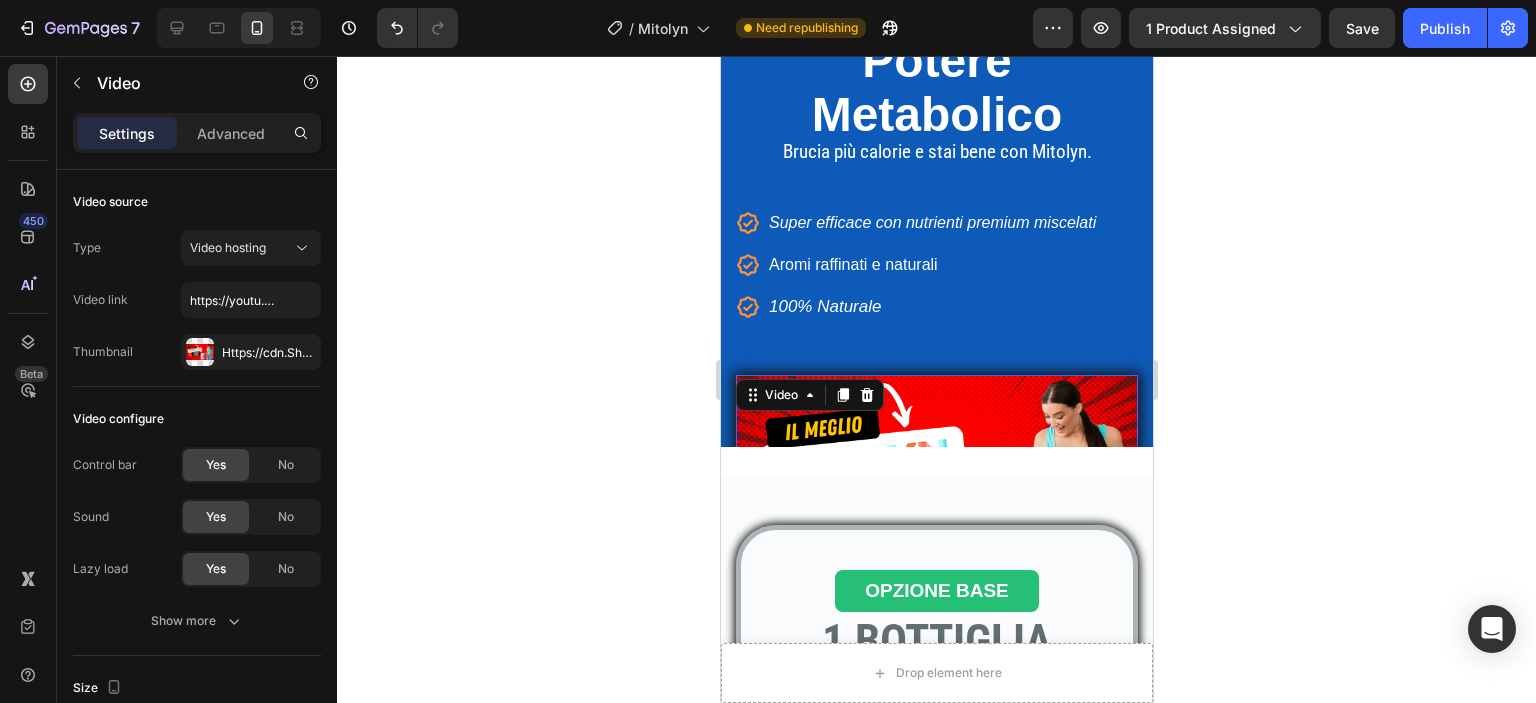 click at bounding box center (936, 488) 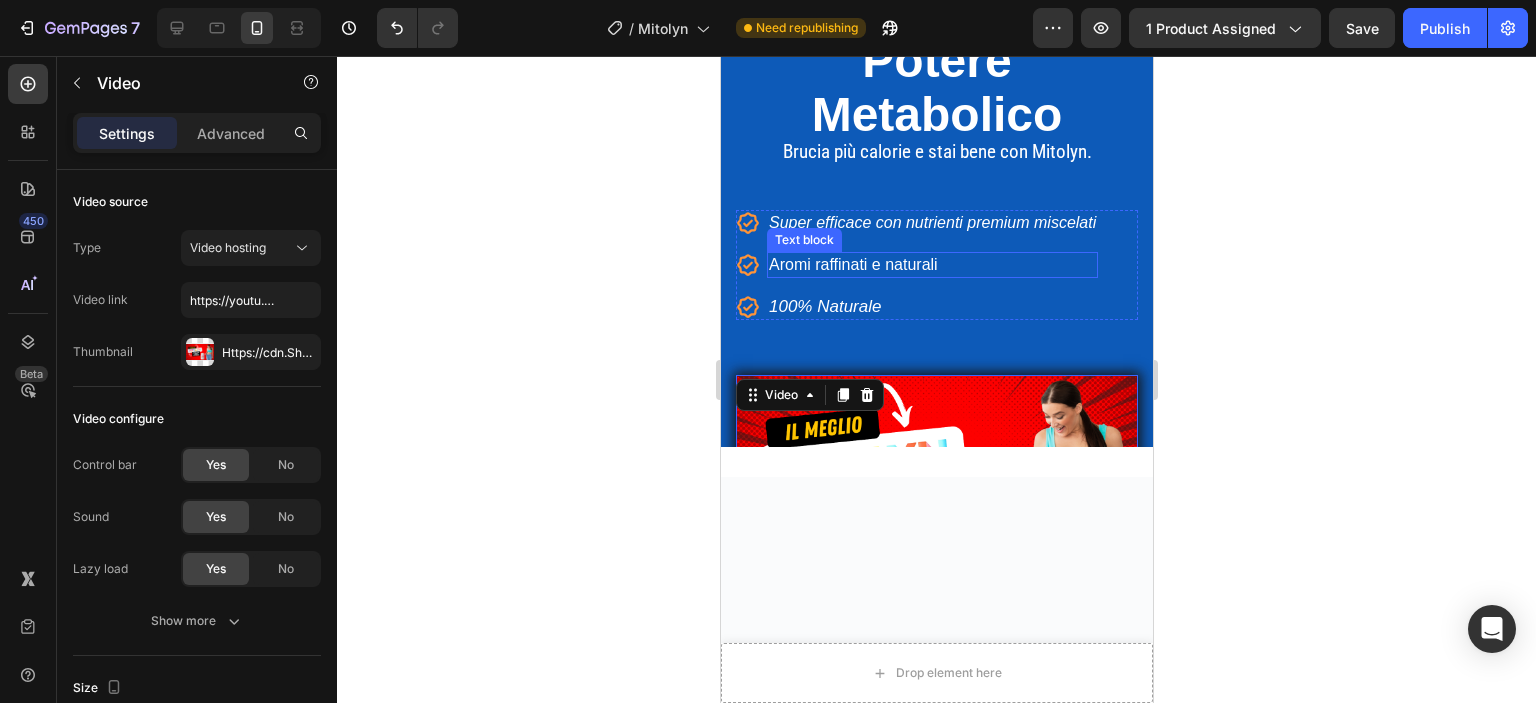 scroll, scrollTop: 0, scrollLeft: 0, axis: both 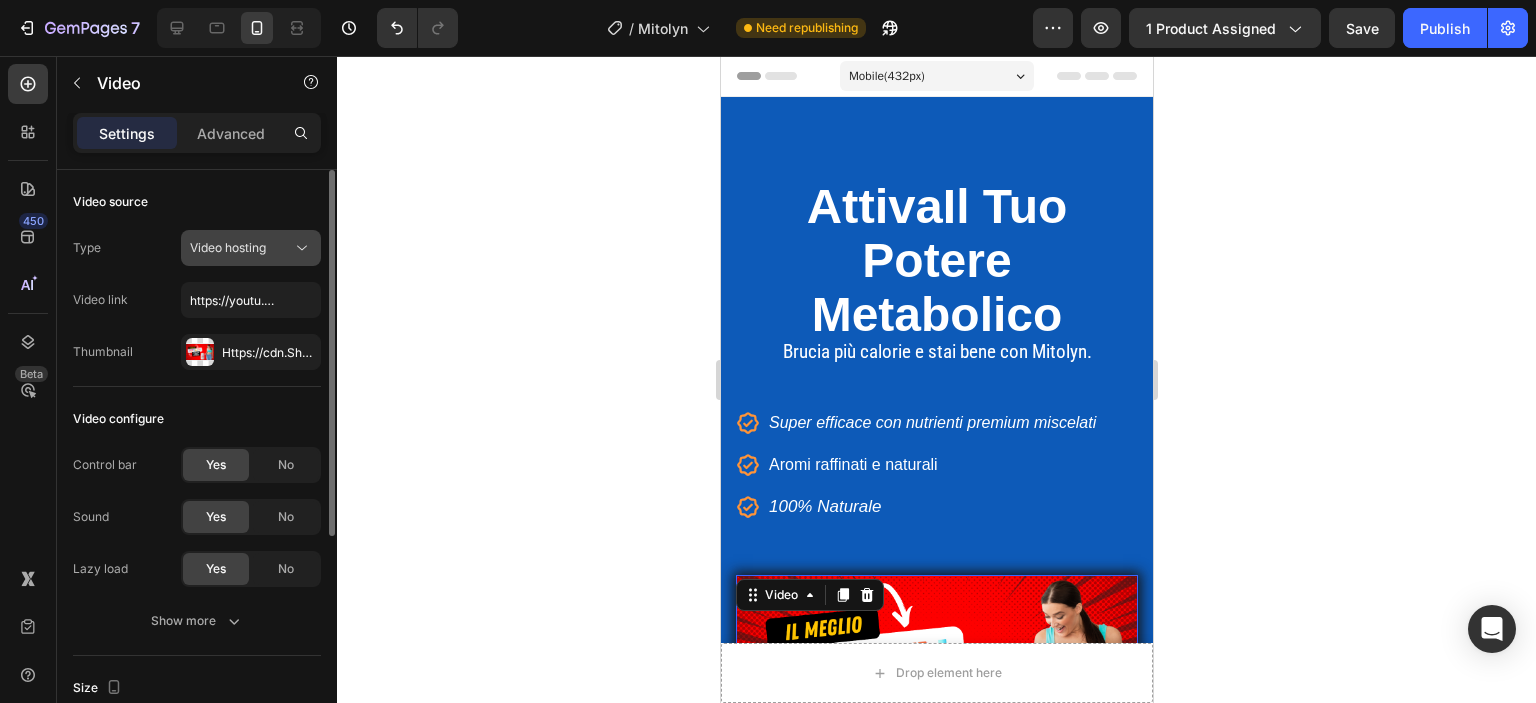 click 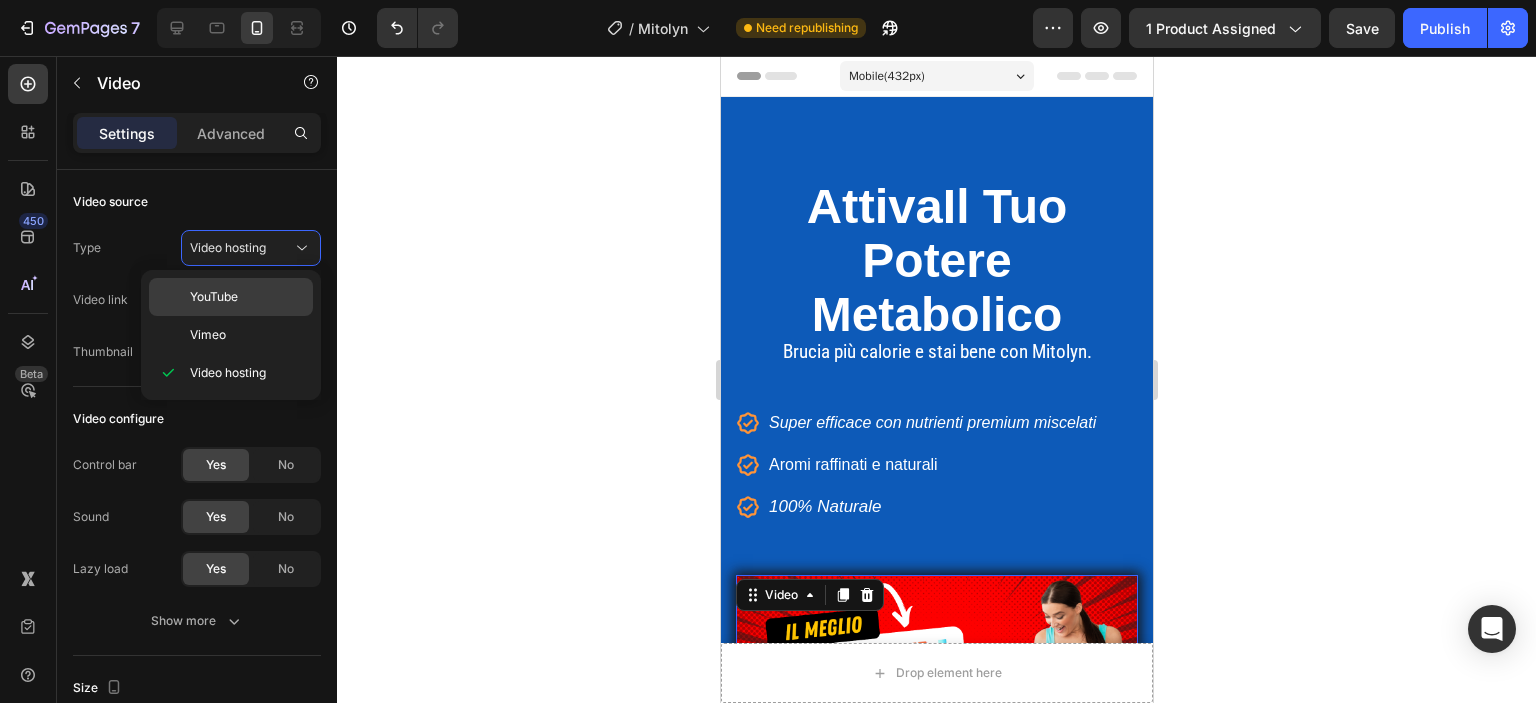 click on "YouTube" 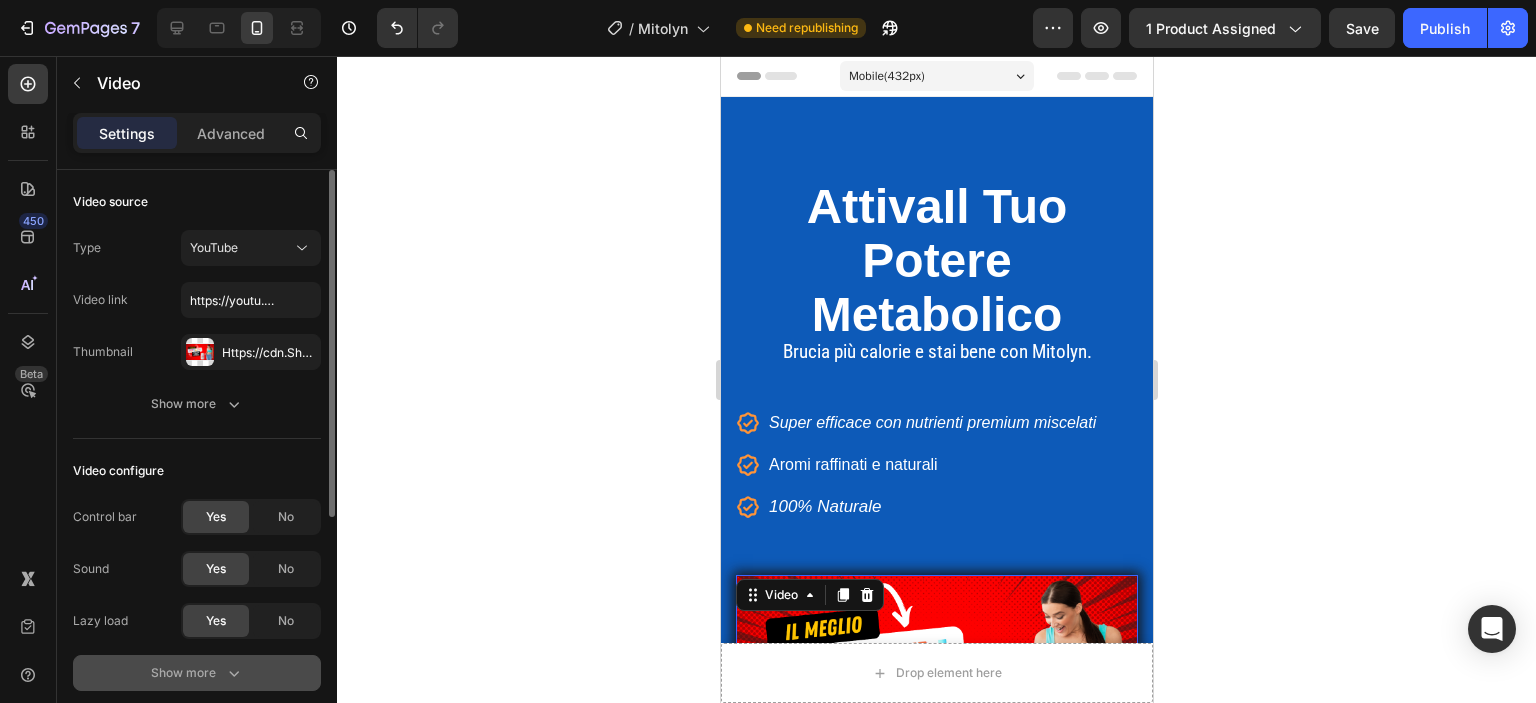 click 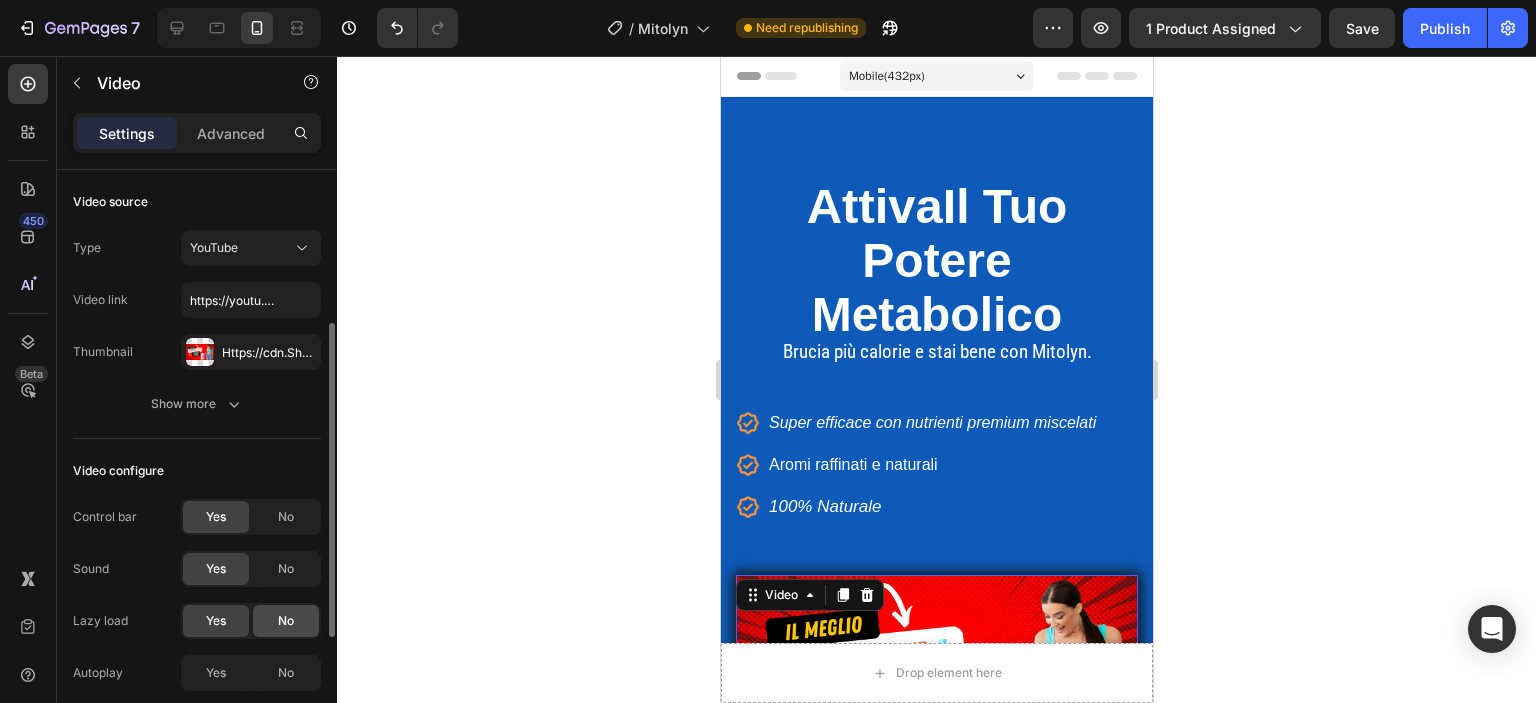 scroll, scrollTop: 100, scrollLeft: 0, axis: vertical 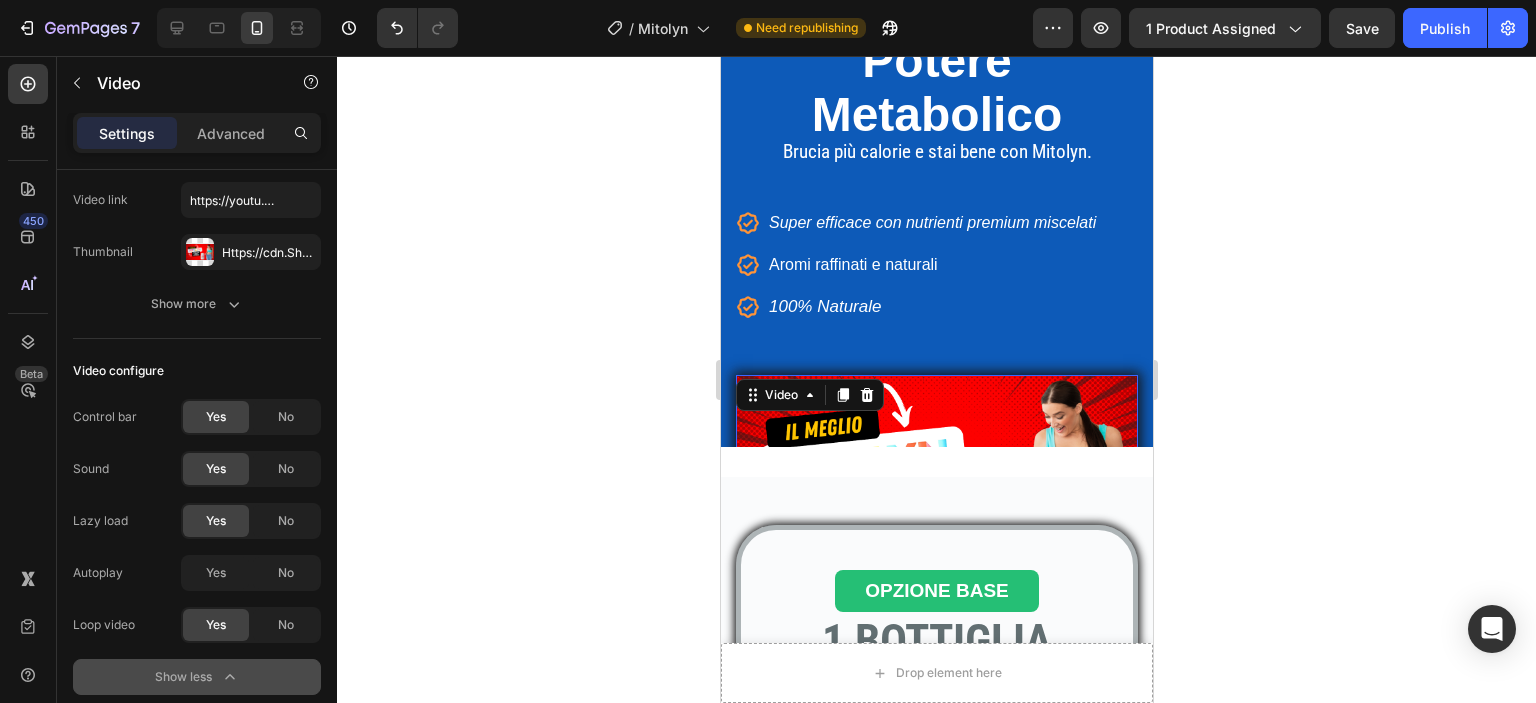 click 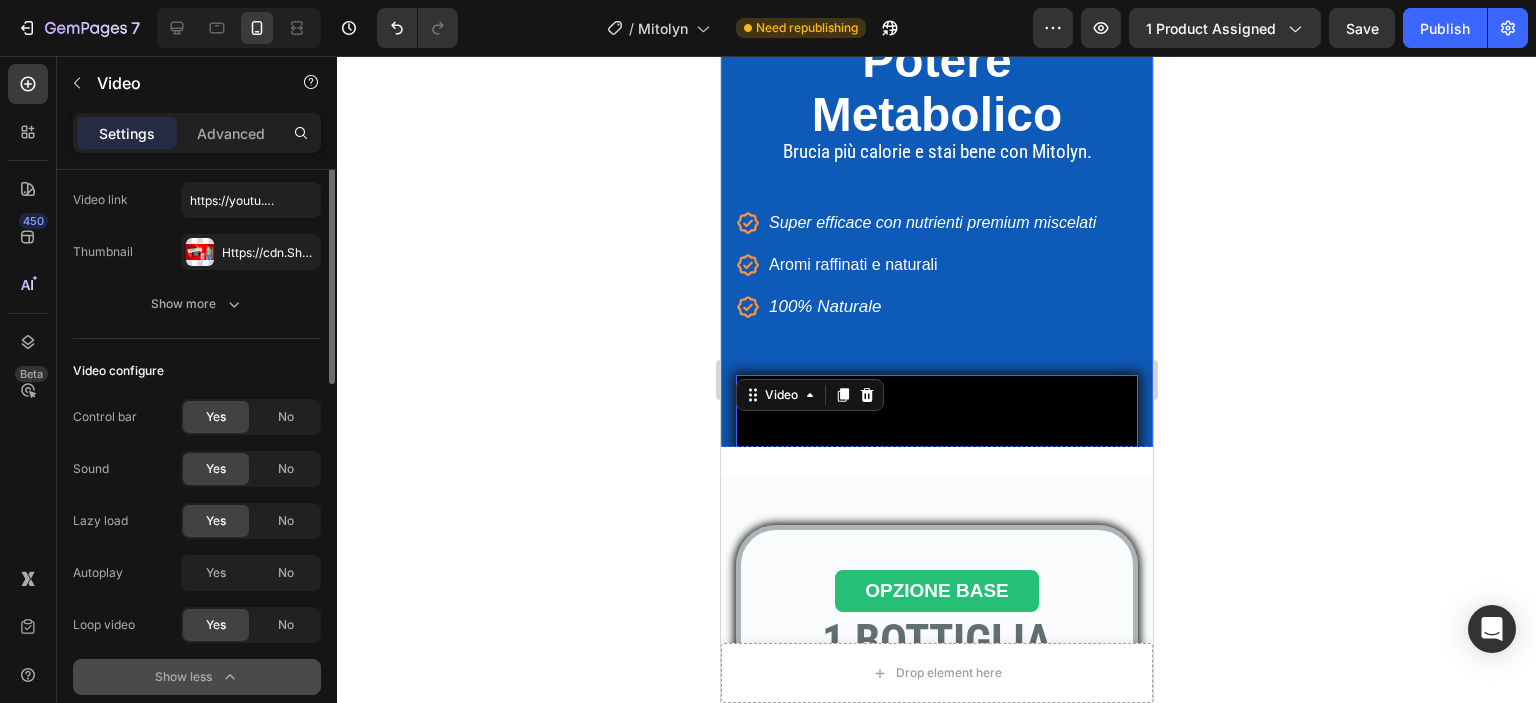 scroll, scrollTop: 0, scrollLeft: 0, axis: both 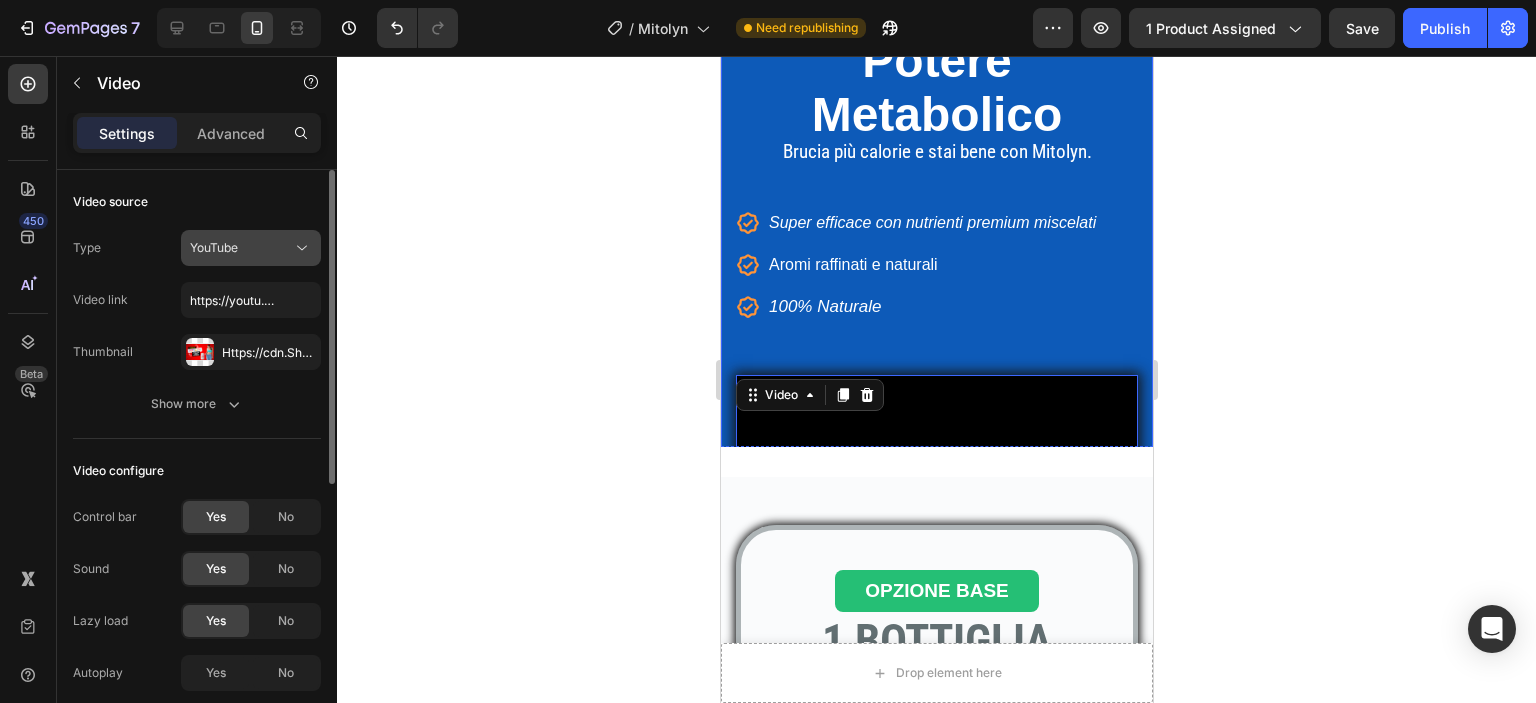 click on "YouTube" 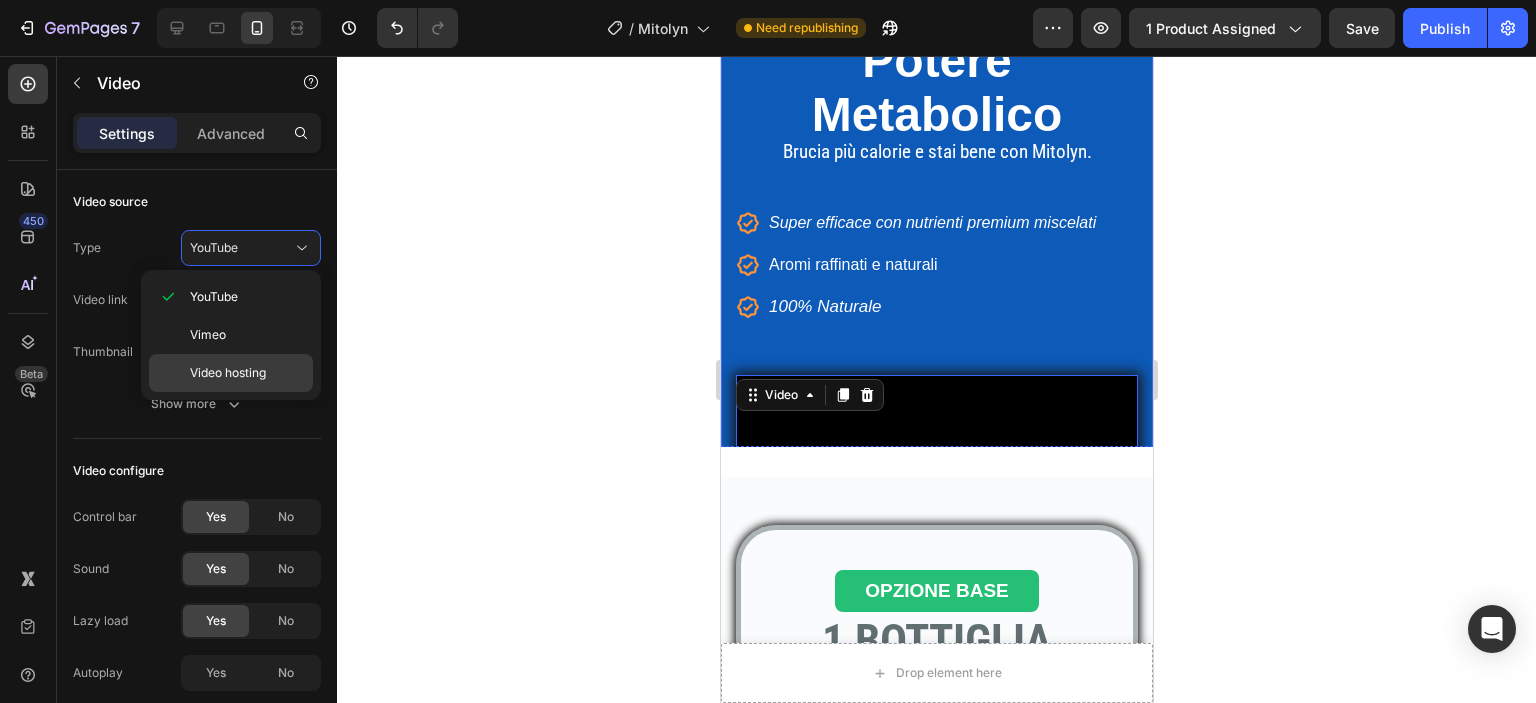 click on "Video hosting" at bounding box center [228, 373] 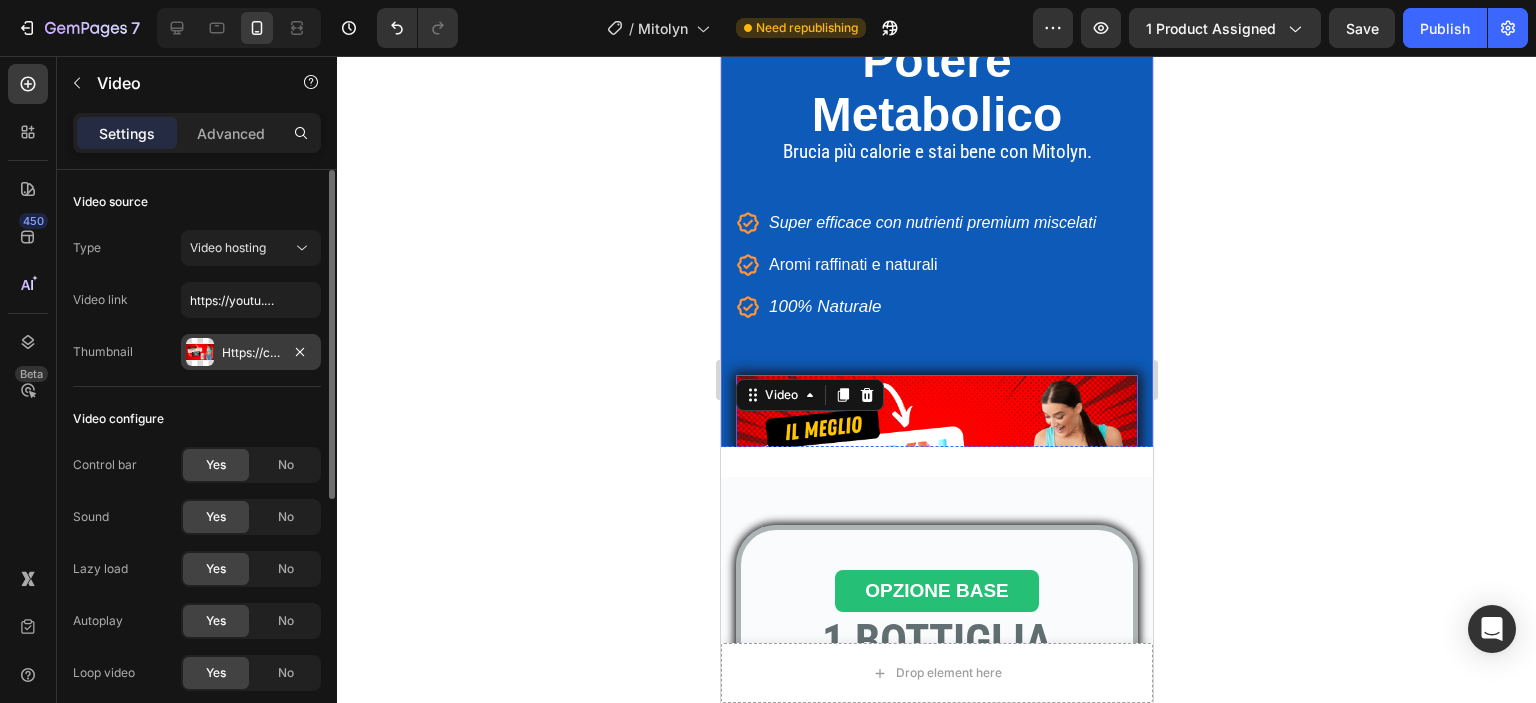 click on "Https://cdn.Shopify.Com/s/files/1/0949/9171/2575/files/gempages_577605140131873296-ad36657c-6faa-484a-8a45-e53c897db202.Png" at bounding box center (251, 353) 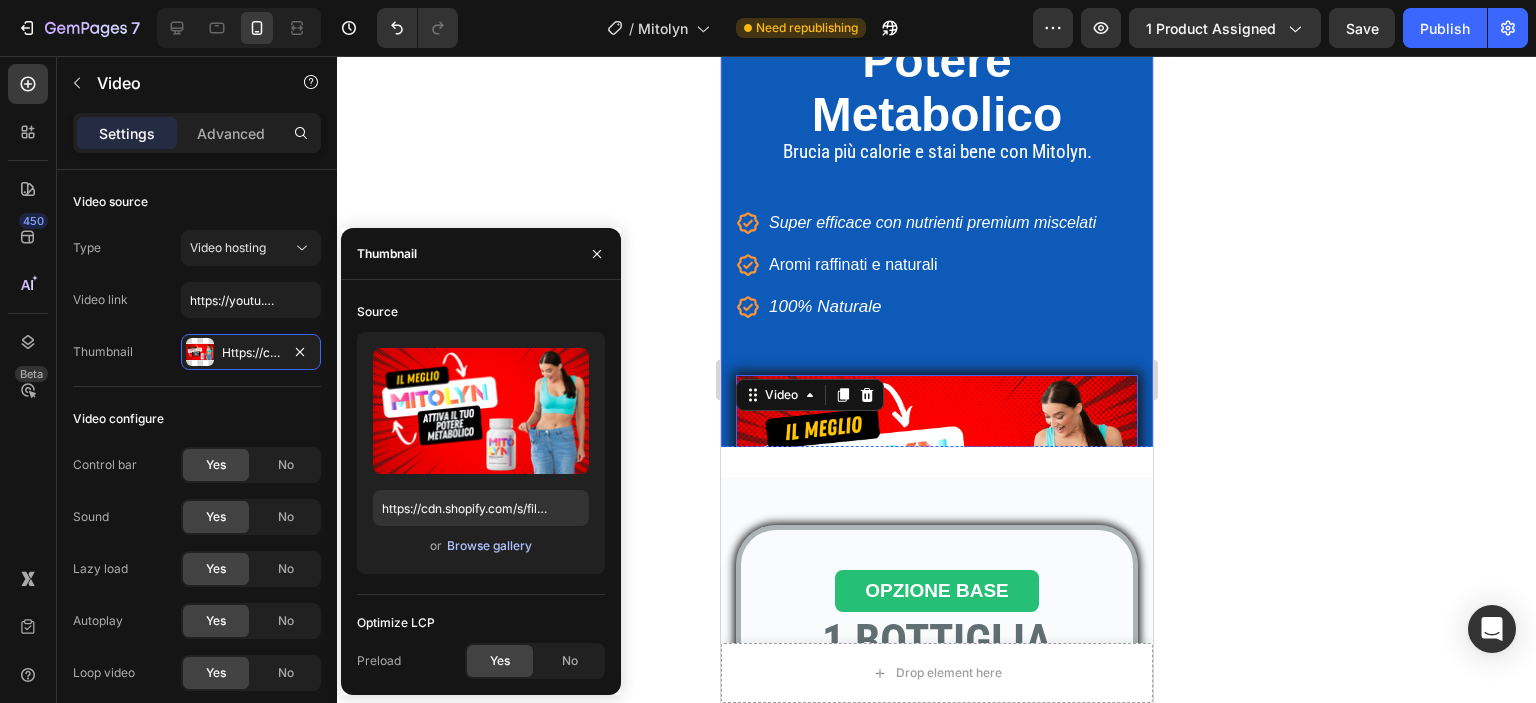 click on "Browse gallery" at bounding box center (489, 546) 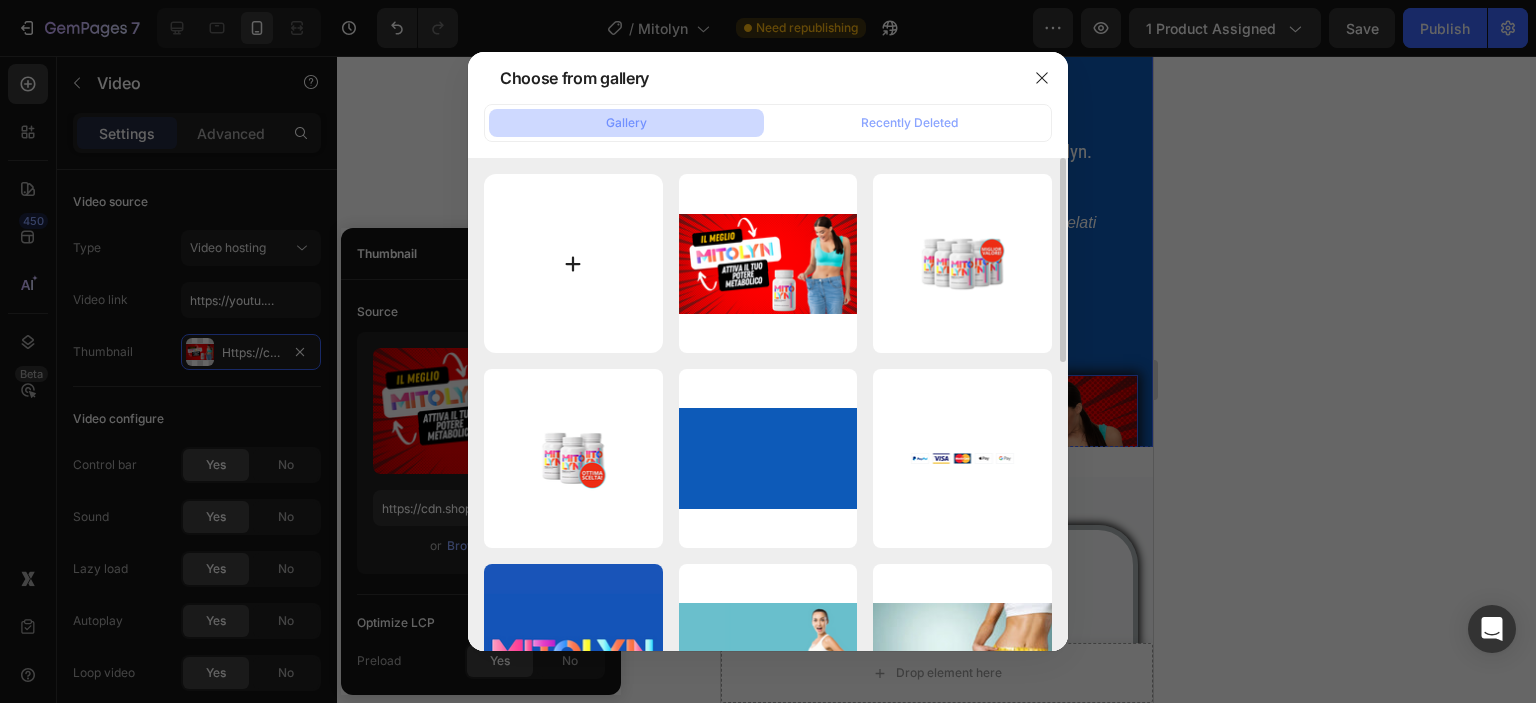 click at bounding box center (573, 263) 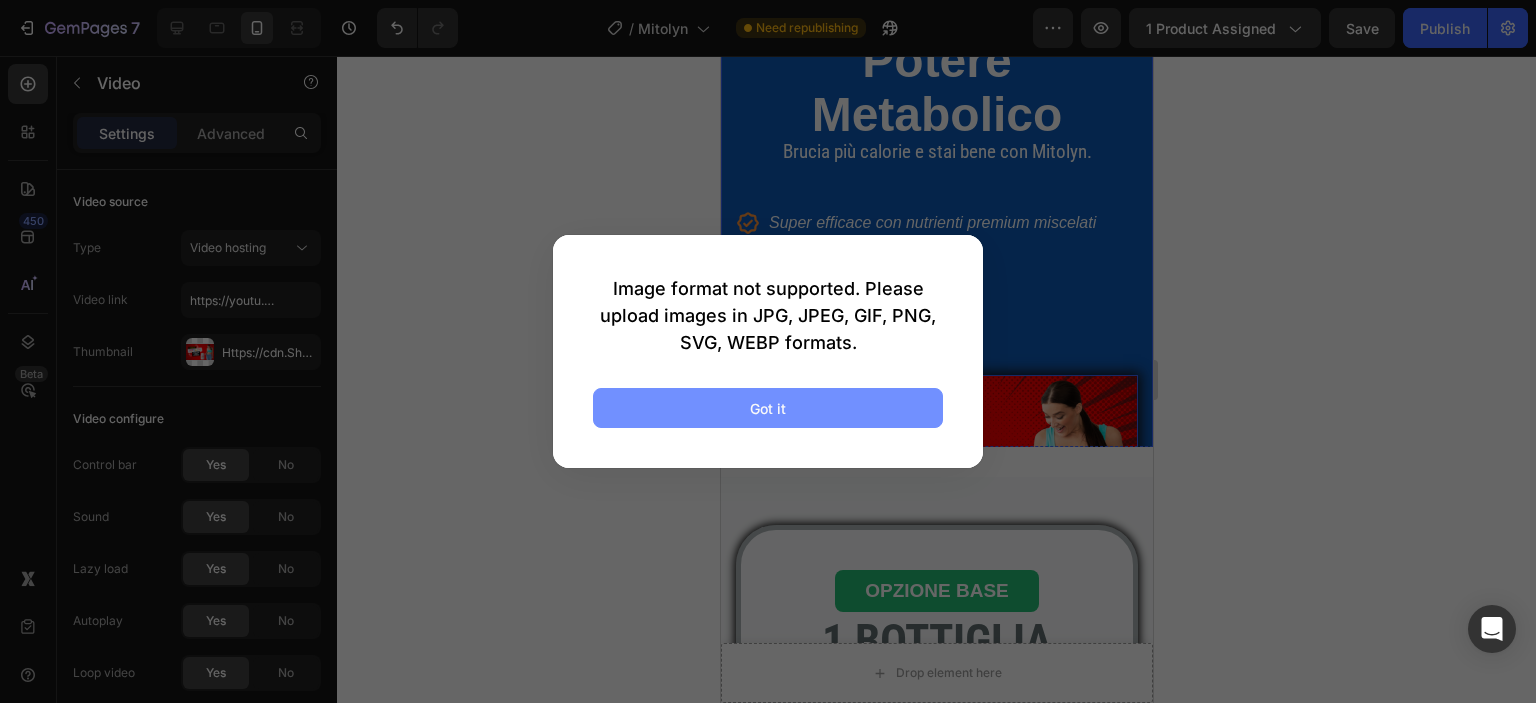 click on "Got it" at bounding box center (768, 408) 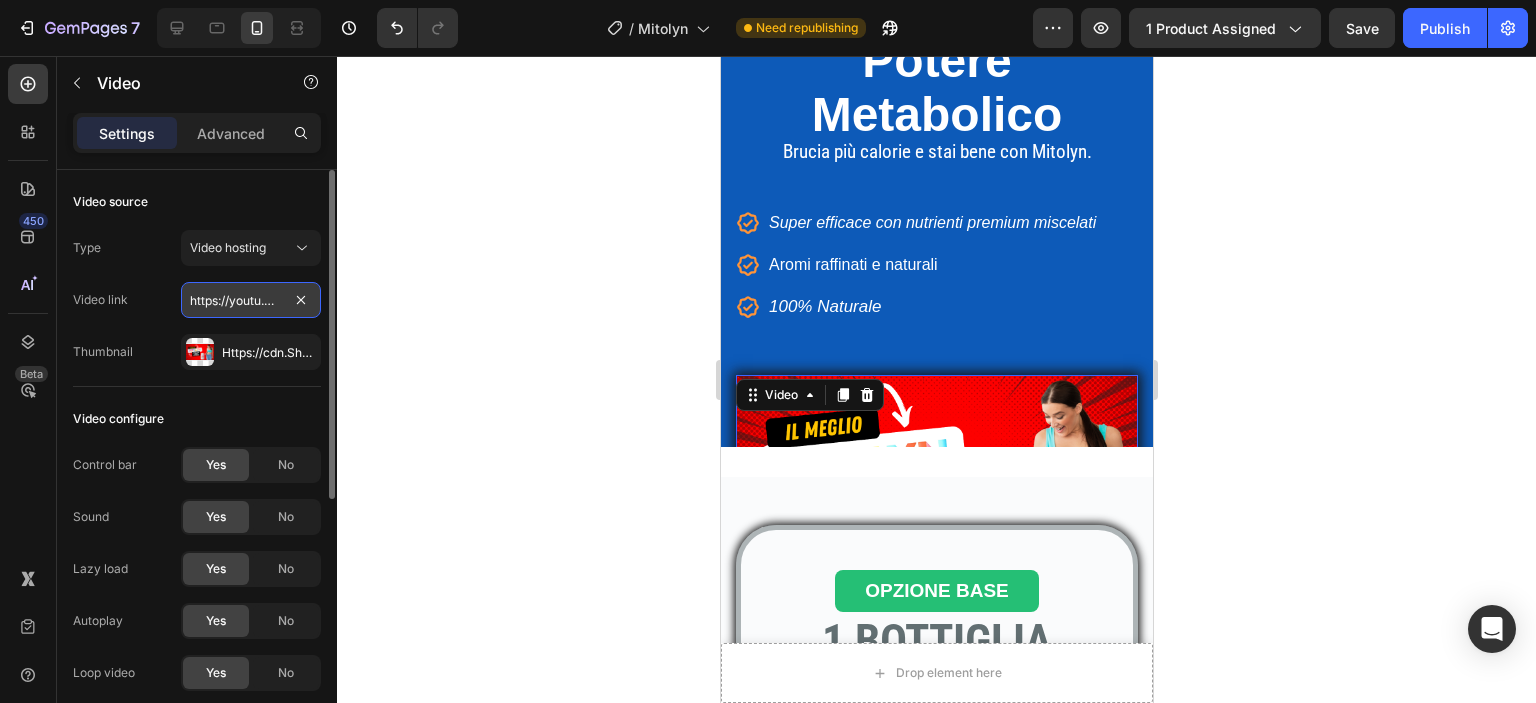 click on "https://youtu.be/-yHHfsH8BrI" at bounding box center (251, 300) 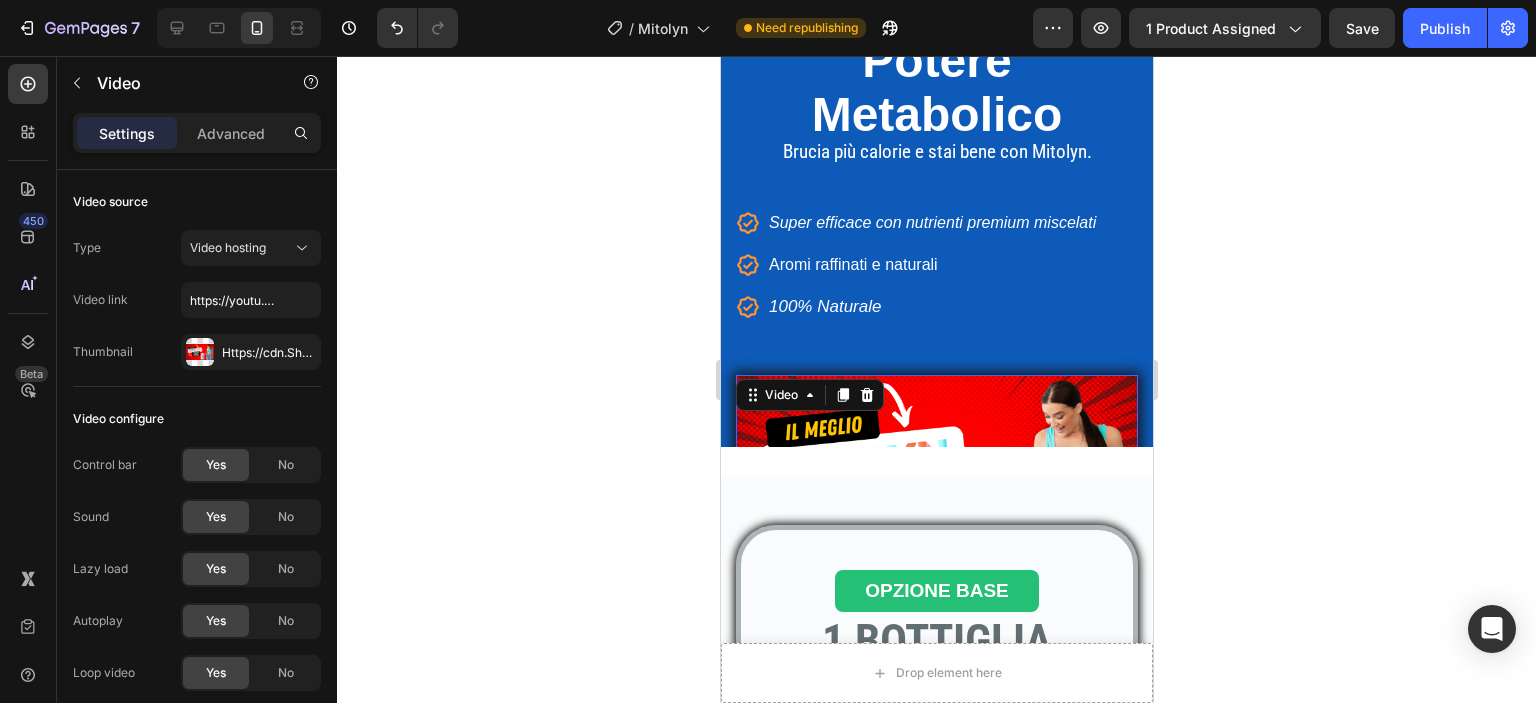 click 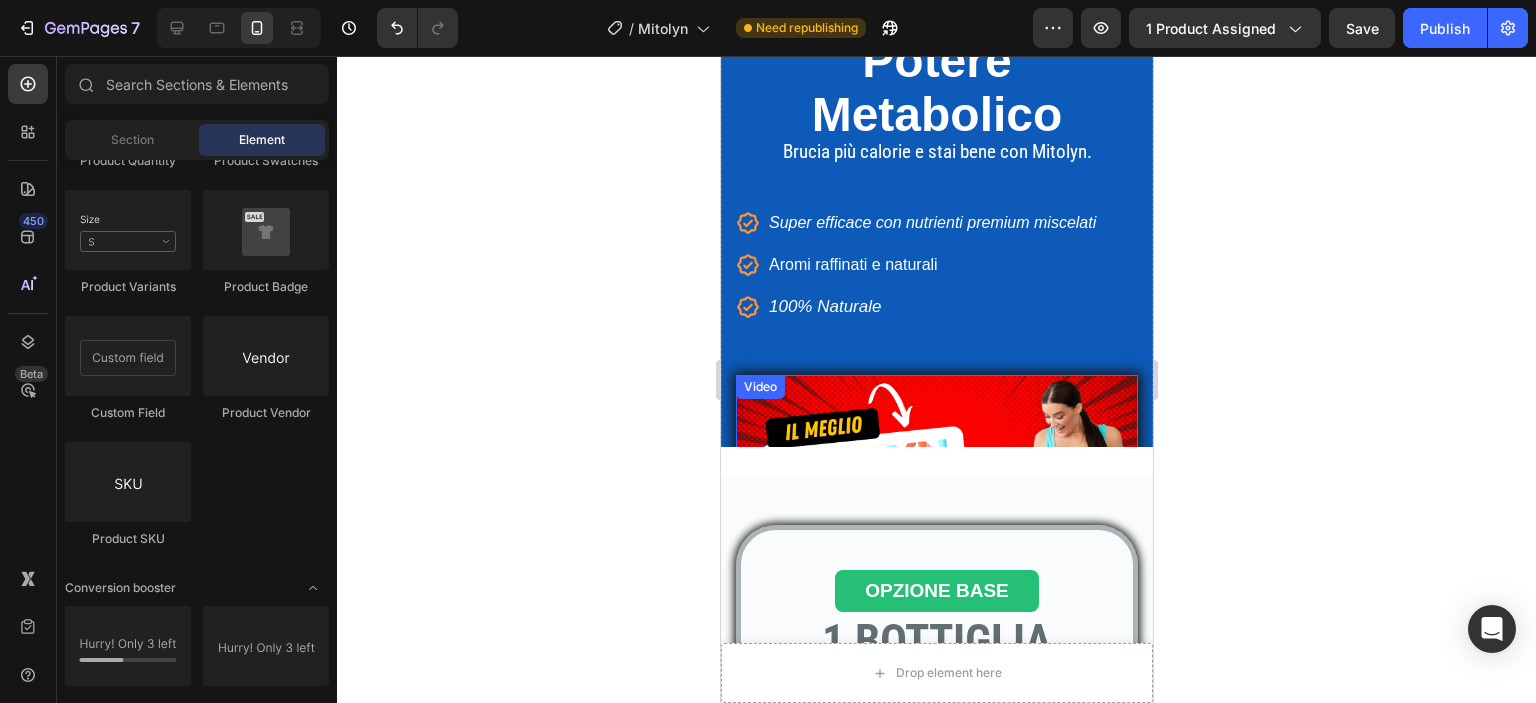 click on "Video" at bounding box center (759, 387) 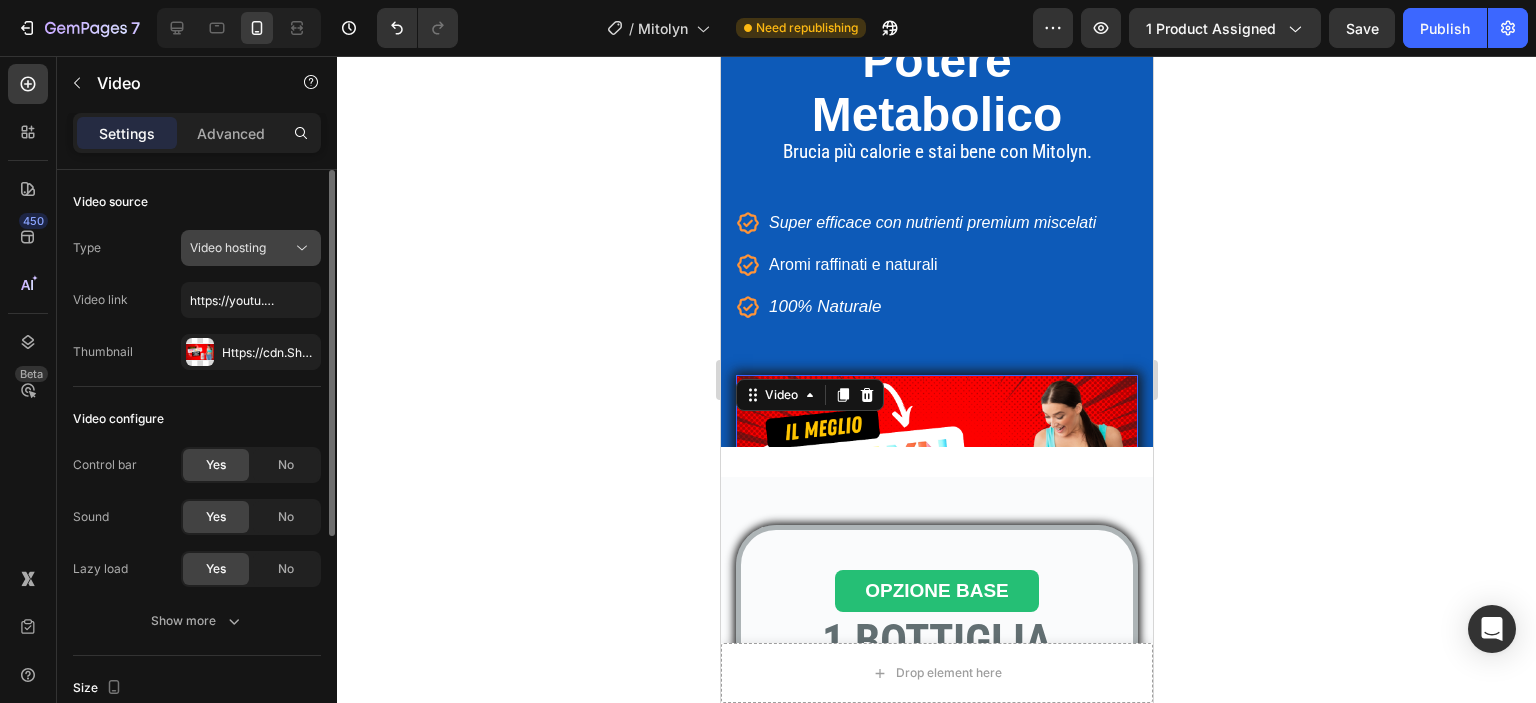 click 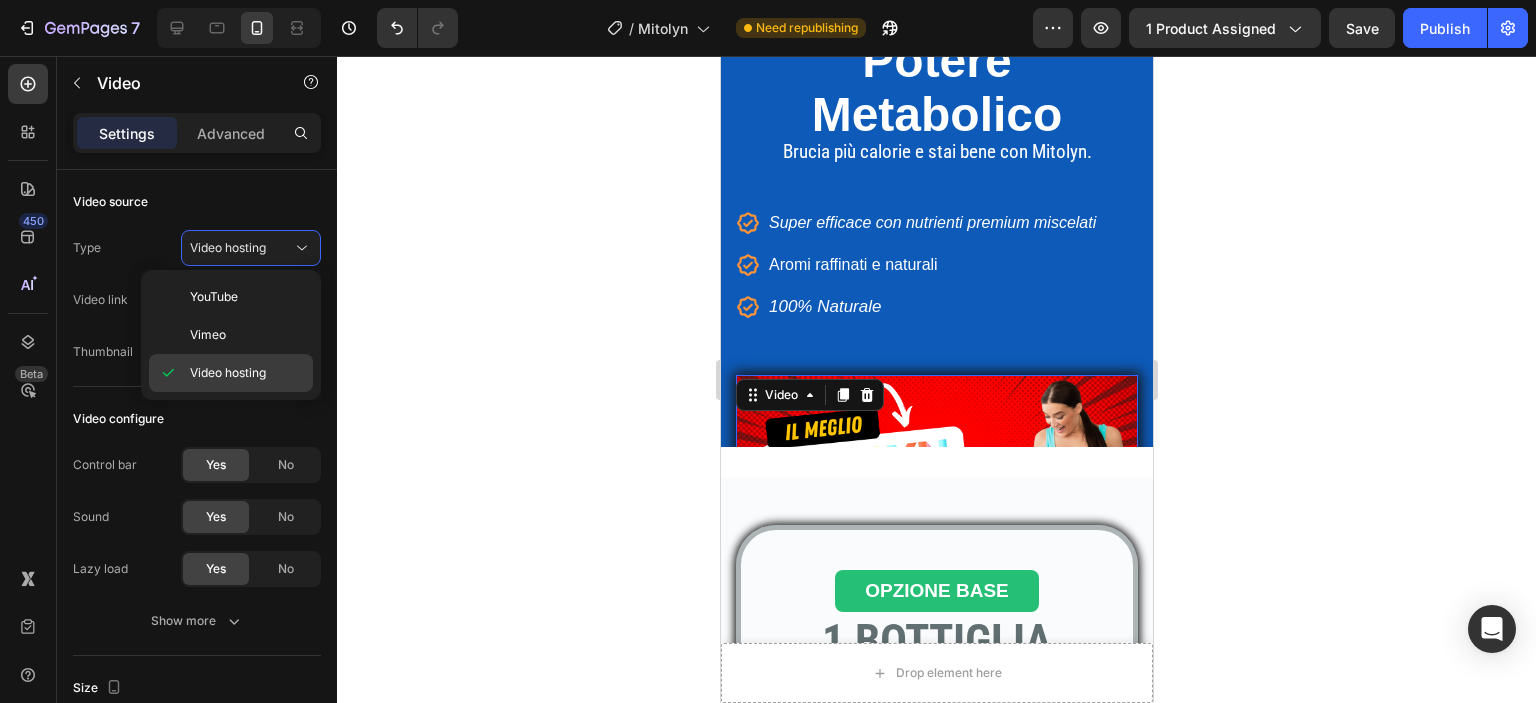 click on "Video hosting" 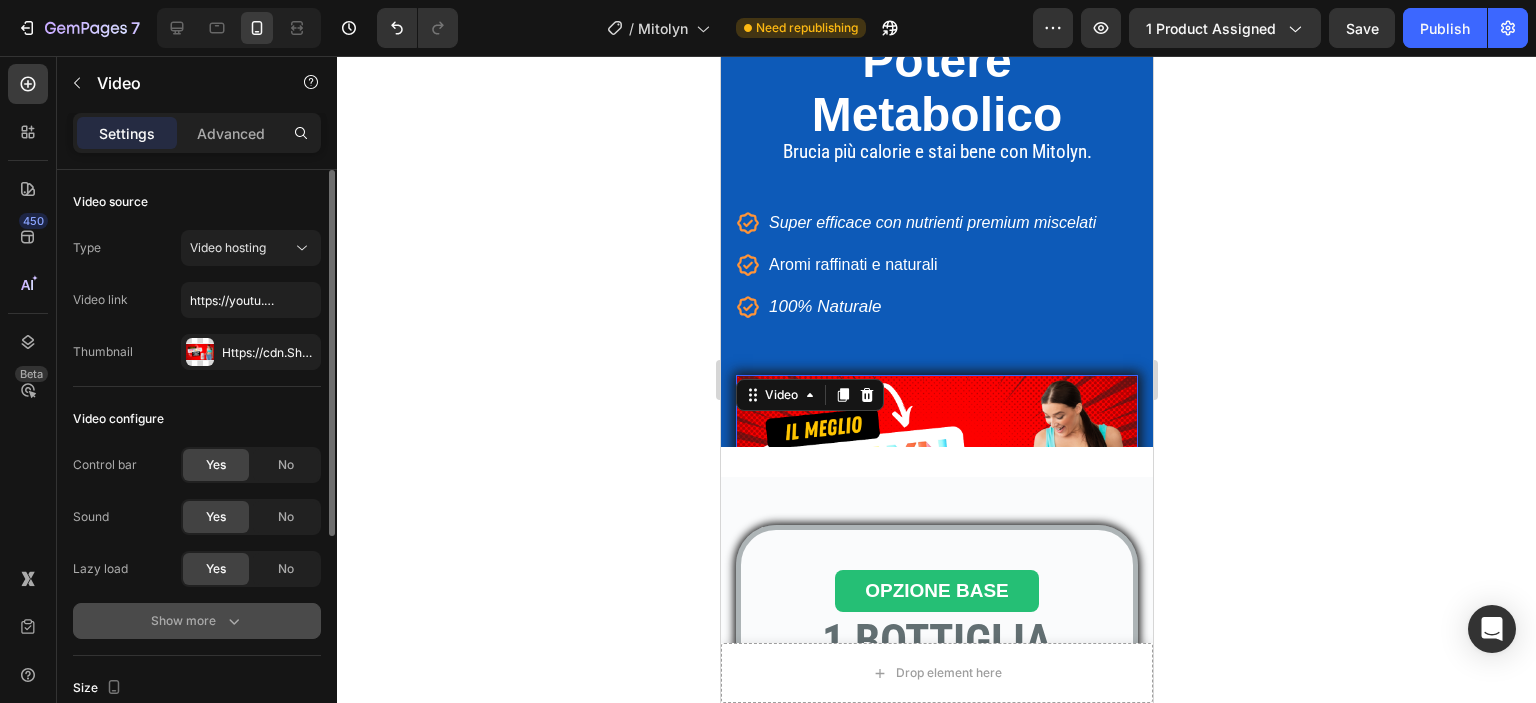 click on "Show more" at bounding box center (197, 621) 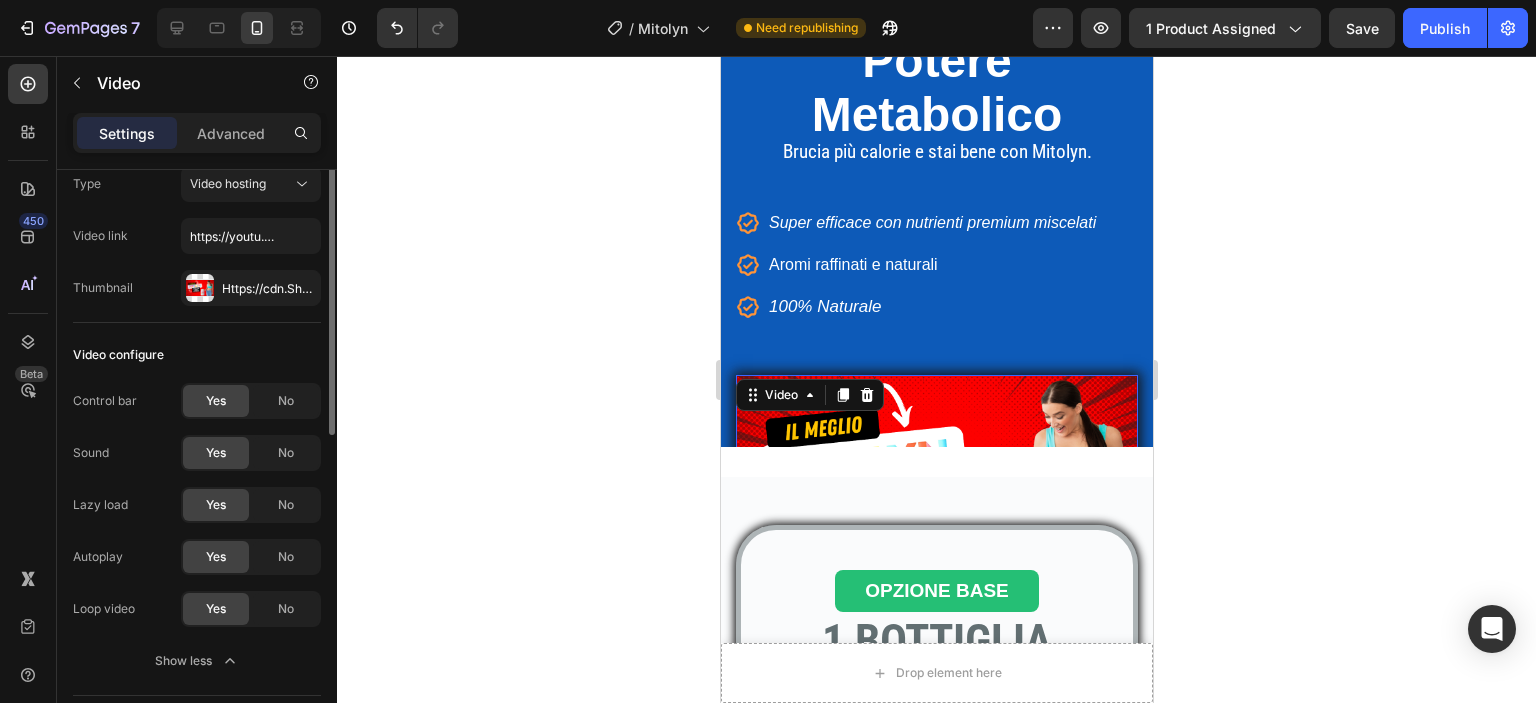 scroll, scrollTop: 0, scrollLeft: 0, axis: both 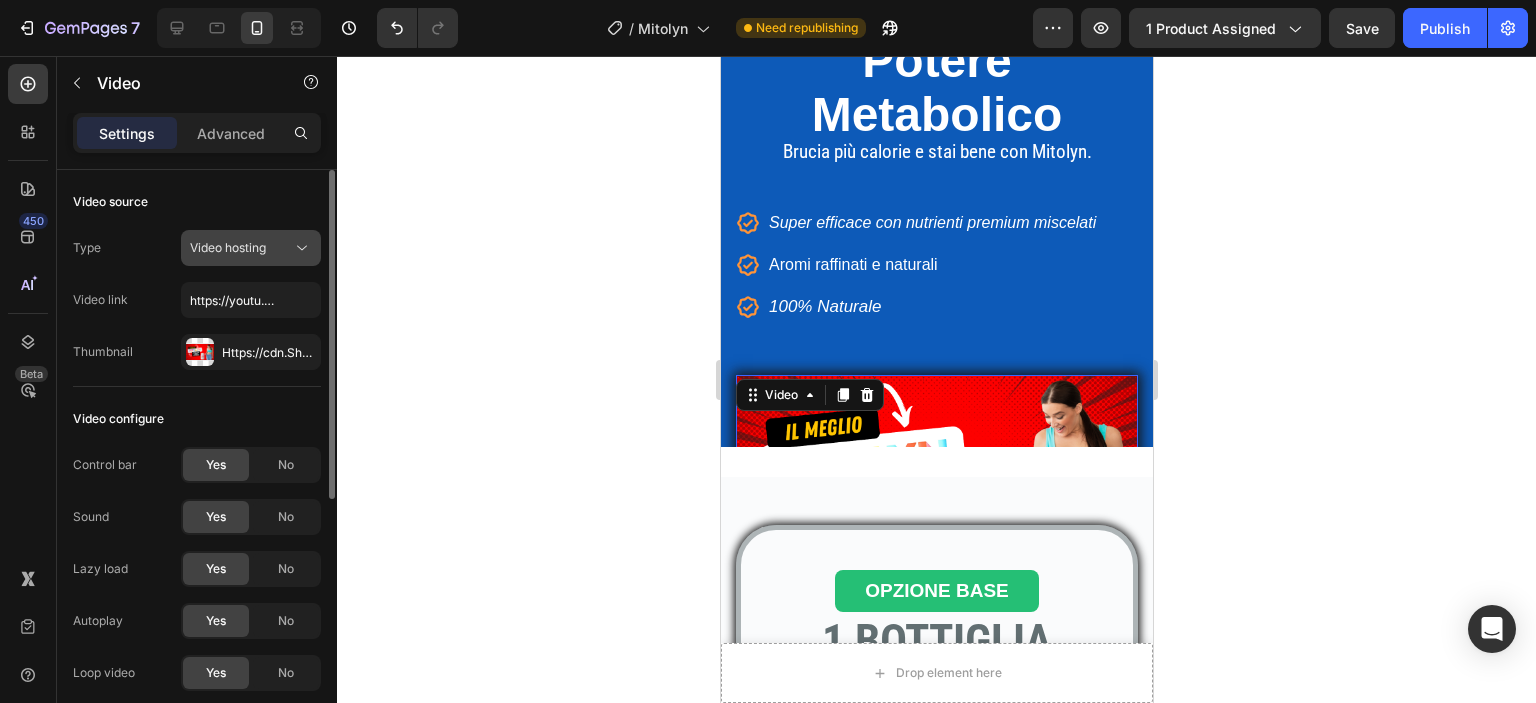 click on "Video hosting" 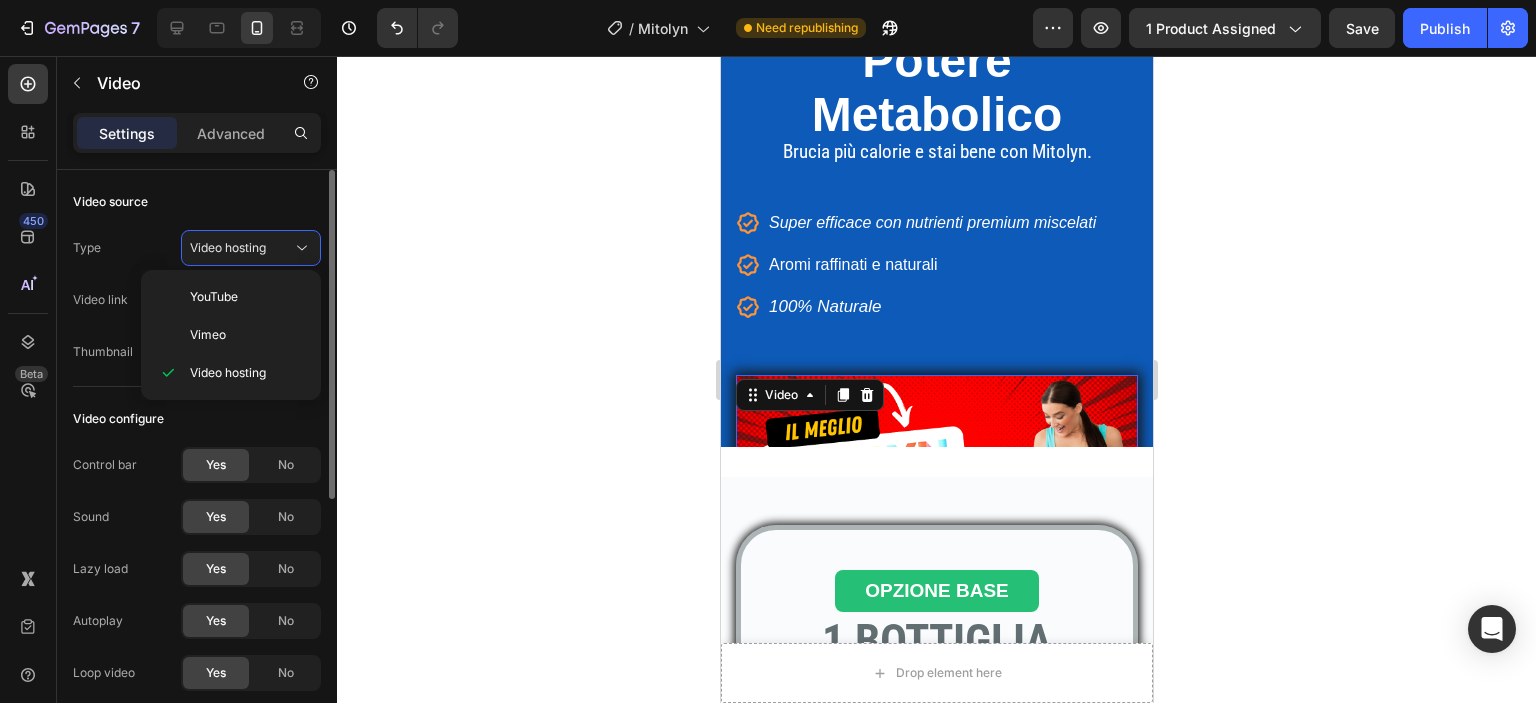 click on "Video configure" at bounding box center (197, 419) 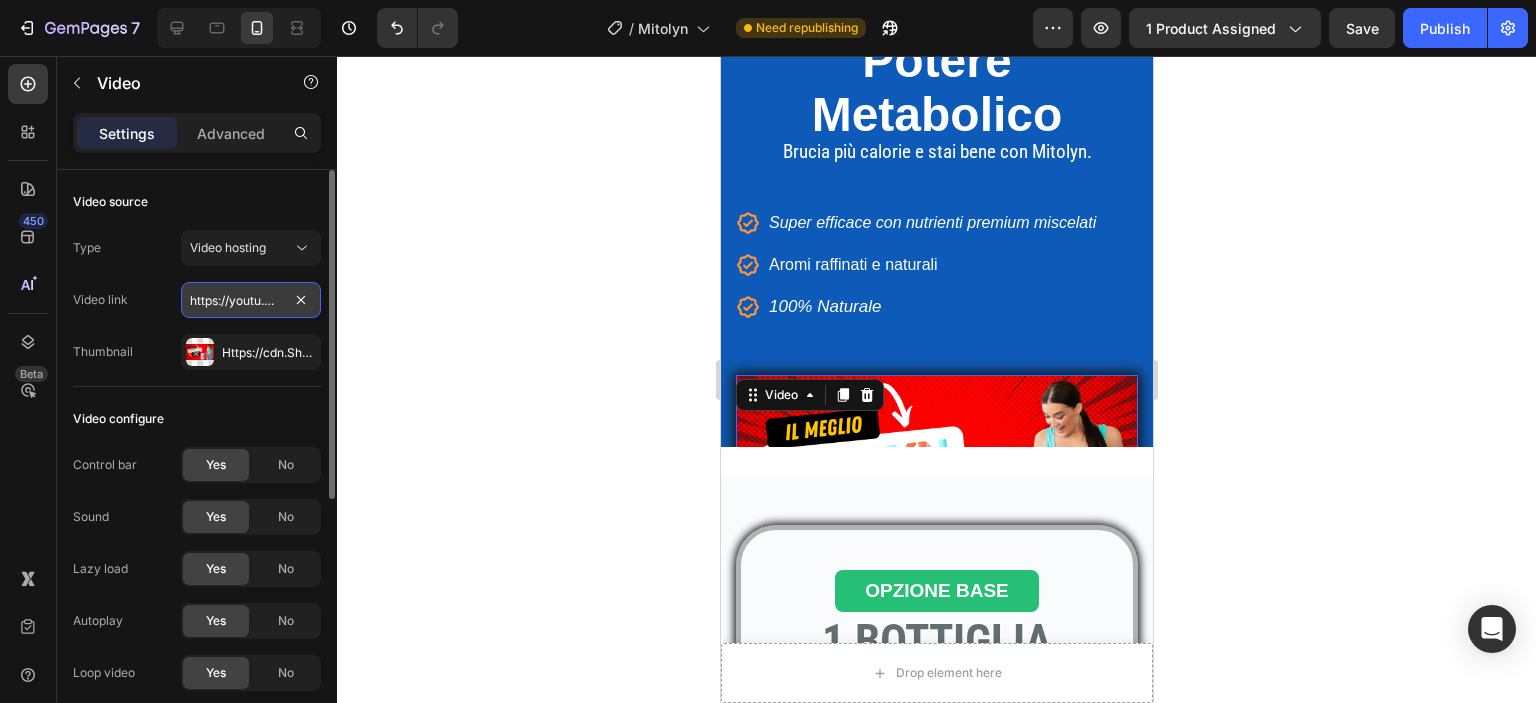 click on "https://youtu.be/-yHHfsH8BrI" at bounding box center (251, 300) 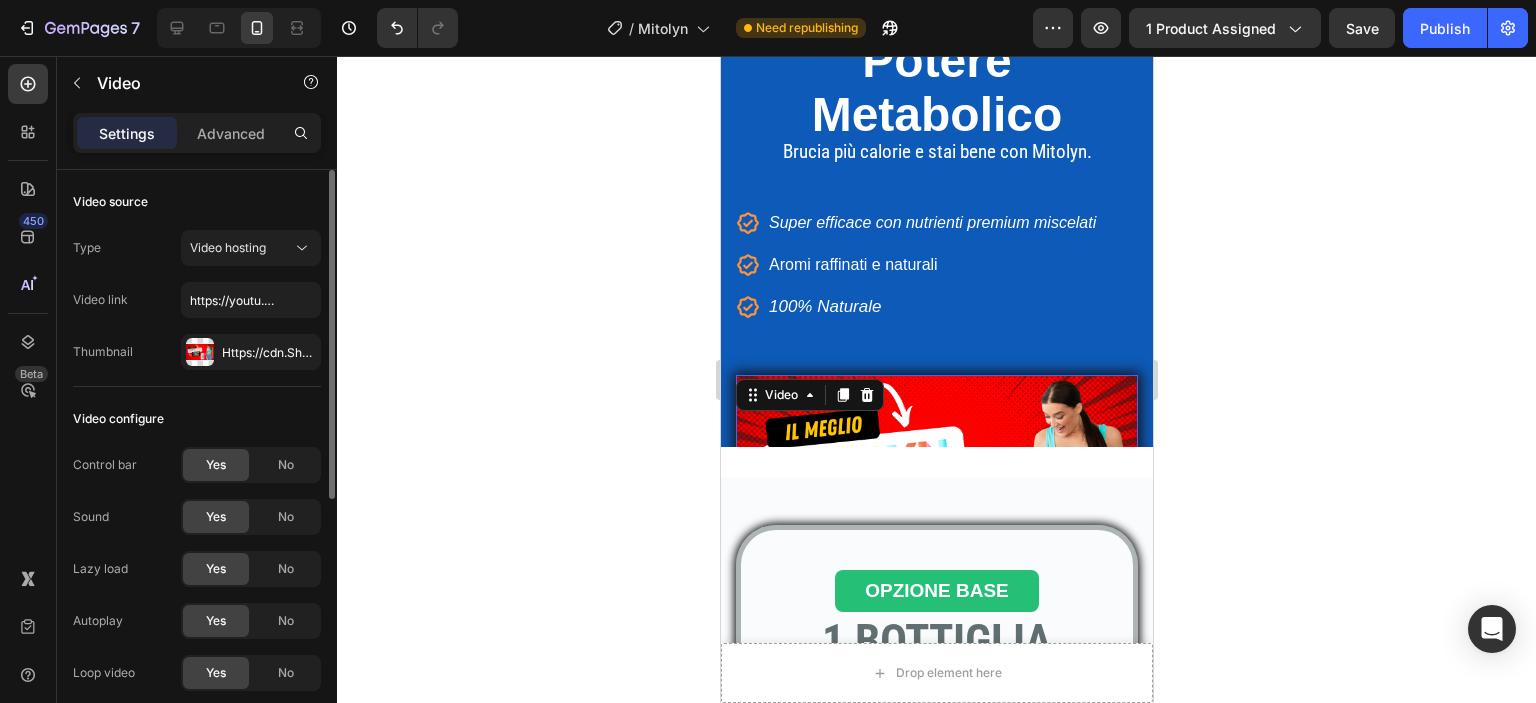 click on "Video configure" at bounding box center (197, 419) 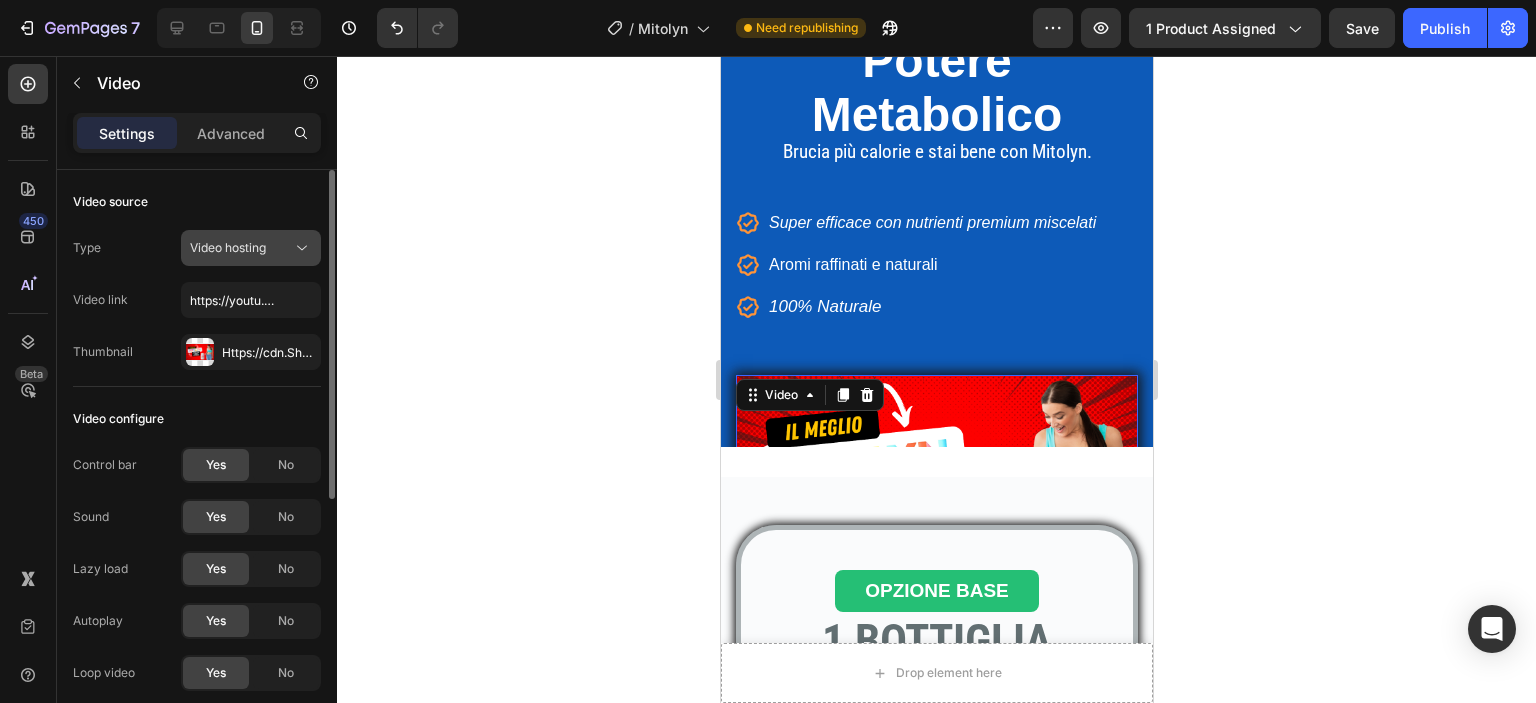 click 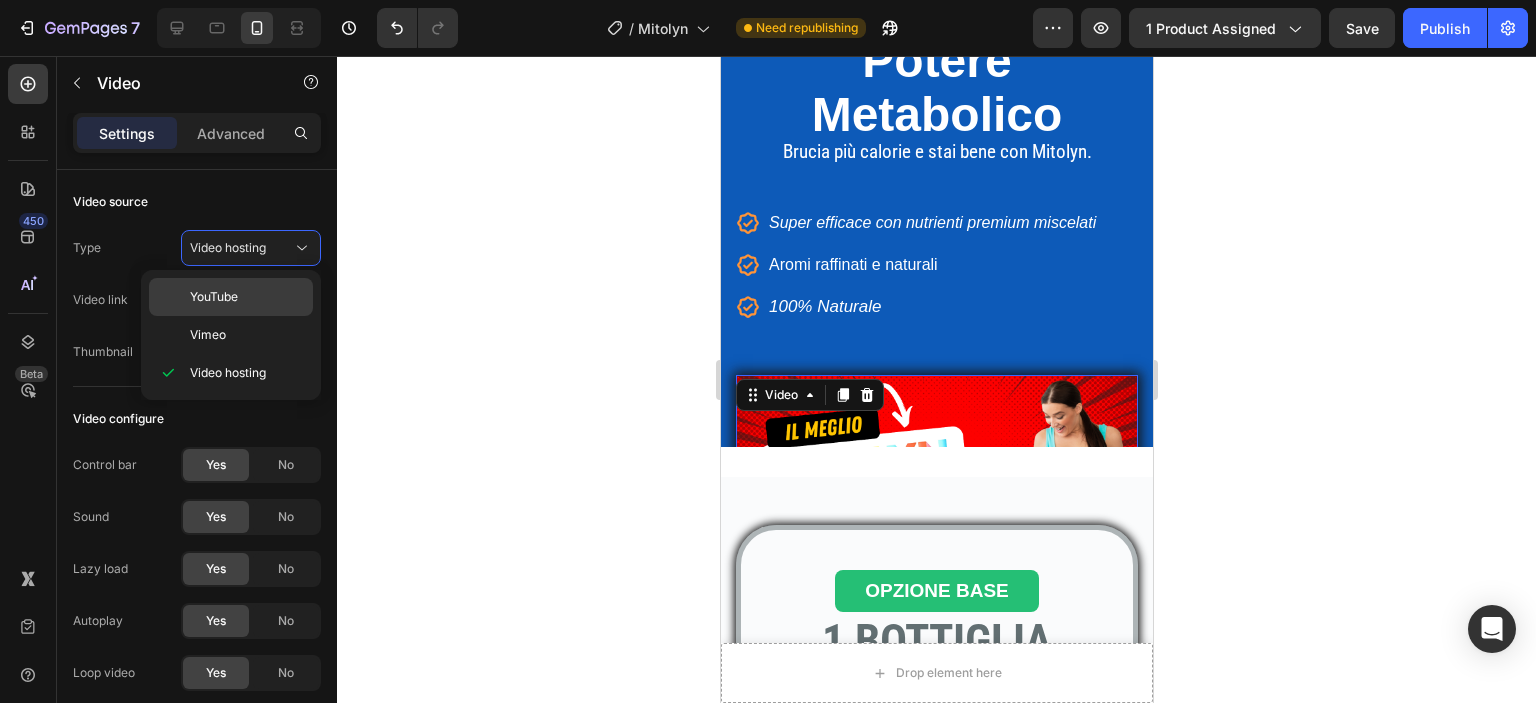 click on "YouTube" at bounding box center (247, 297) 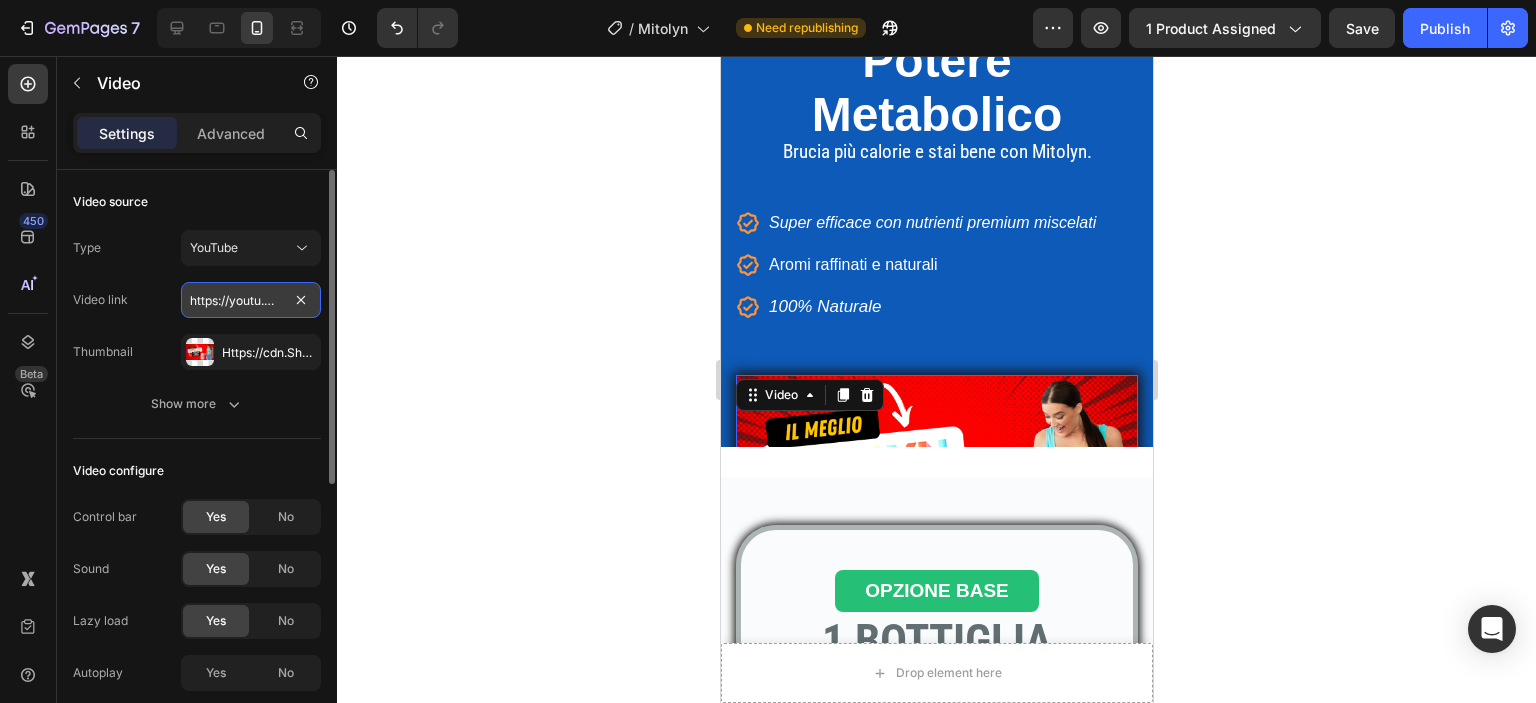 click on "https://youtu.be/-yHHfsH8BrI" at bounding box center [251, 300] 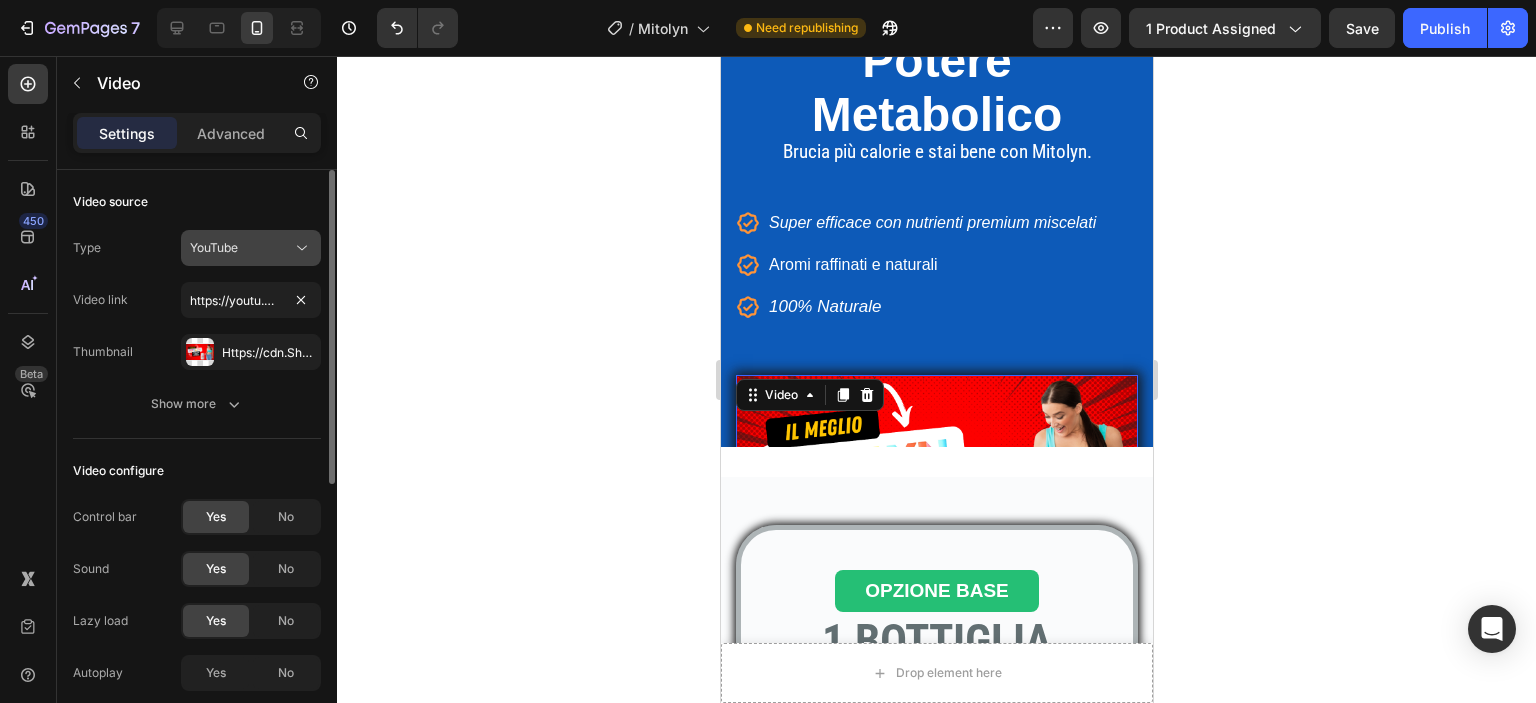 click 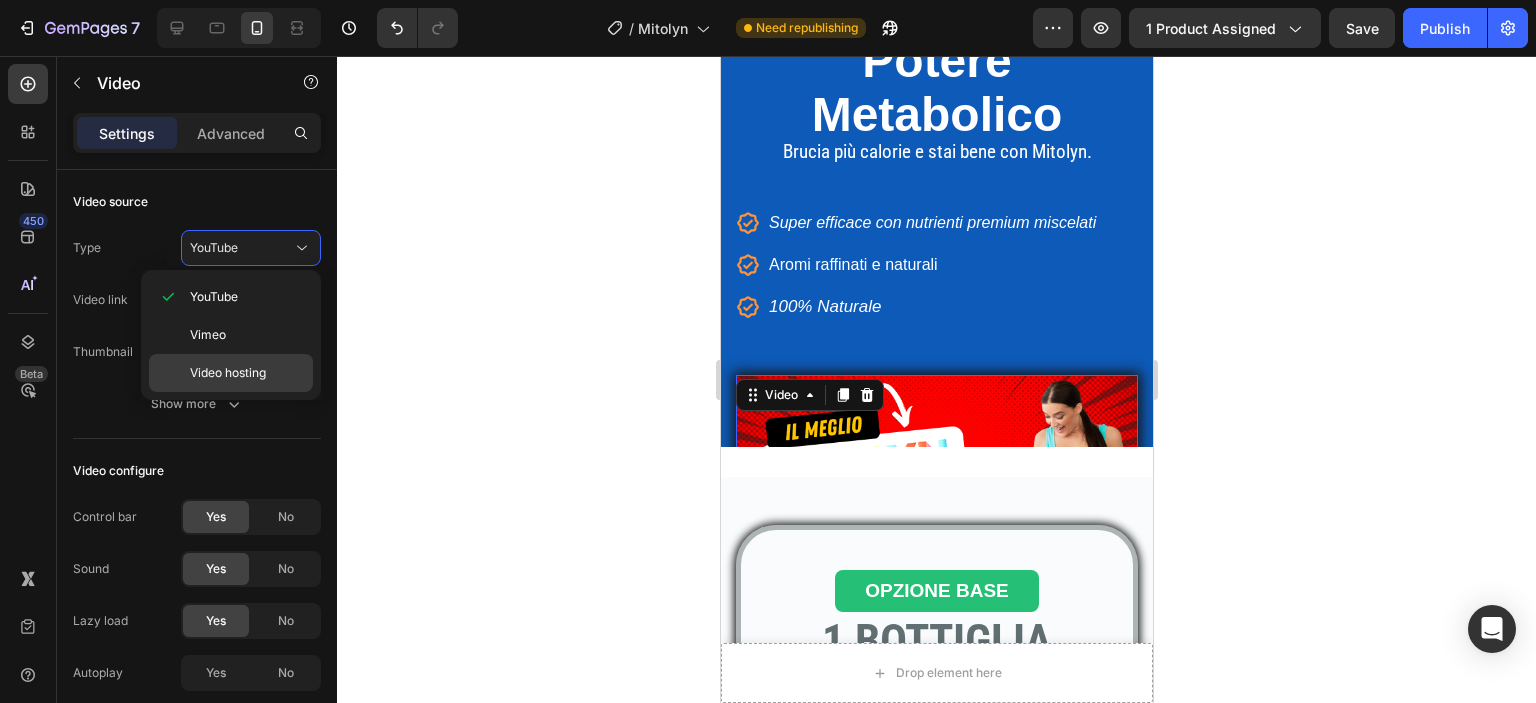 click on "Video hosting" 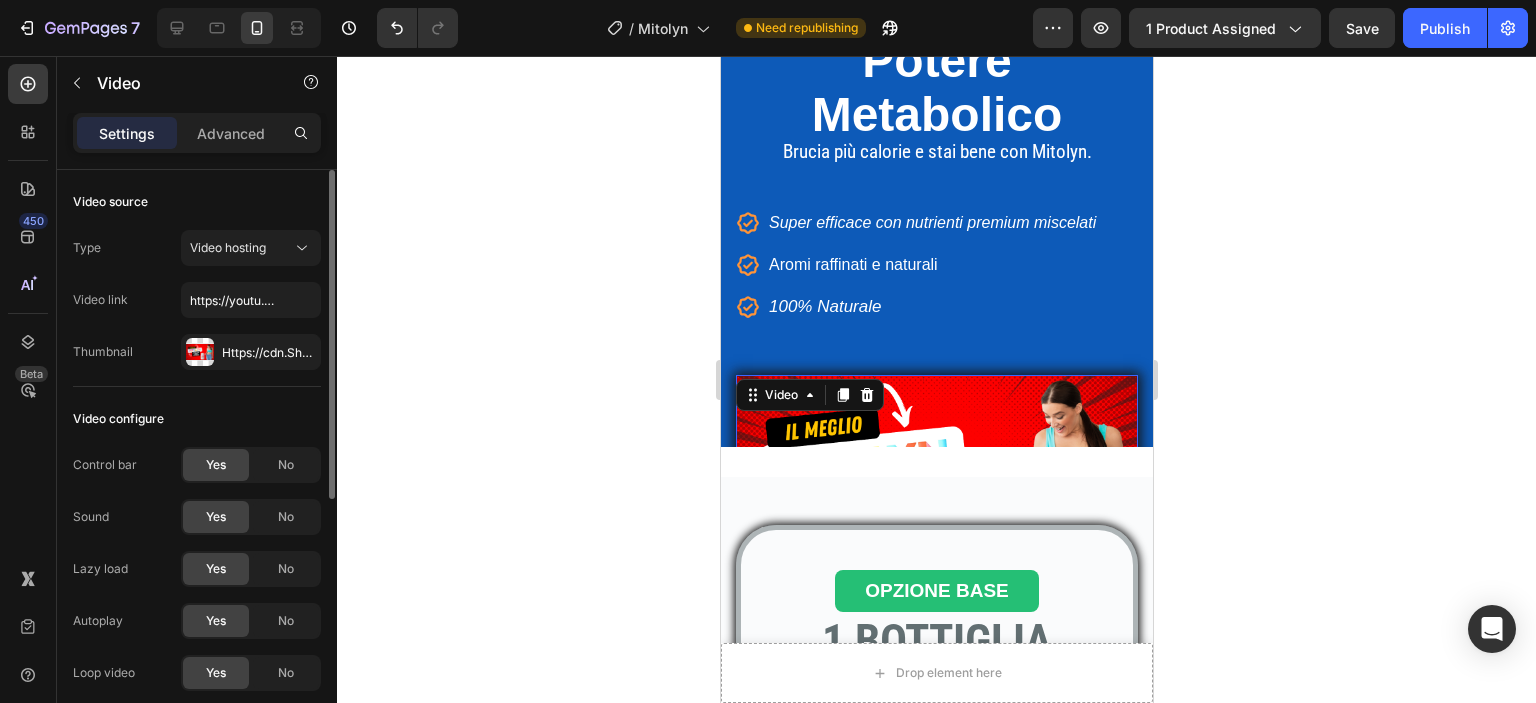 click on "Video configure" at bounding box center [197, 419] 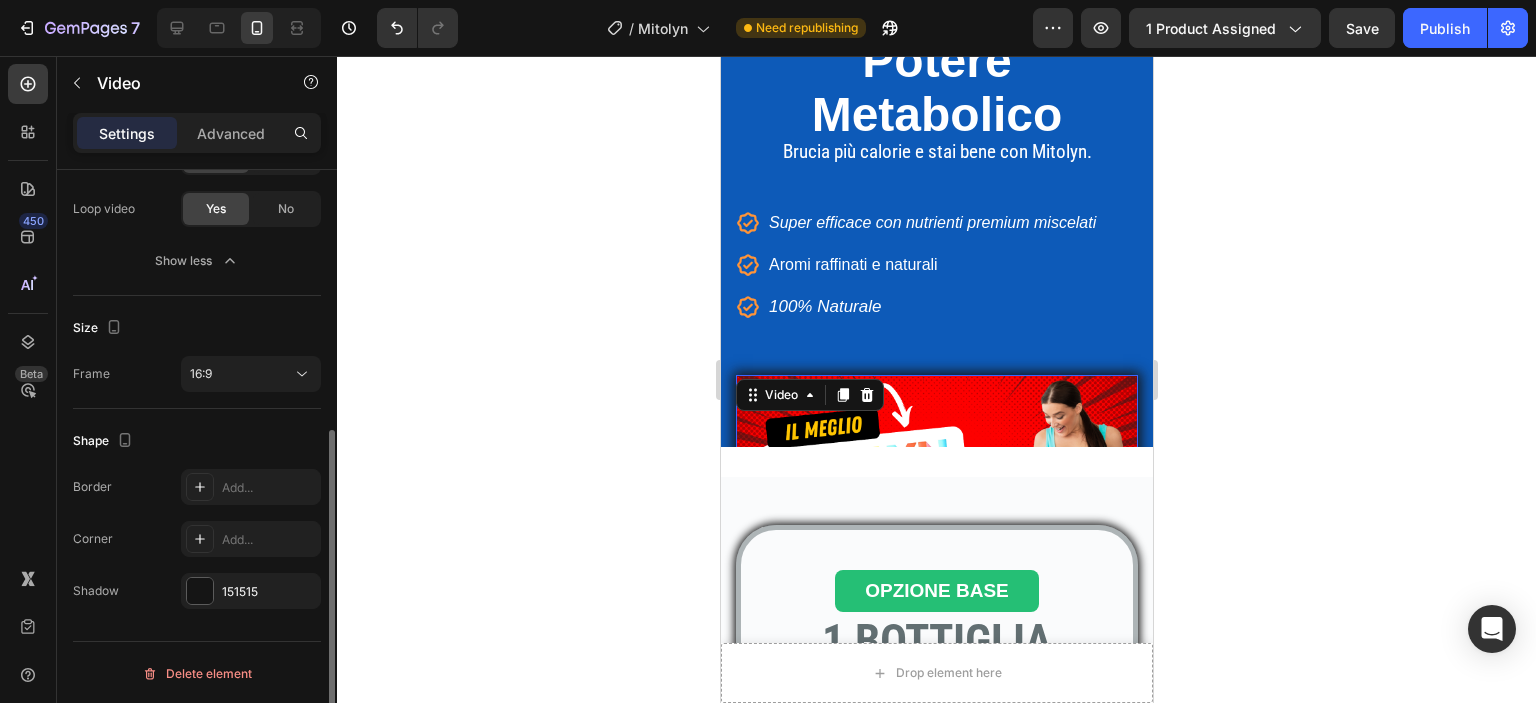 scroll, scrollTop: 0, scrollLeft: 0, axis: both 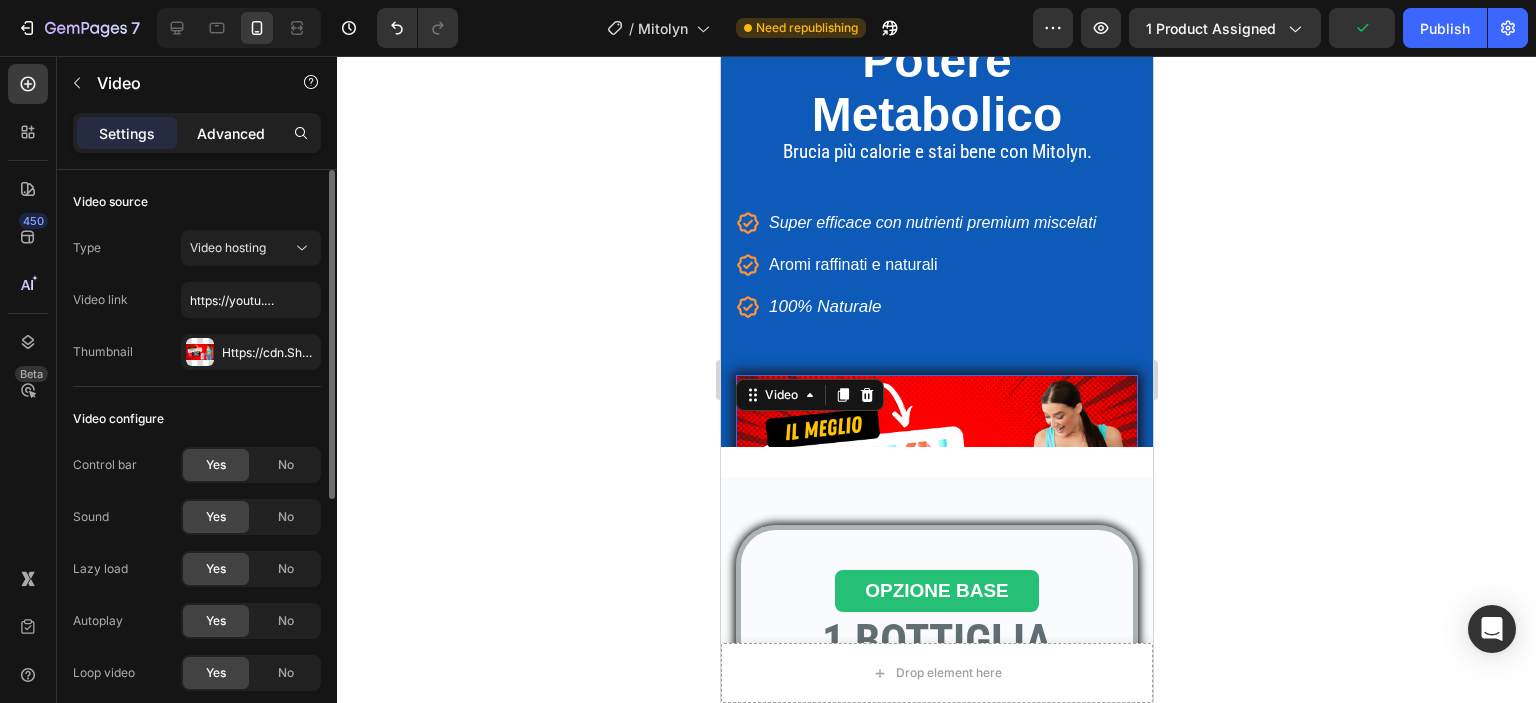 click on "Advanced" at bounding box center (231, 133) 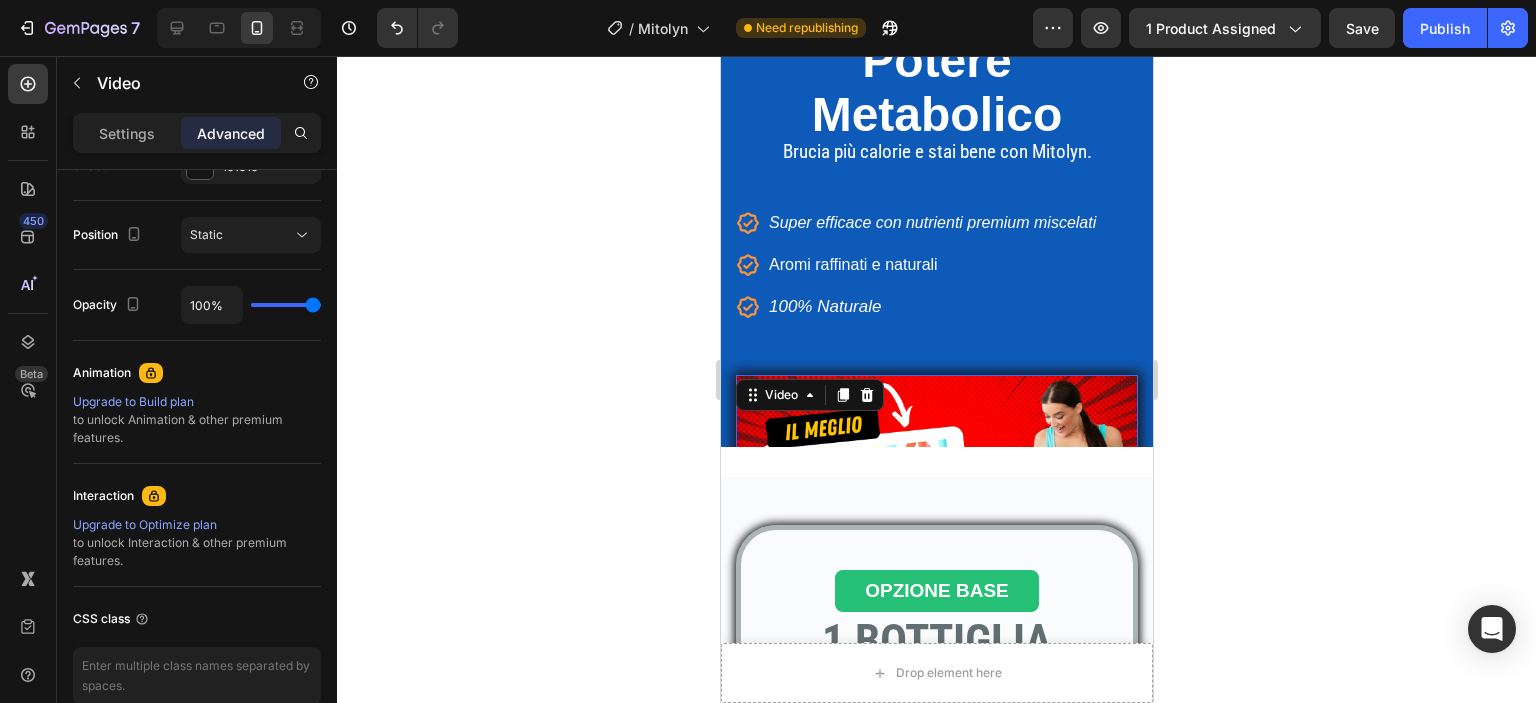 scroll, scrollTop: 0, scrollLeft: 0, axis: both 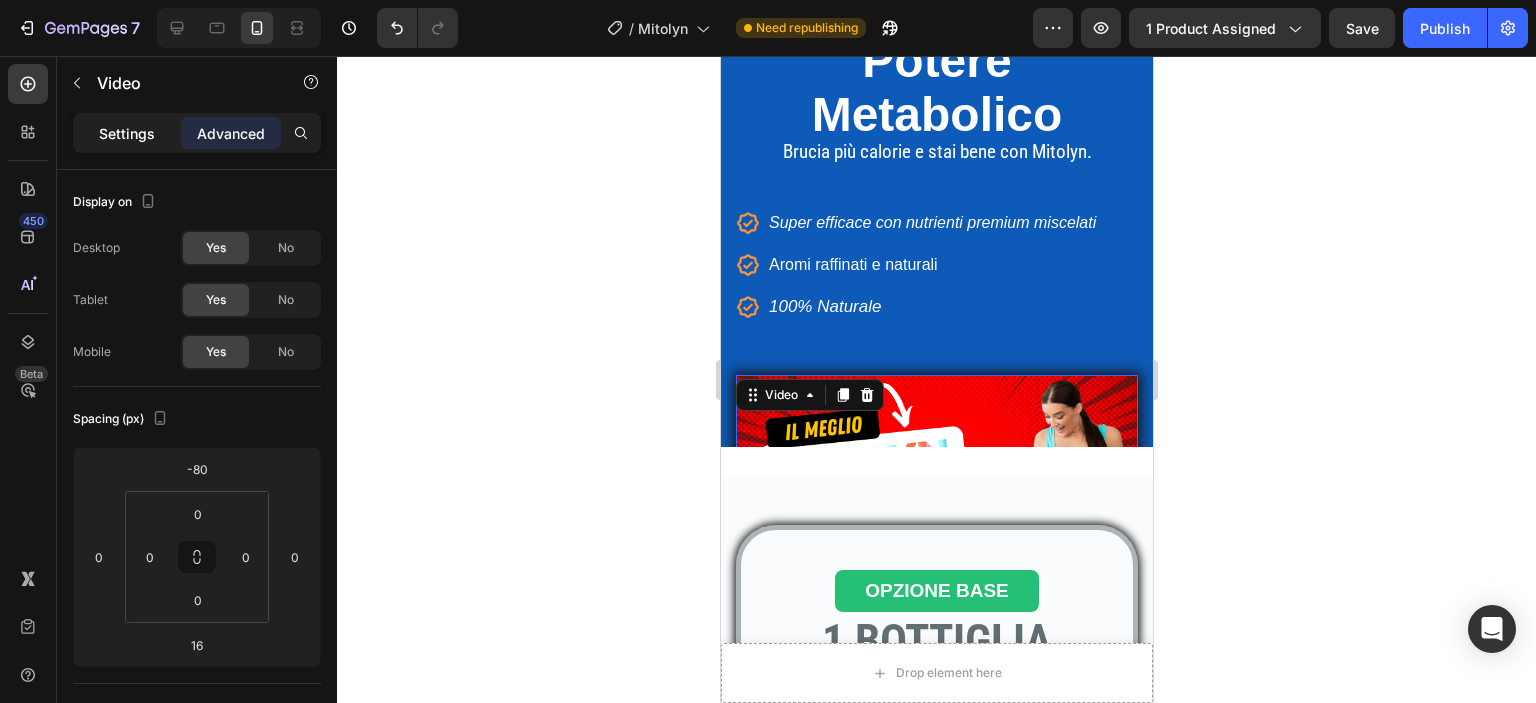 click on "Settings" 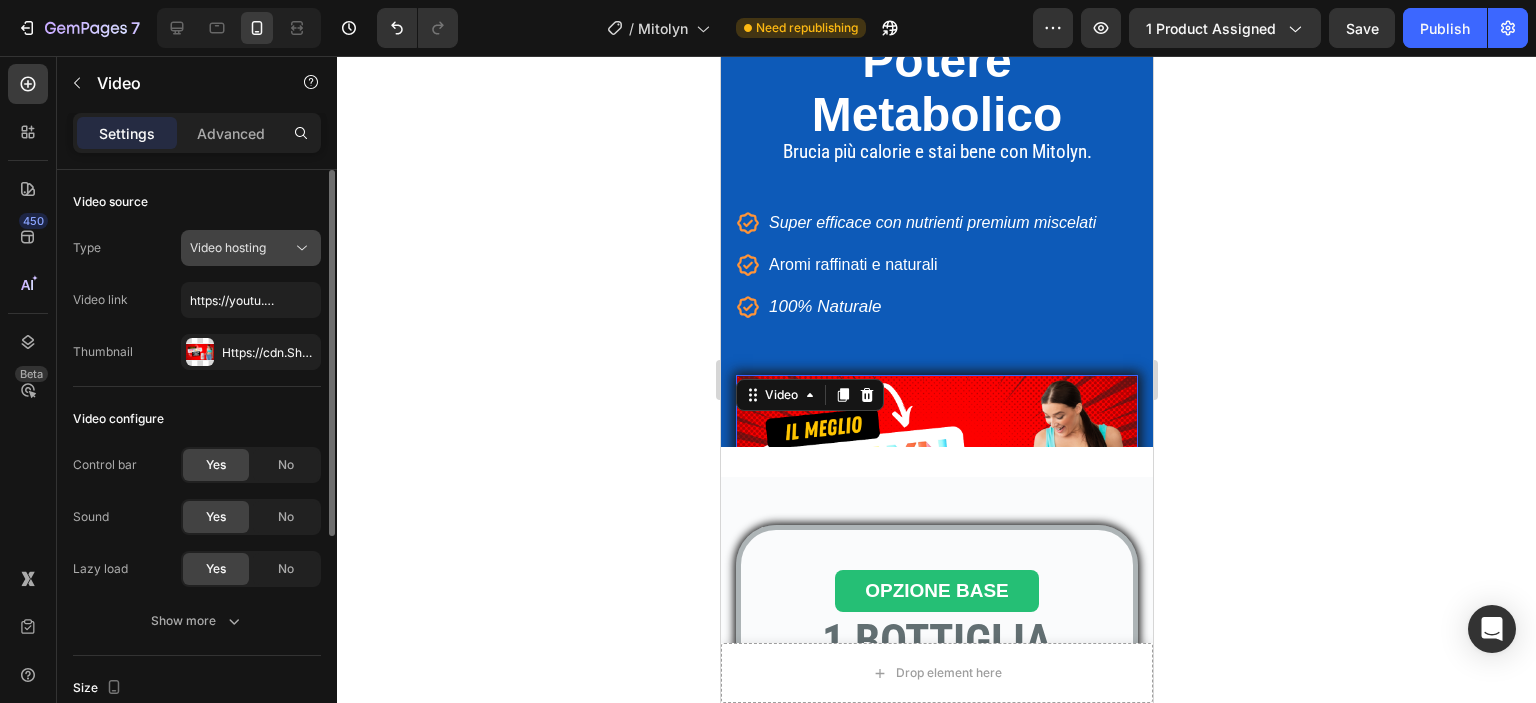 click 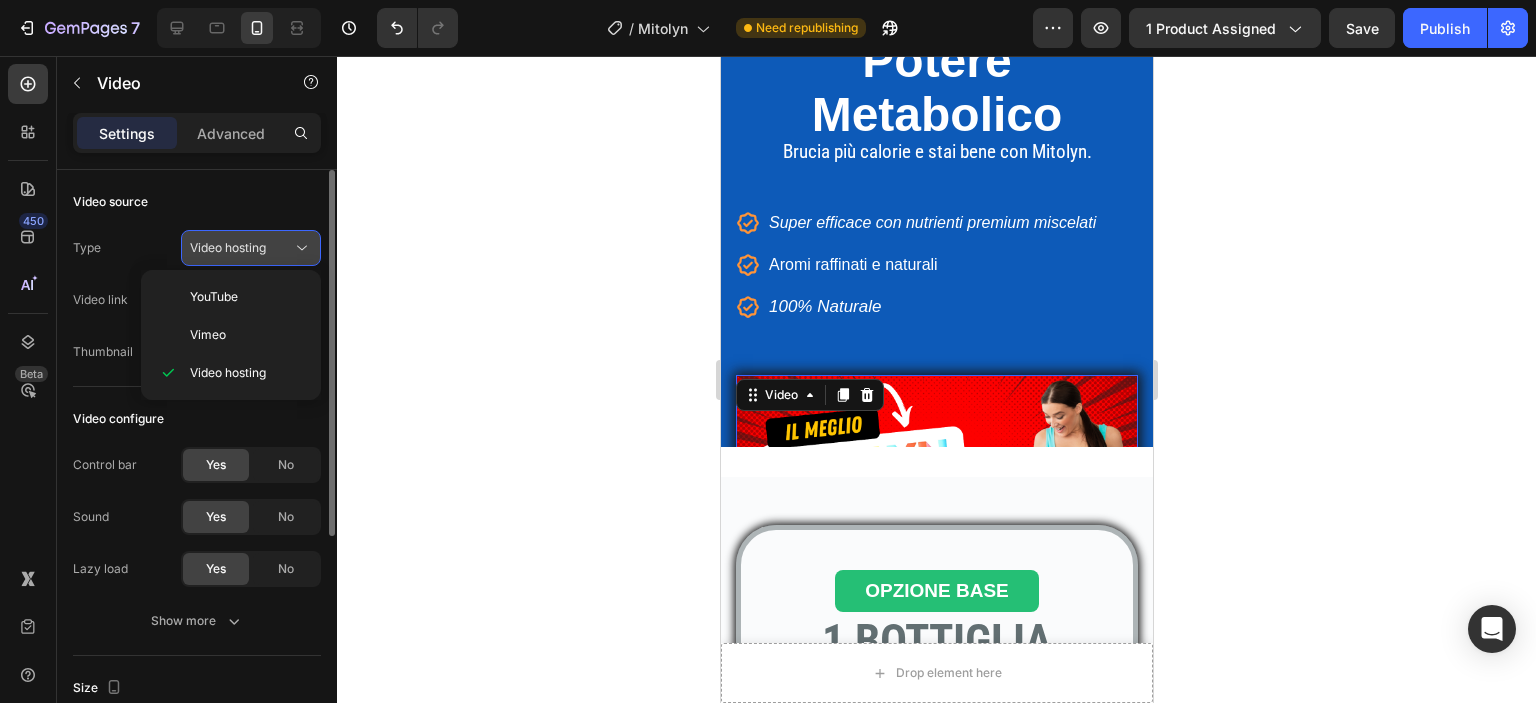 click 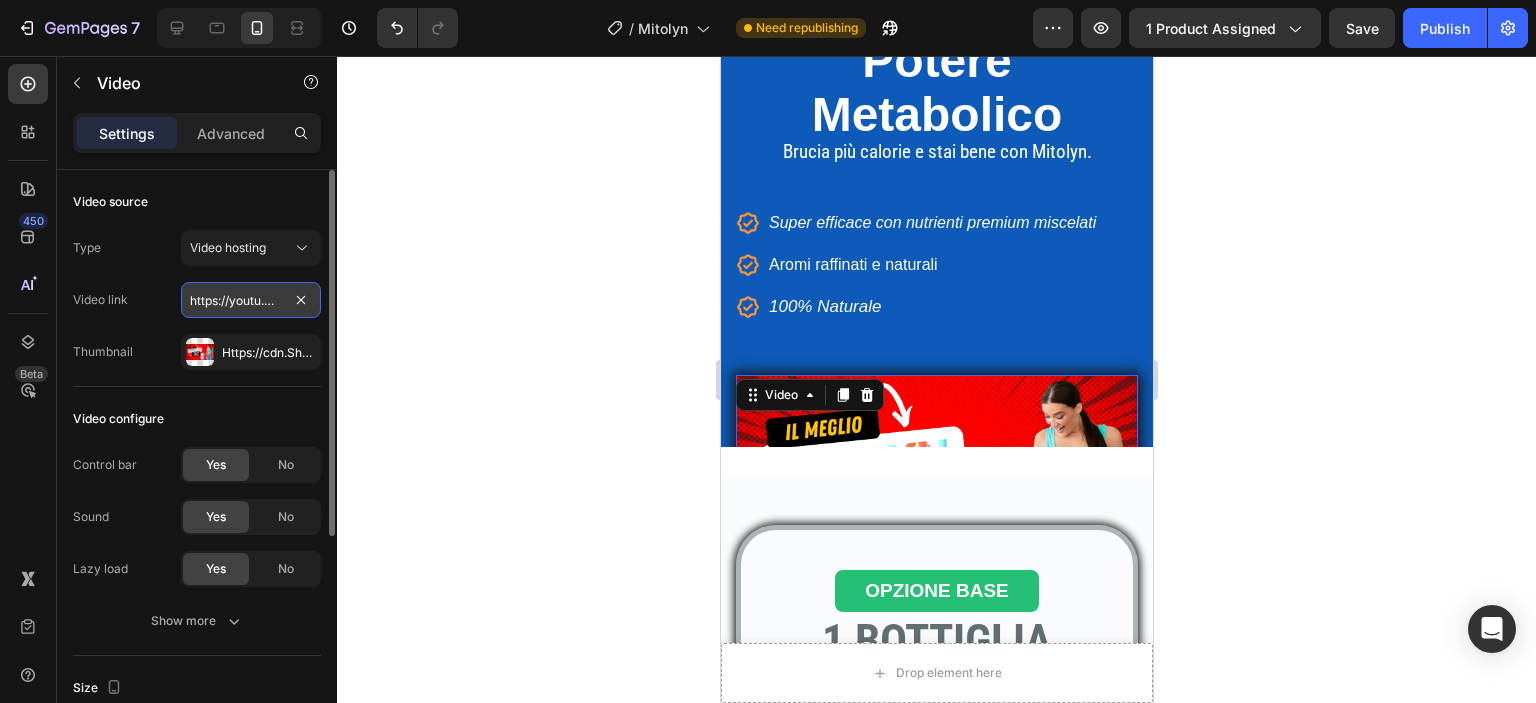 click on "https://youtu.be/-yHHfsH8BrI" at bounding box center (251, 300) 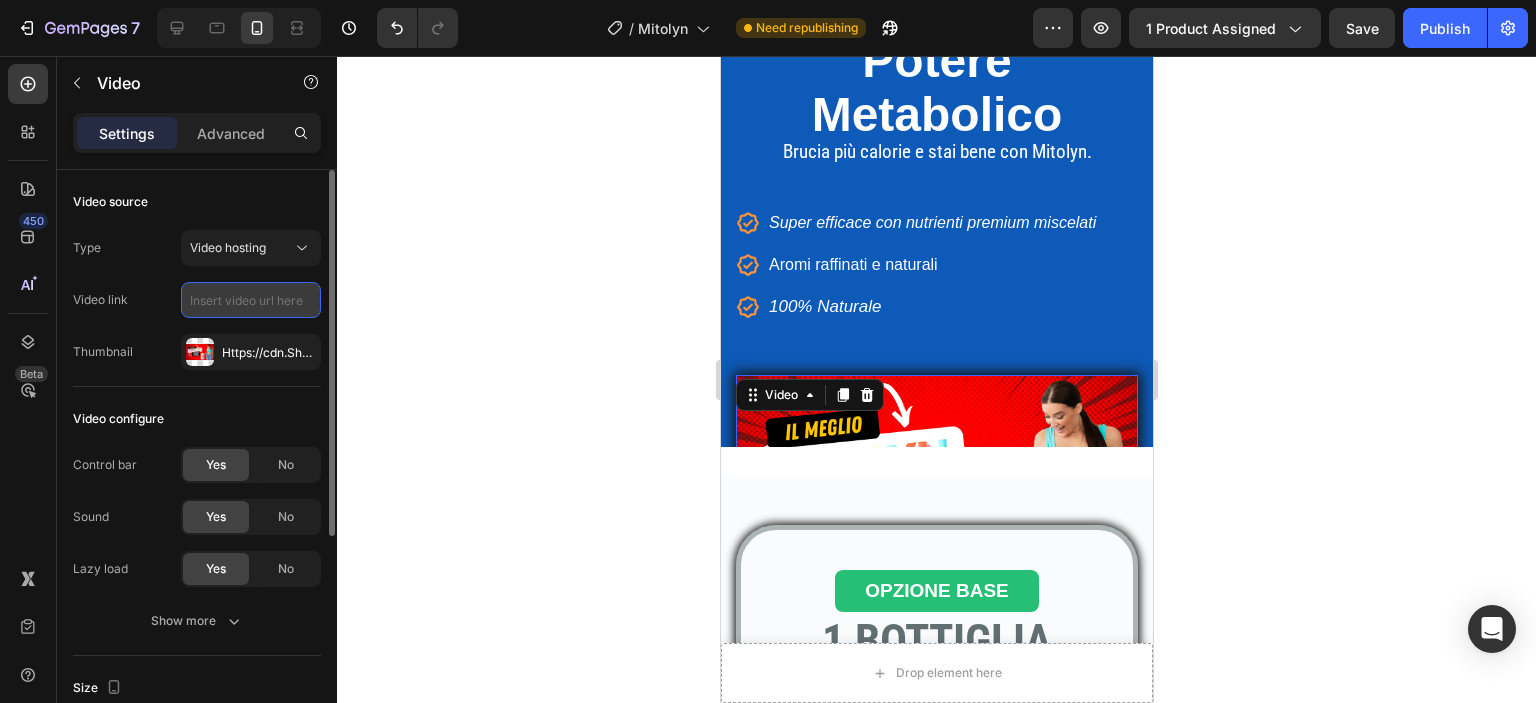 paste on "https://www.youtube.com/watch?v=-yHHfsH8BrI" 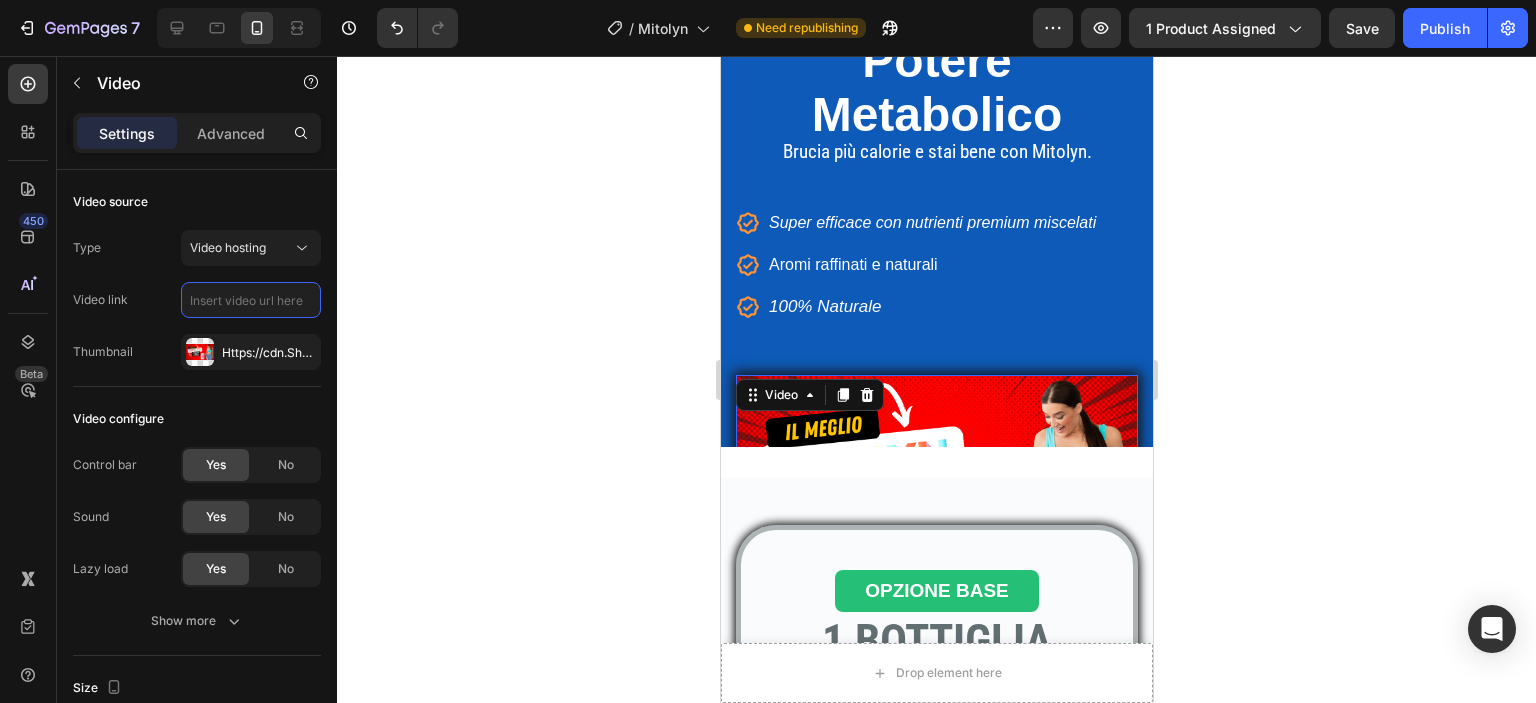 type on "https://www.youtube.com/watch?v=-yHHfsH8BrI" 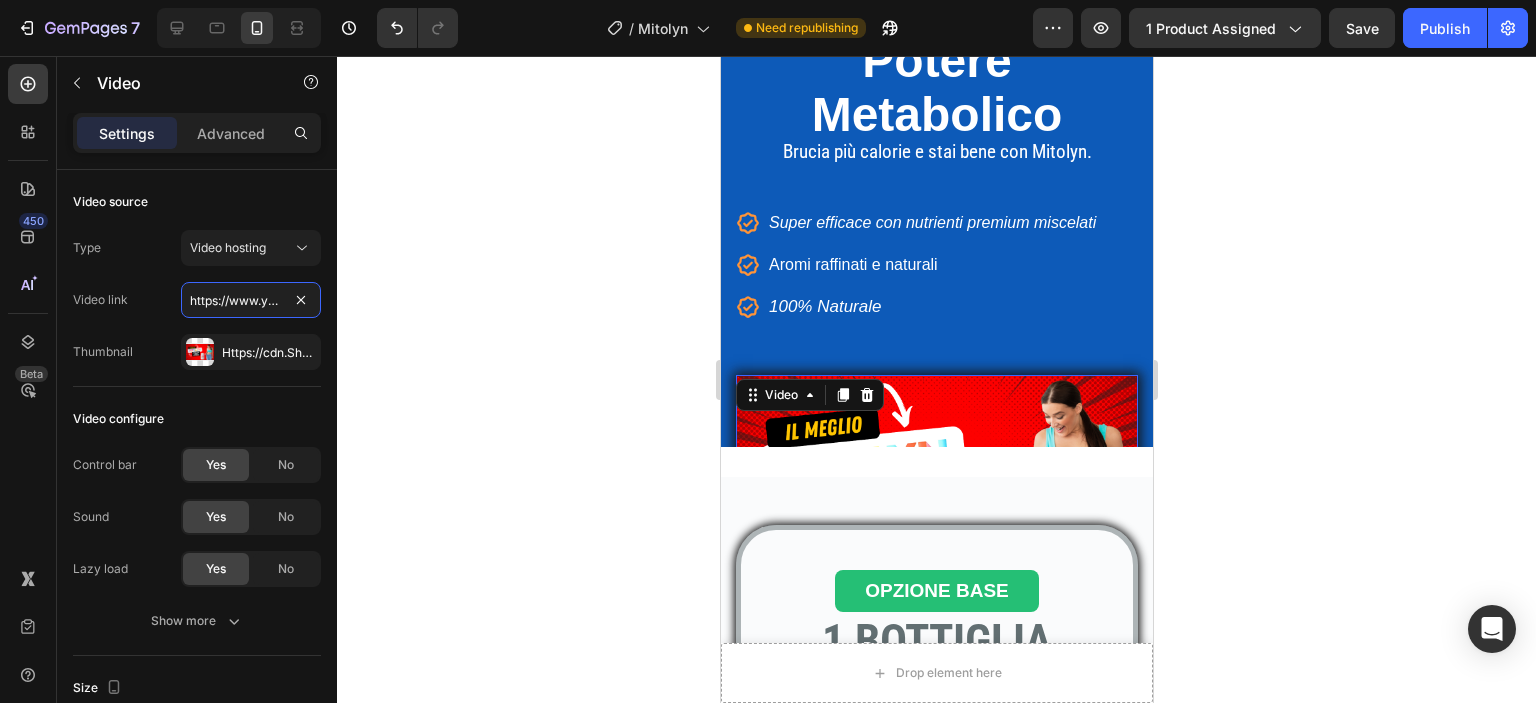 scroll, scrollTop: 0, scrollLeft: 188, axis: horizontal 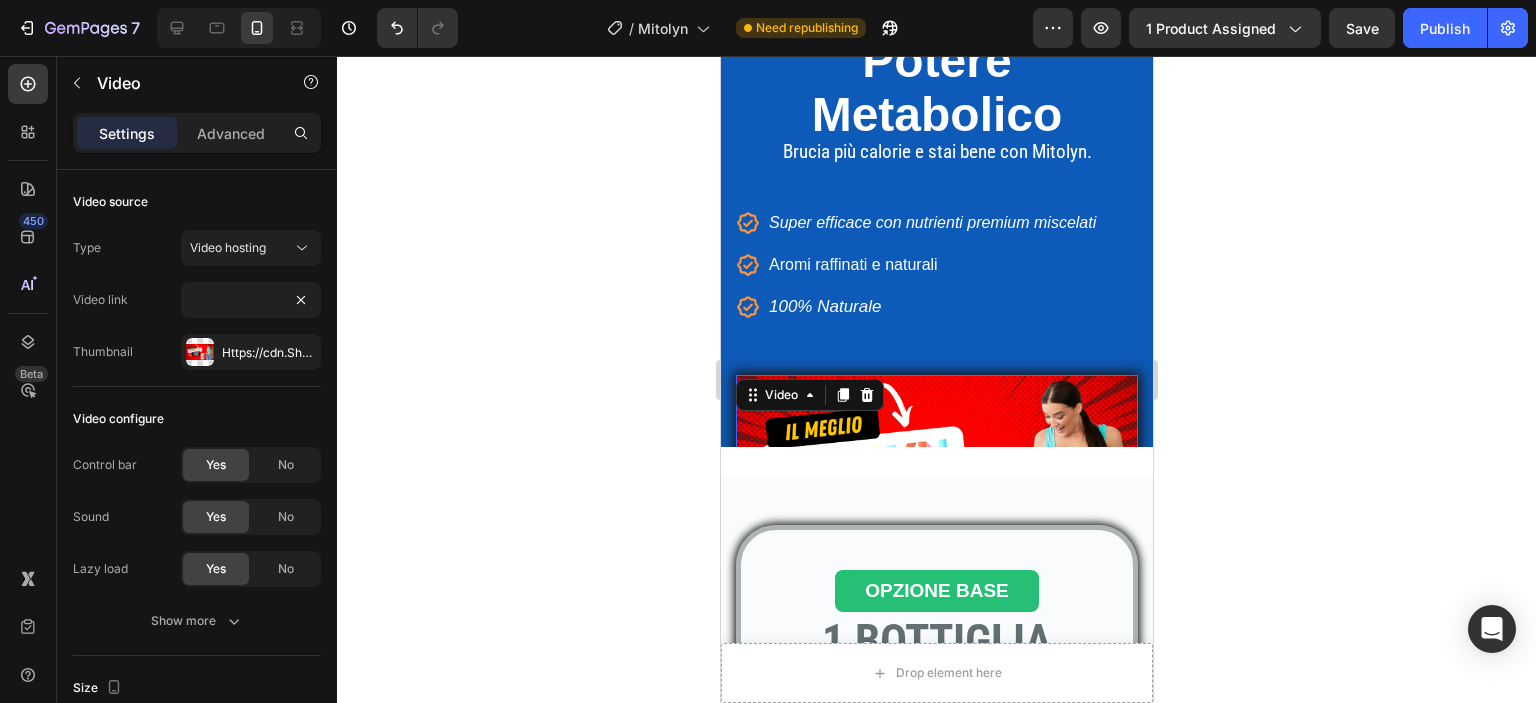 click 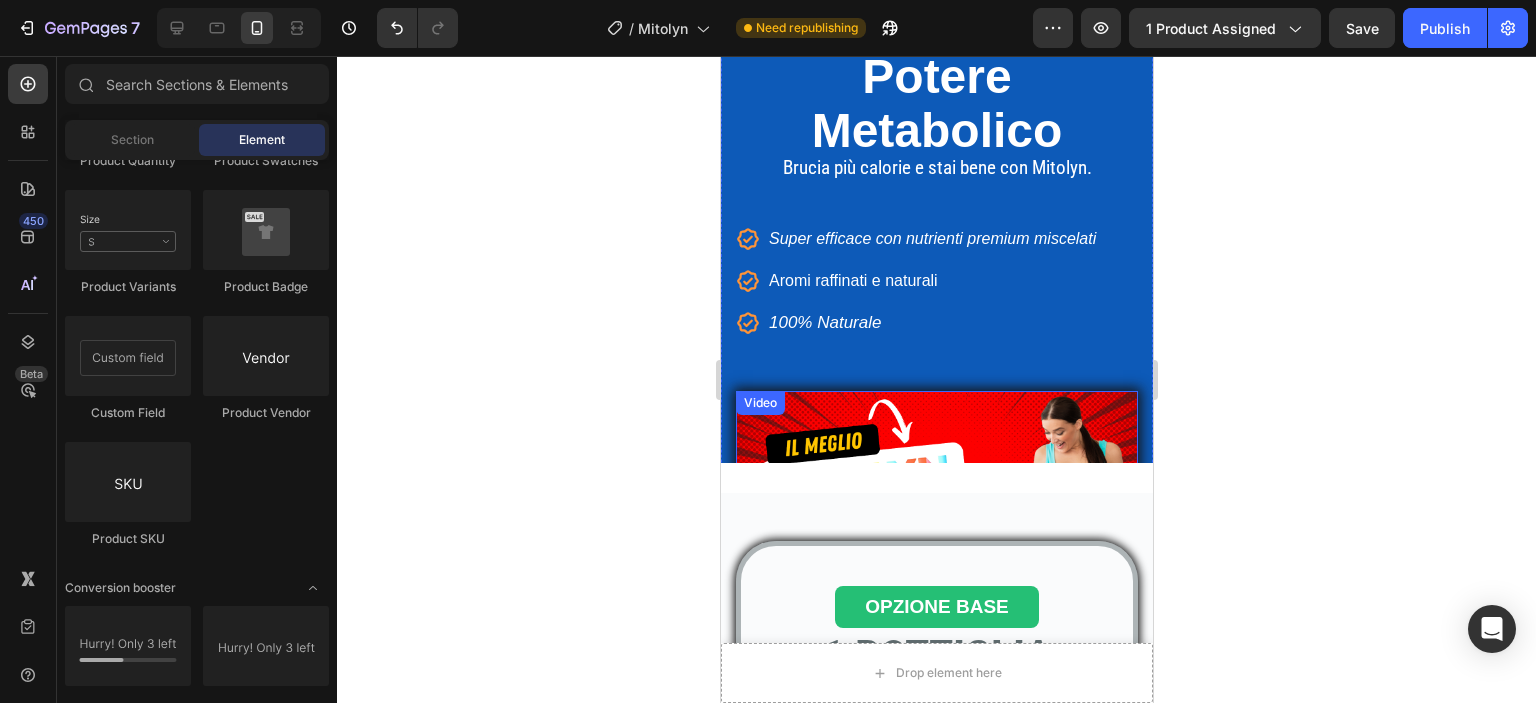 scroll, scrollTop: 300, scrollLeft: 0, axis: vertical 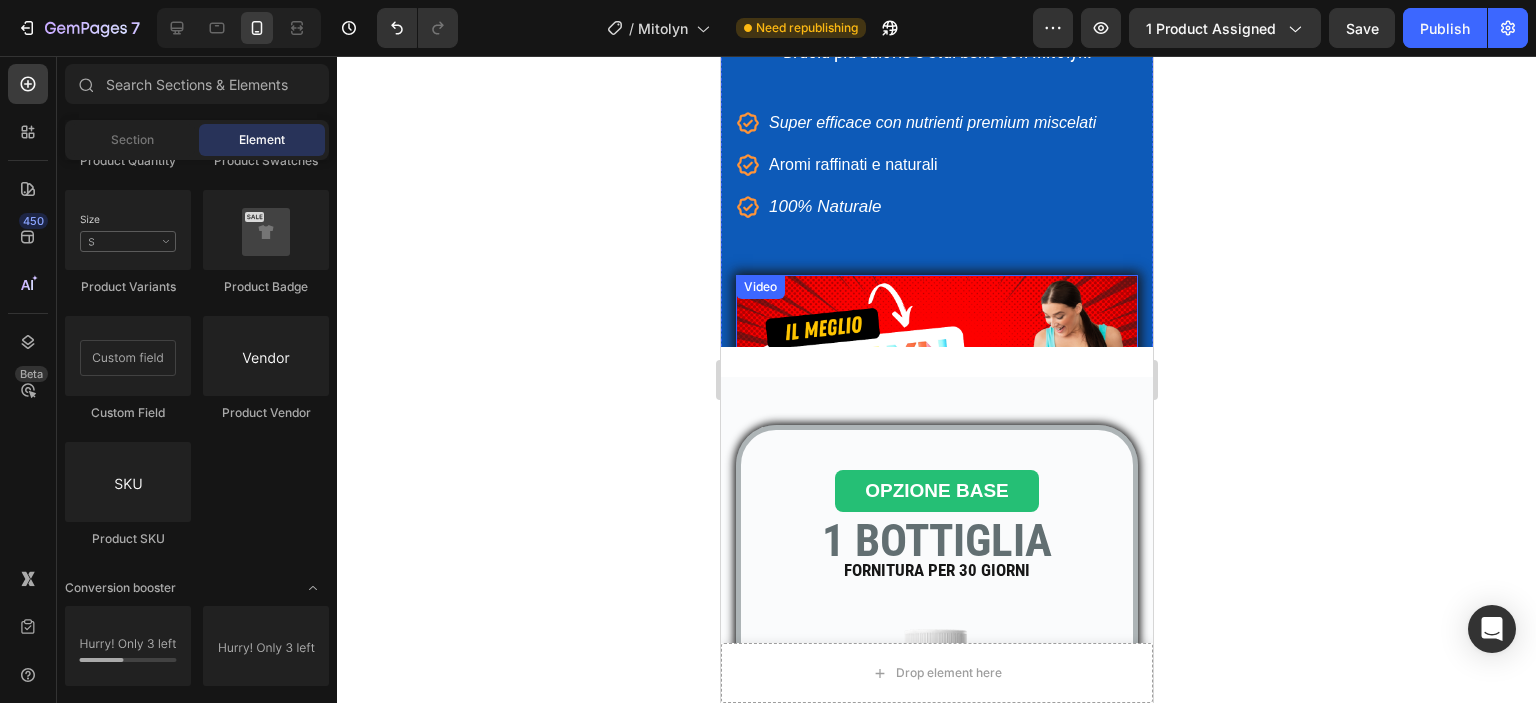 click 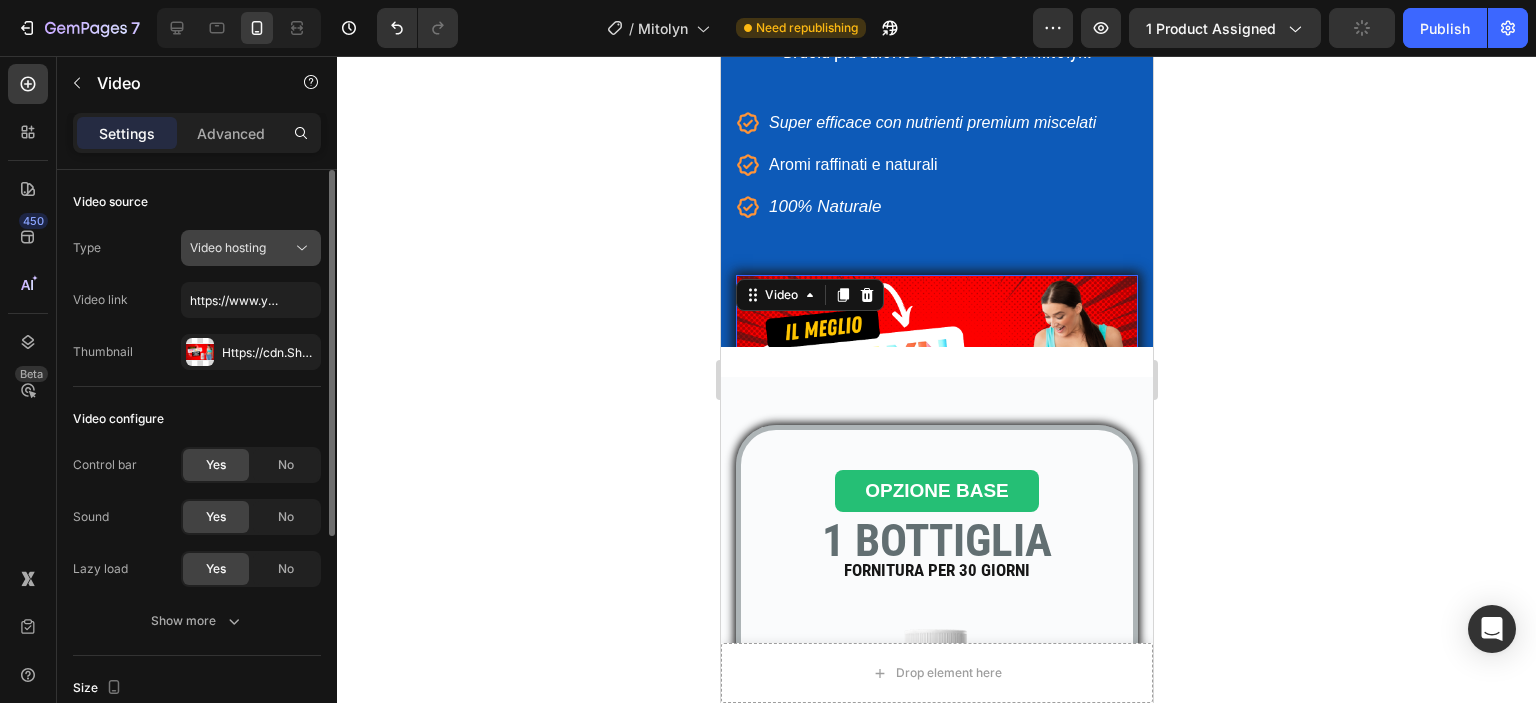 click 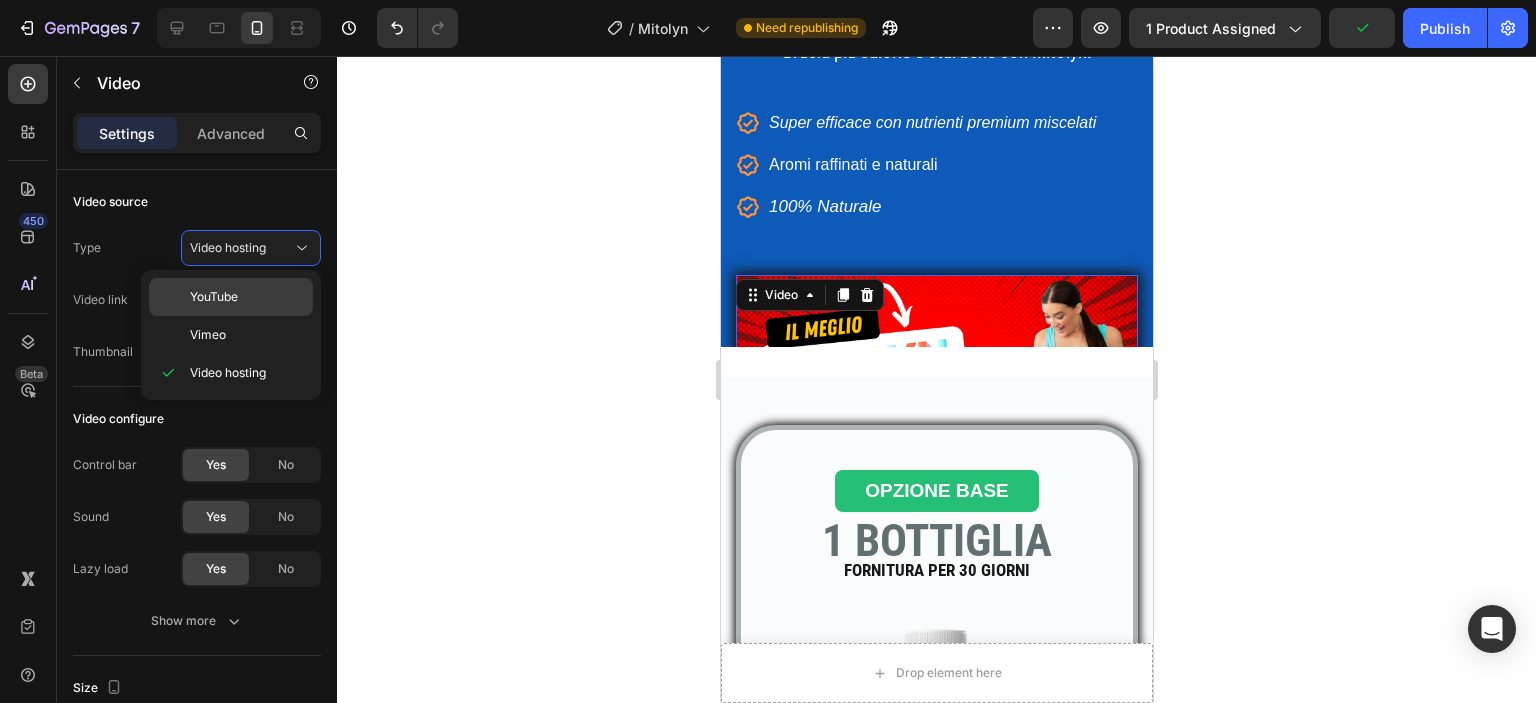 click on "YouTube" at bounding box center [247, 297] 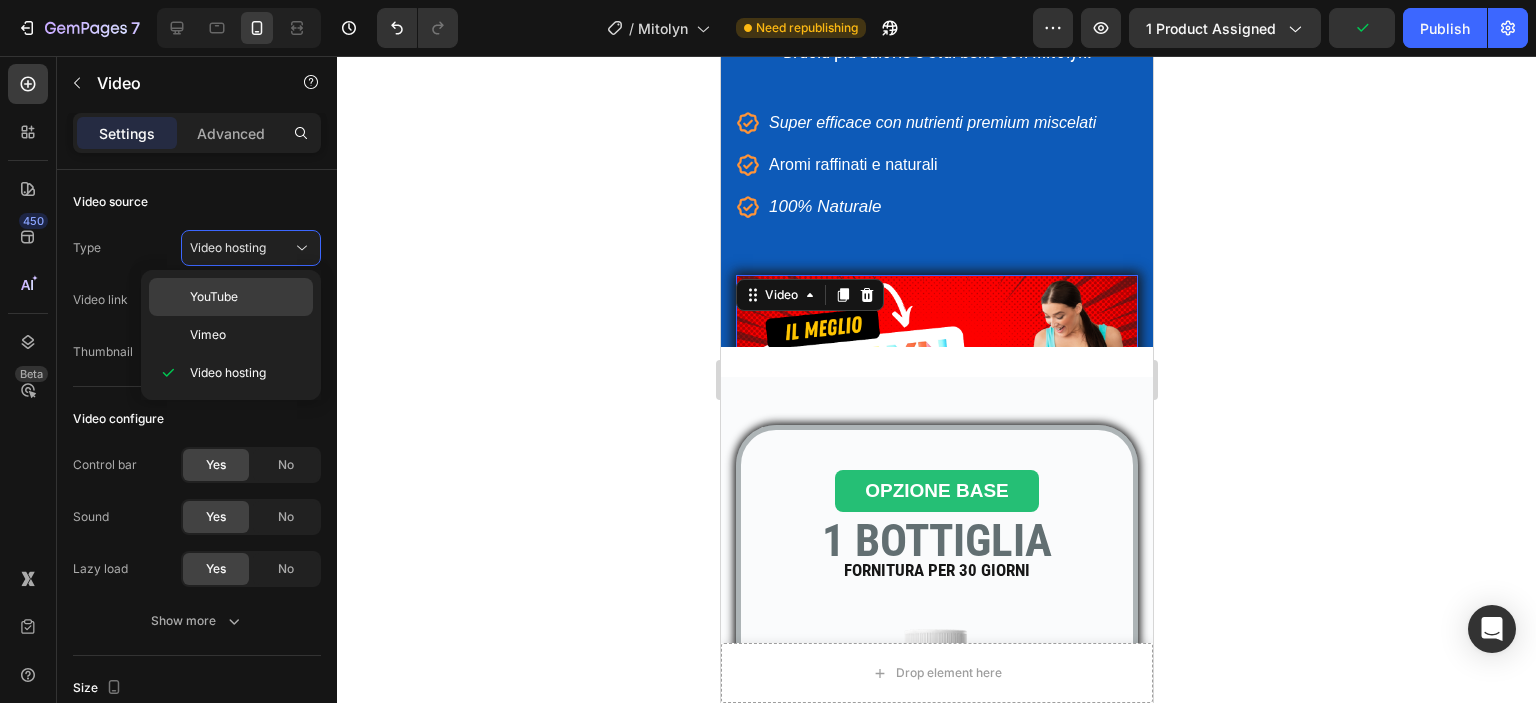 type on "https://youtu.be/-yHHfsH8BrI" 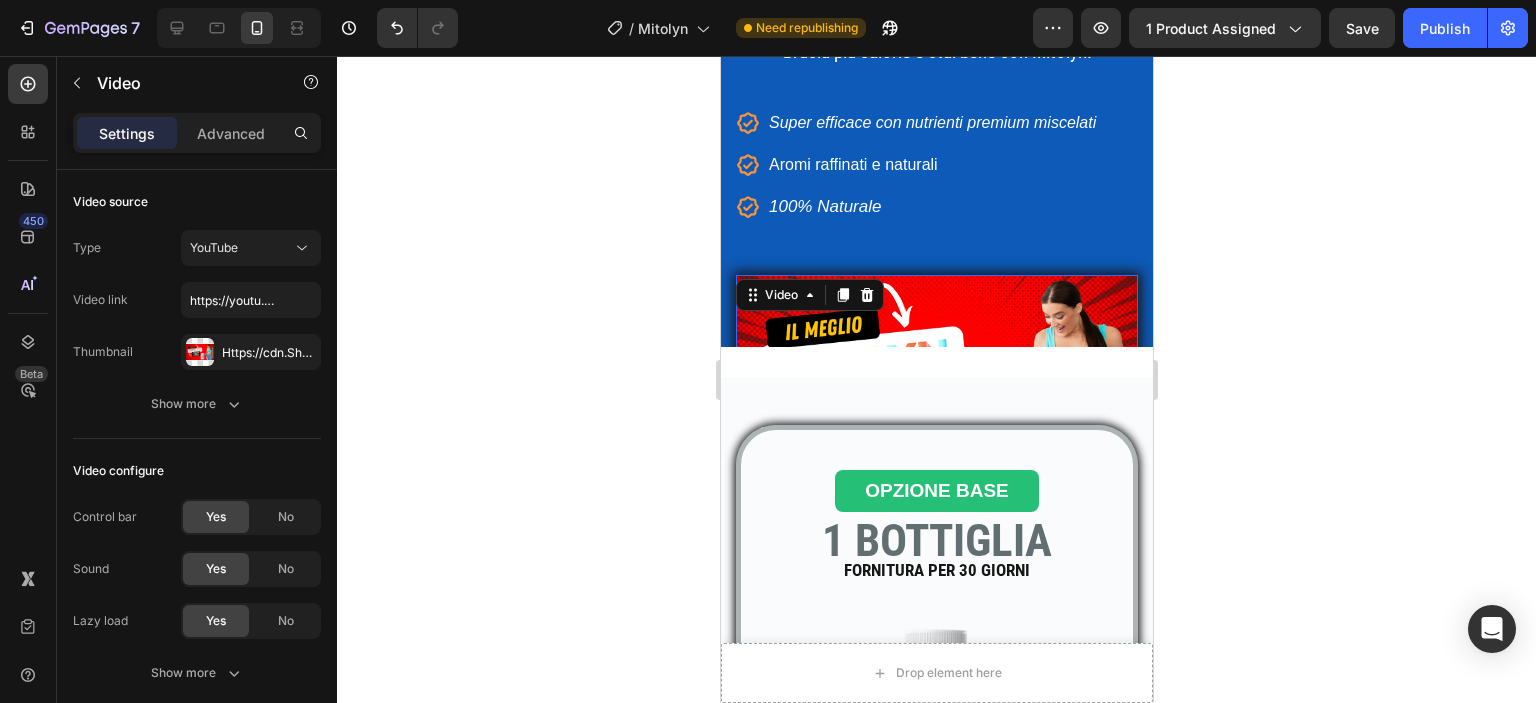 click 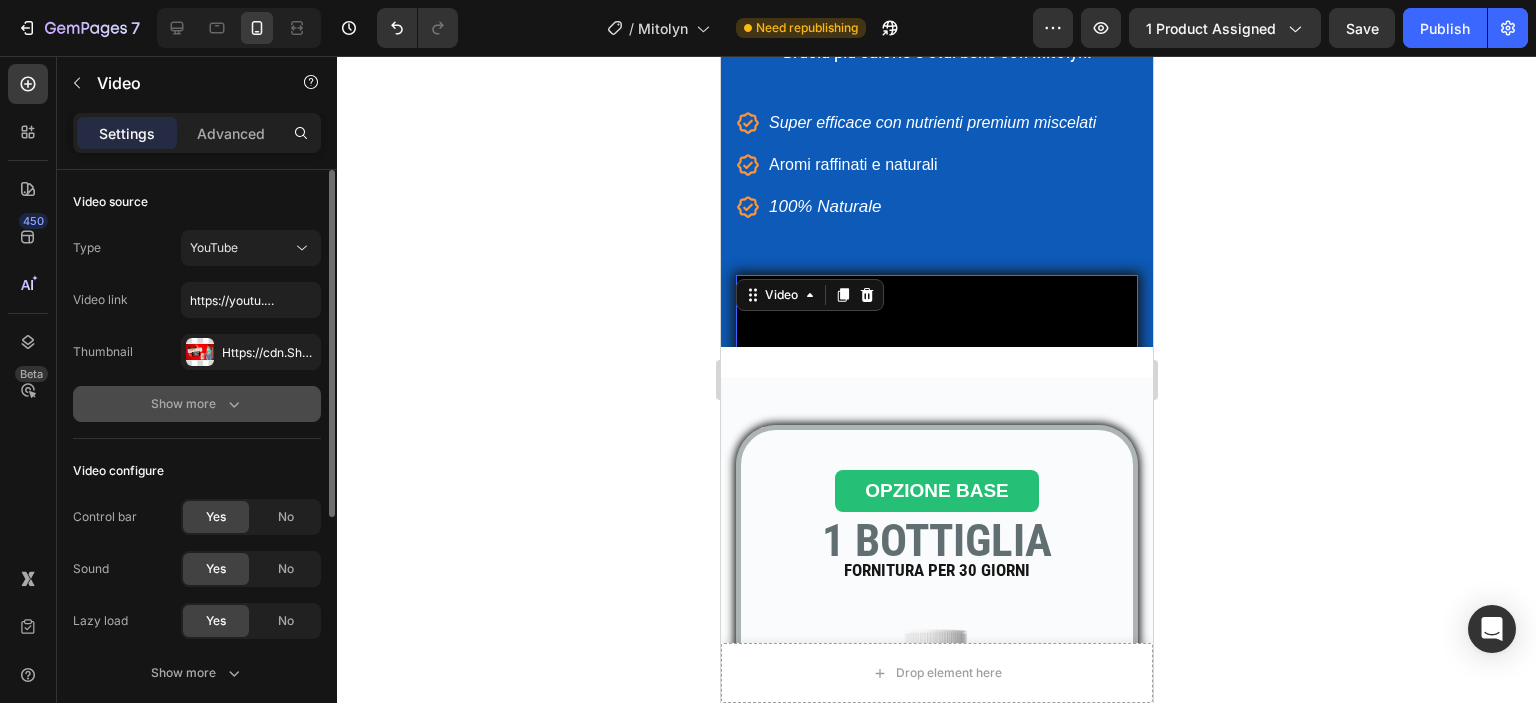 click 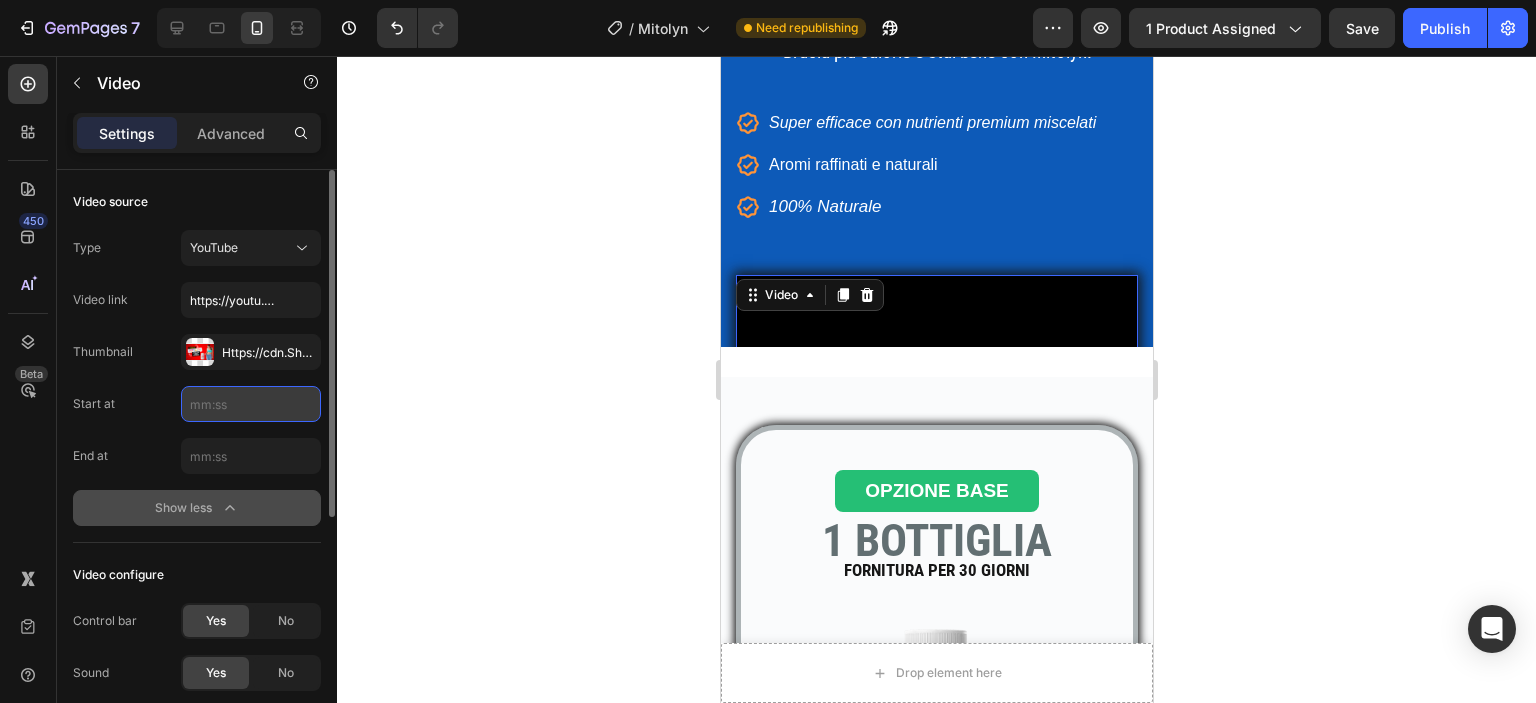 click at bounding box center (251, 404) 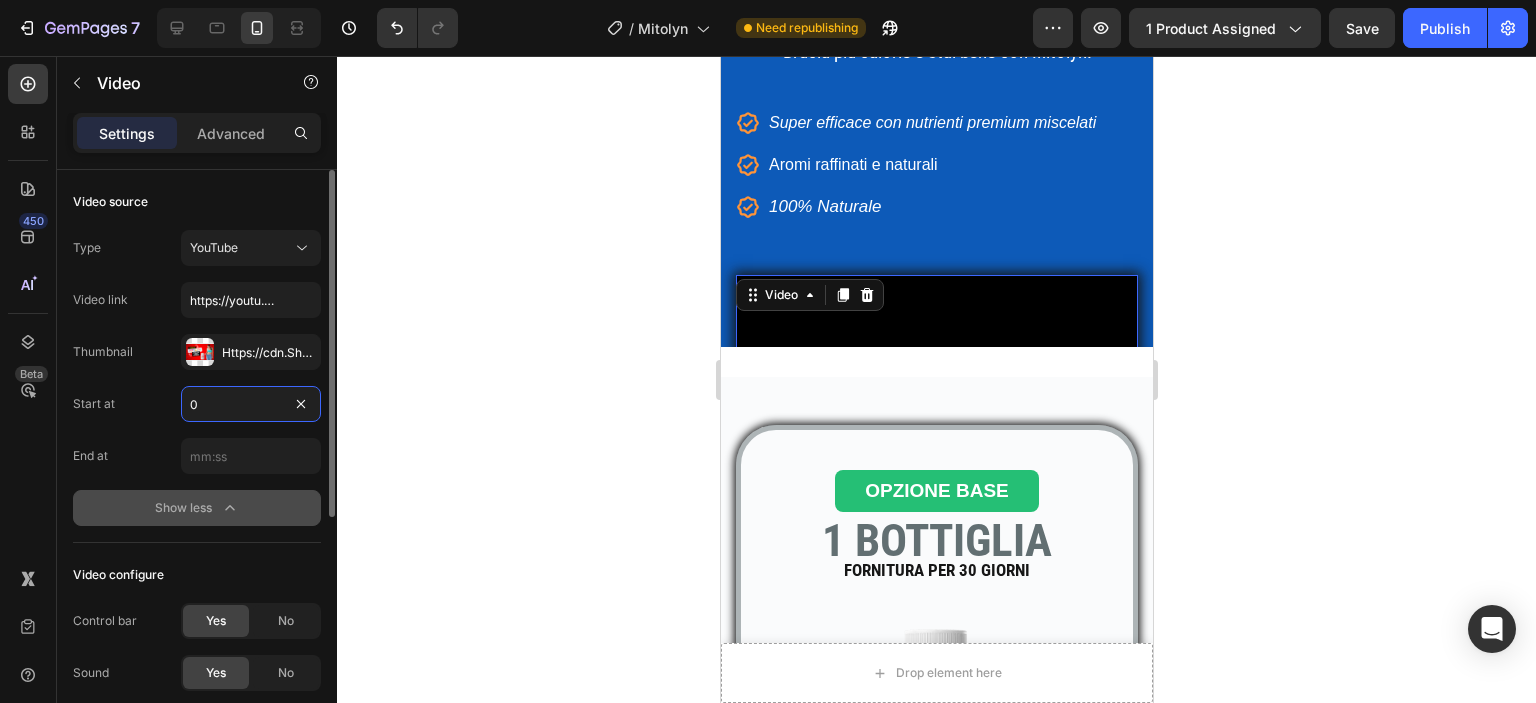 type on "0" 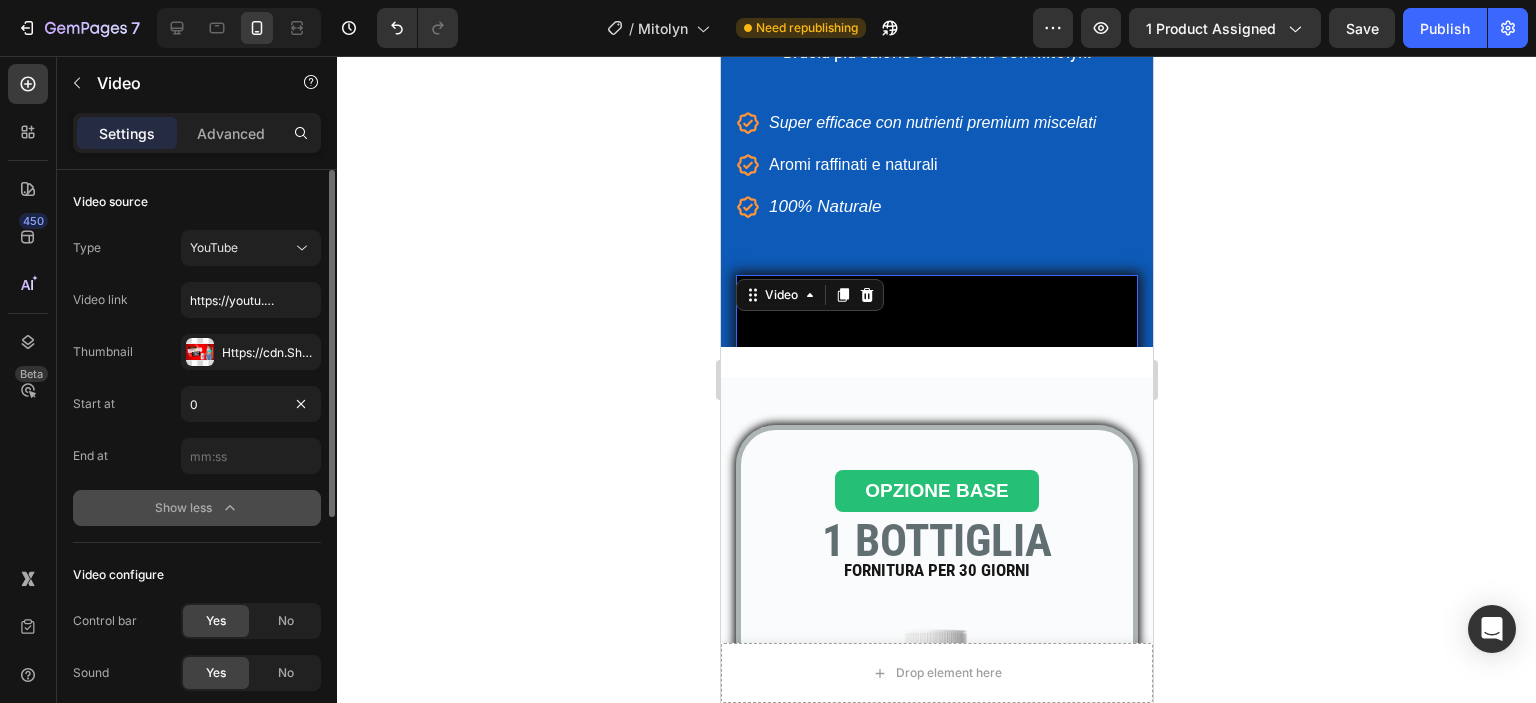 click on "End at" at bounding box center (197, 456) 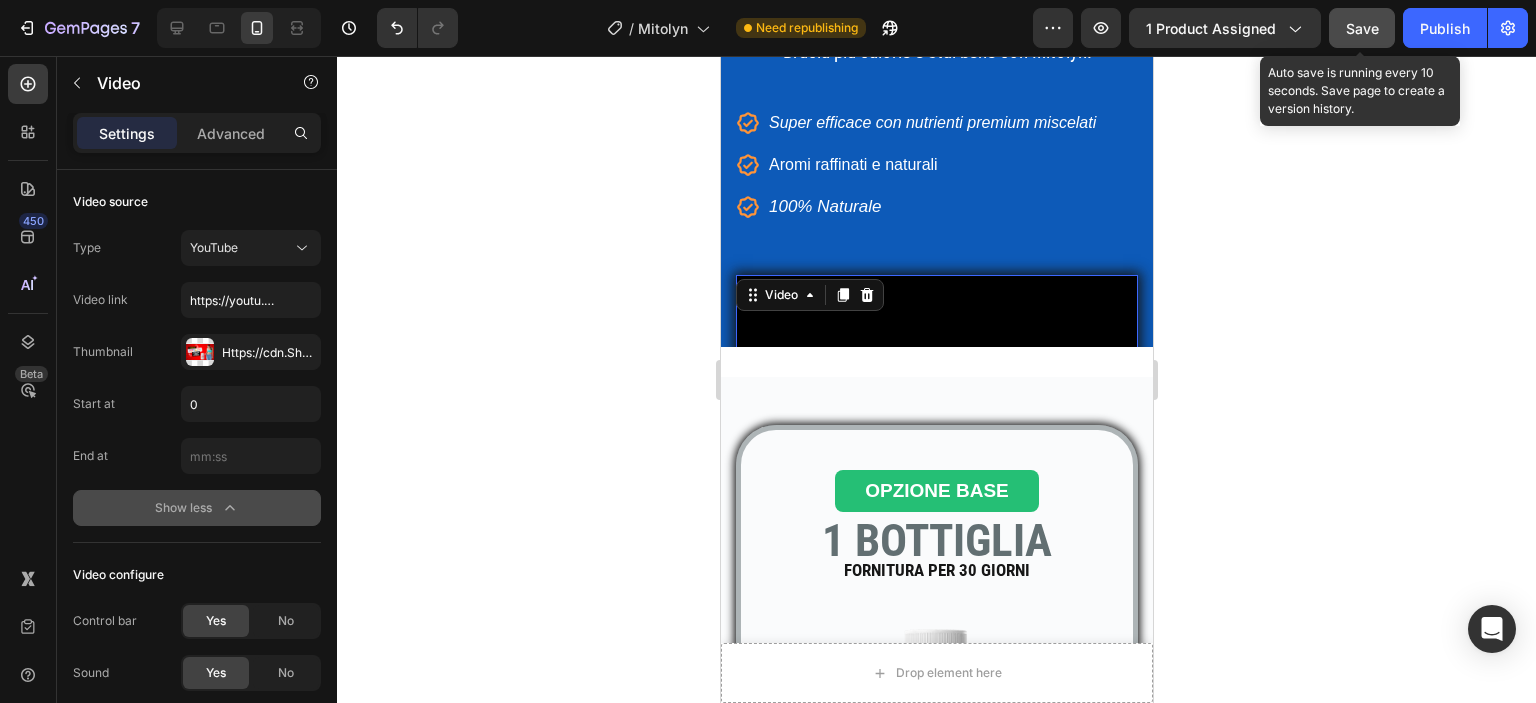 click on "Save" at bounding box center [1362, 28] 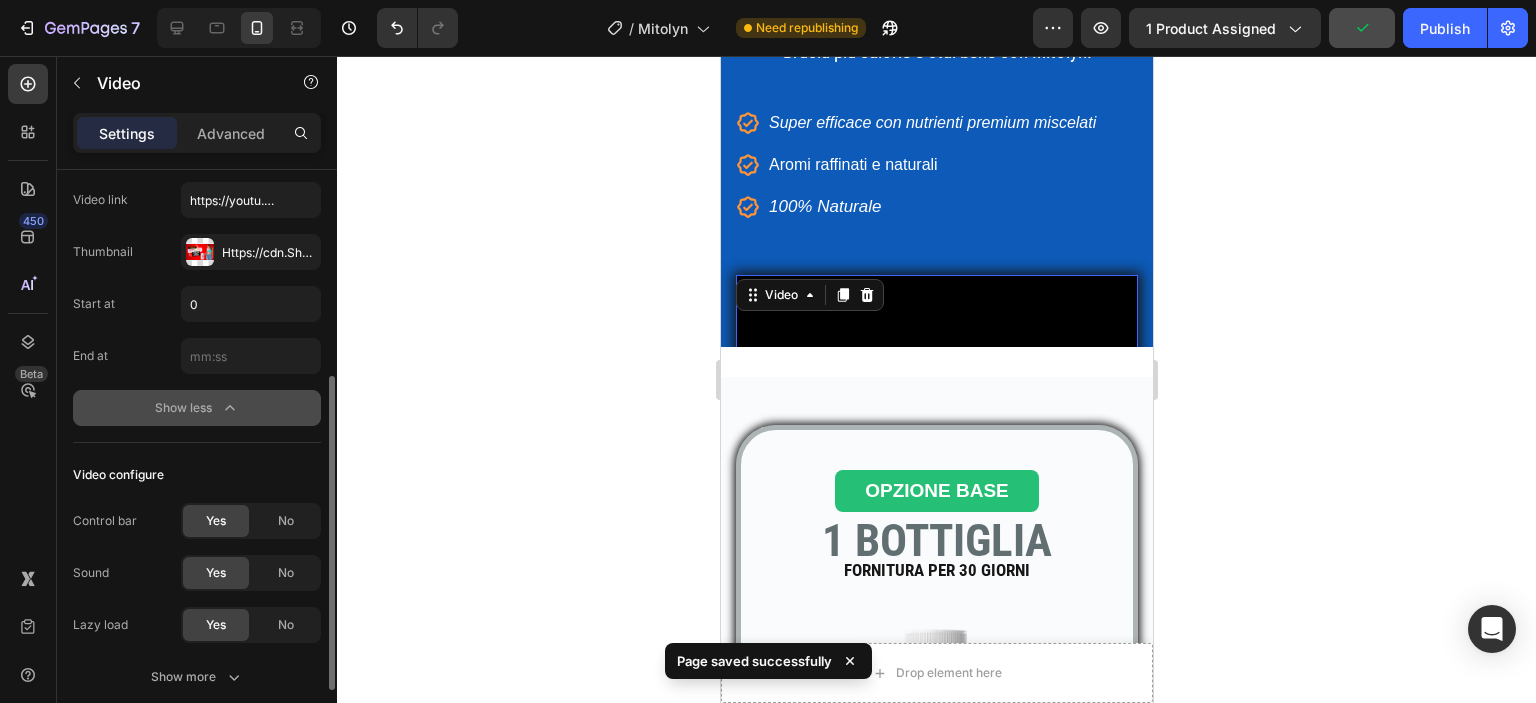 scroll, scrollTop: 200, scrollLeft: 0, axis: vertical 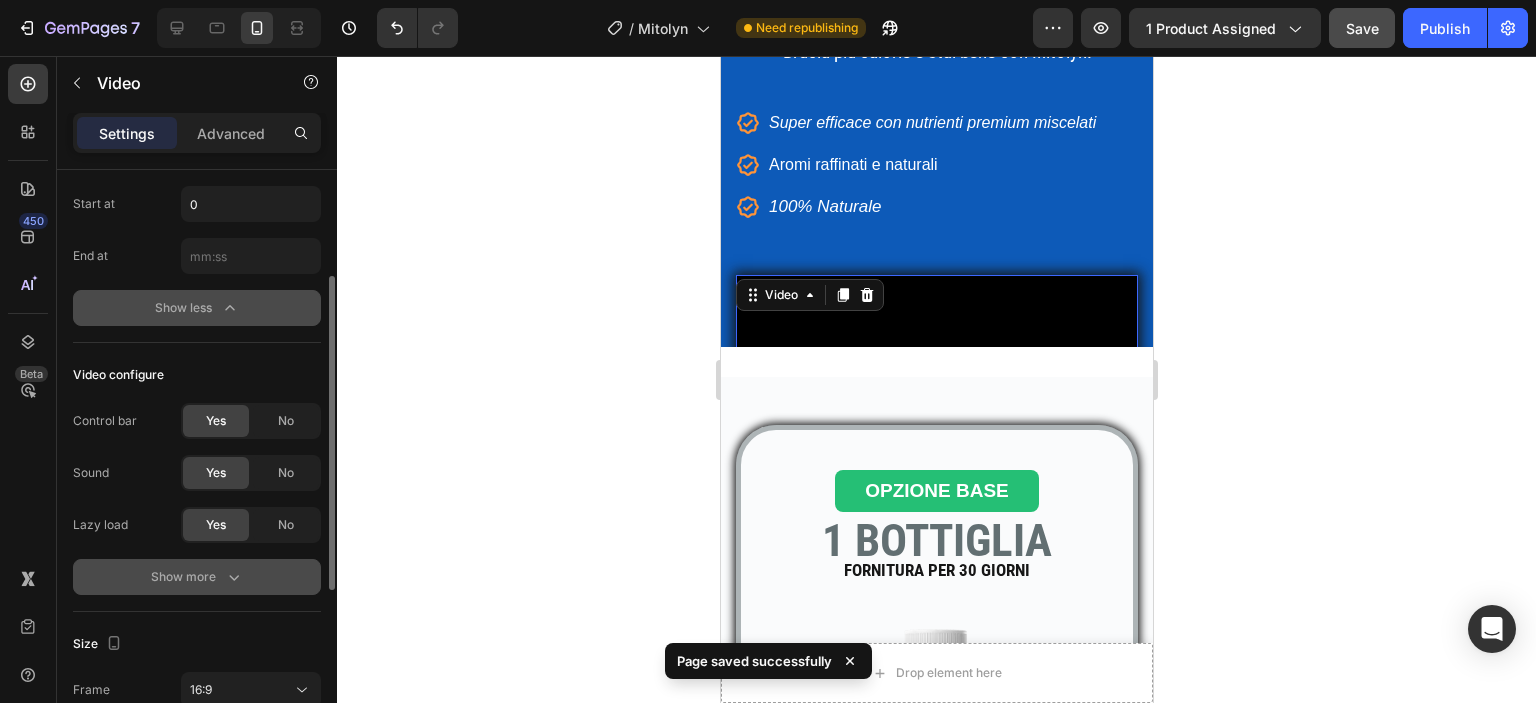 click on "Show more" at bounding box center (197, 577) 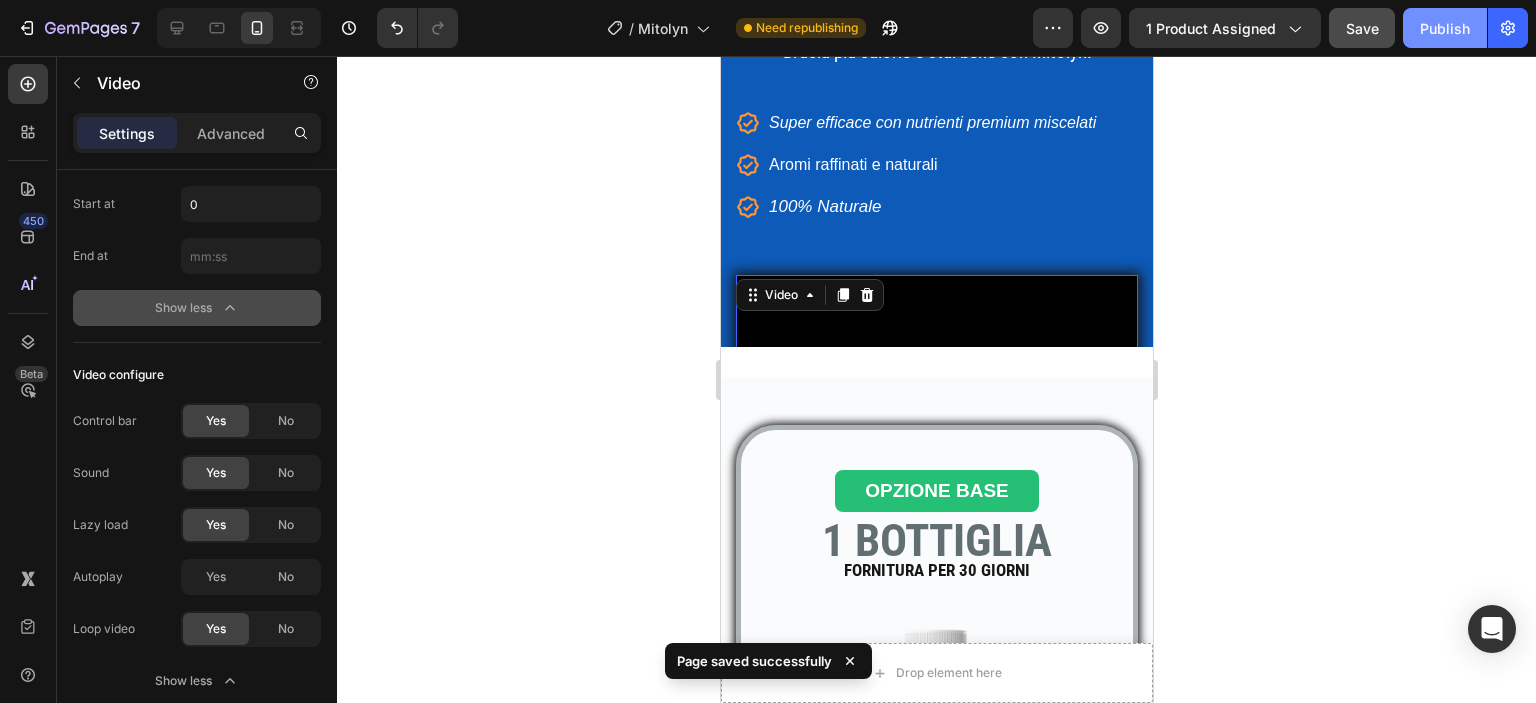 click on "Publish" 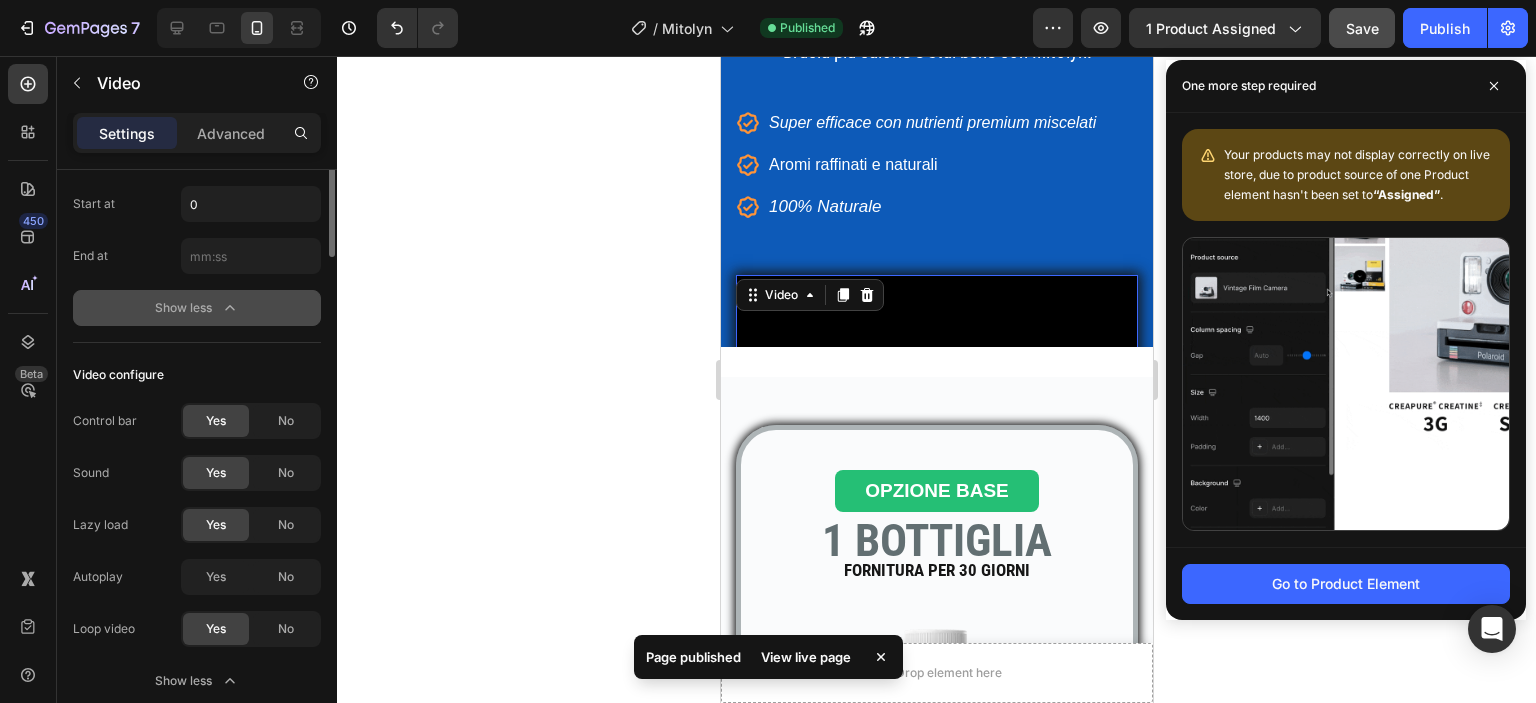scroll, scrollTop: 0, scrollLeft: 0, axis: both 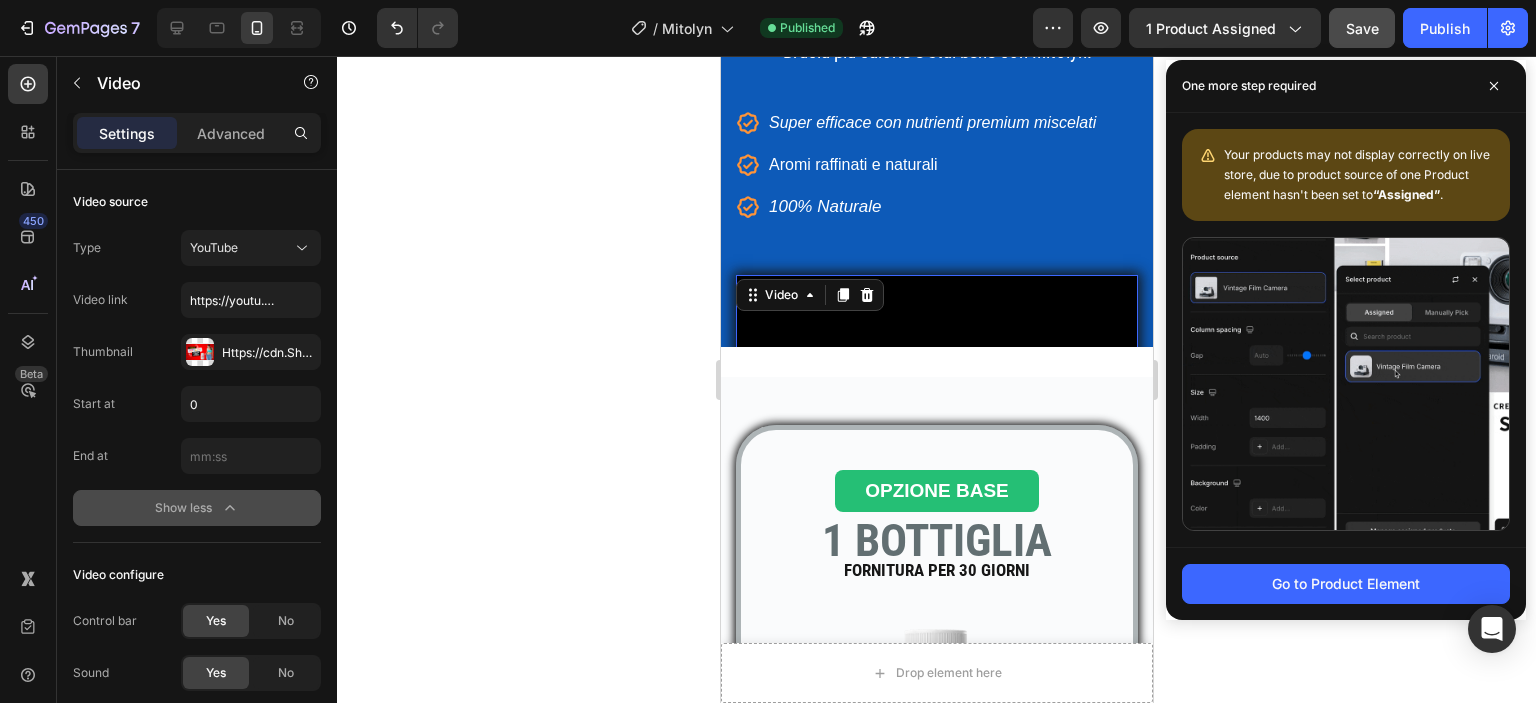 click 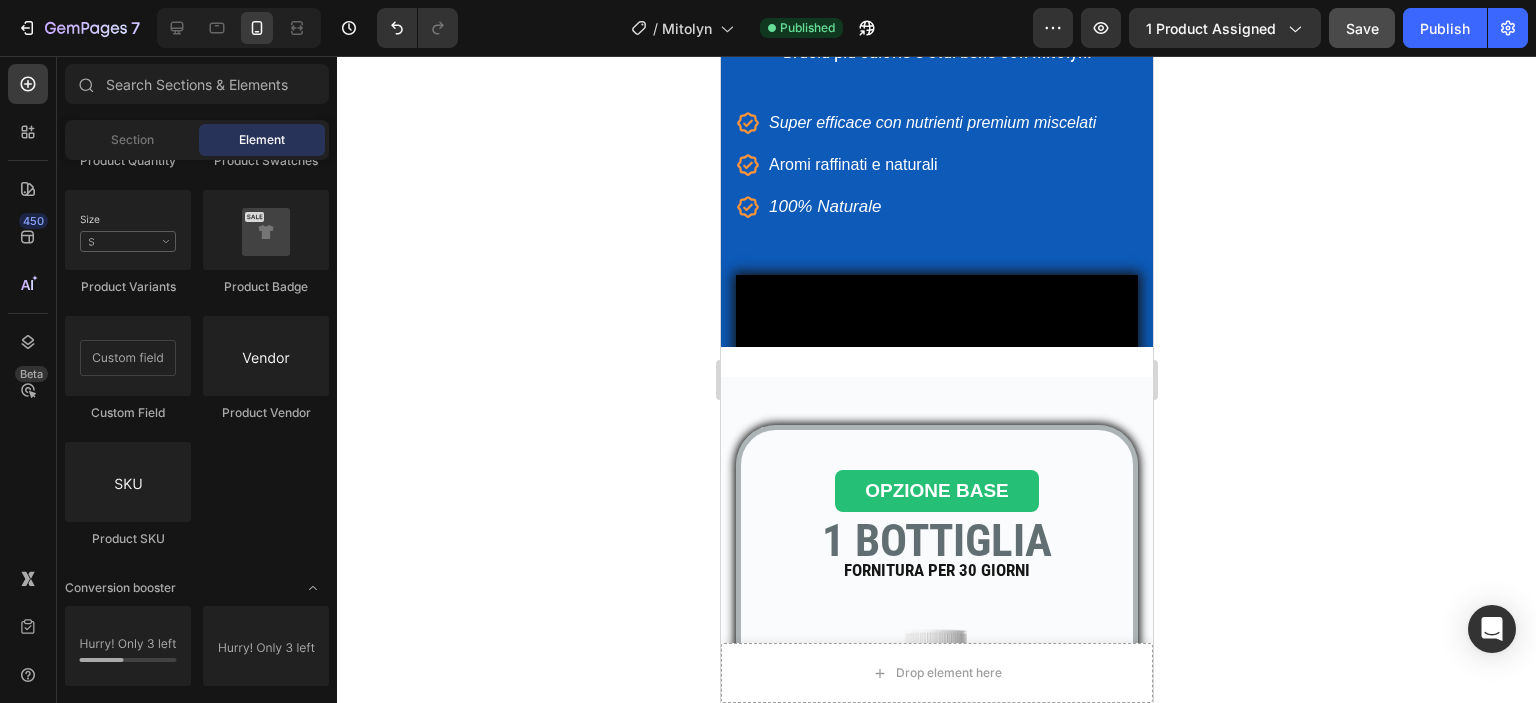 drag, startPoint x: 395, startPoint y: 288, endPoint x: 440, endPoint y: 294, distance: 45.39824 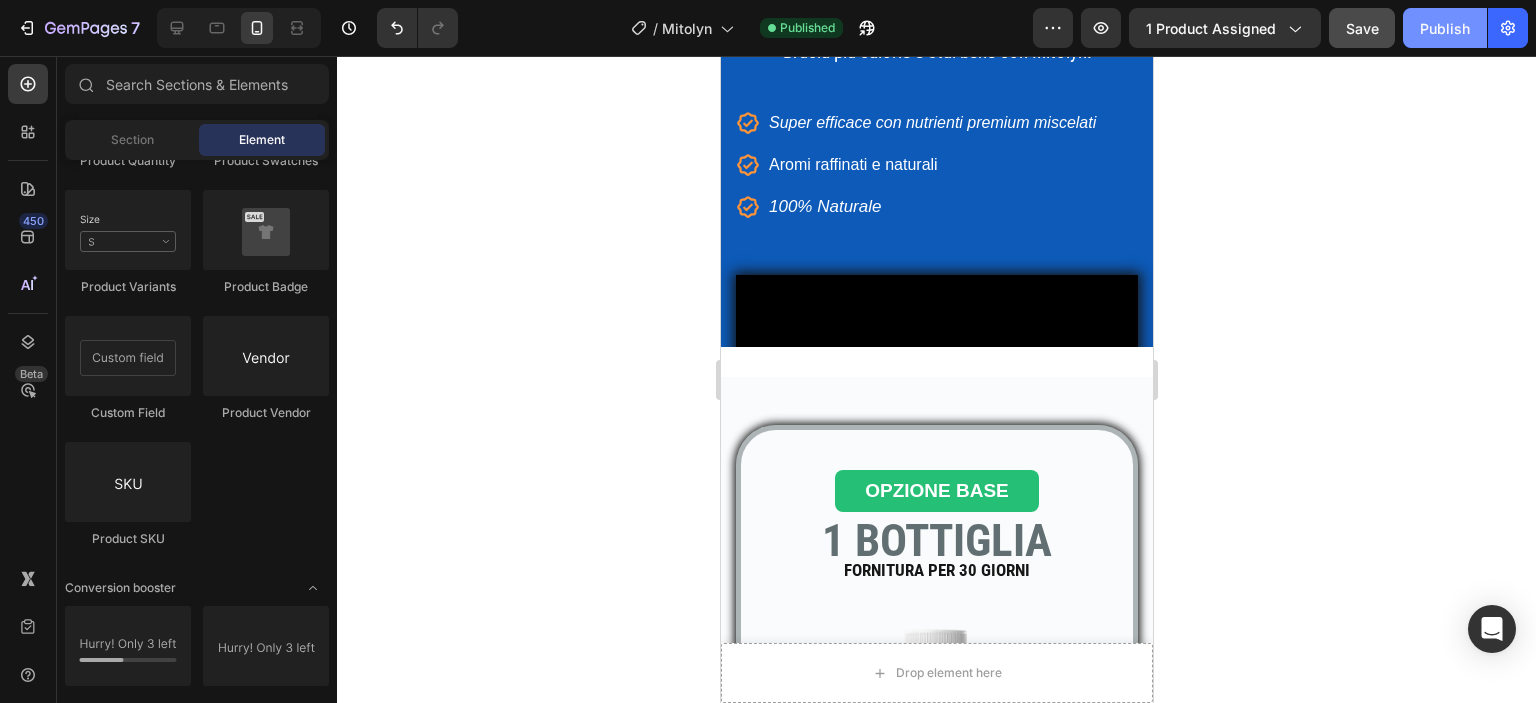 click on "Publish" at bounding box center [1445, 28] 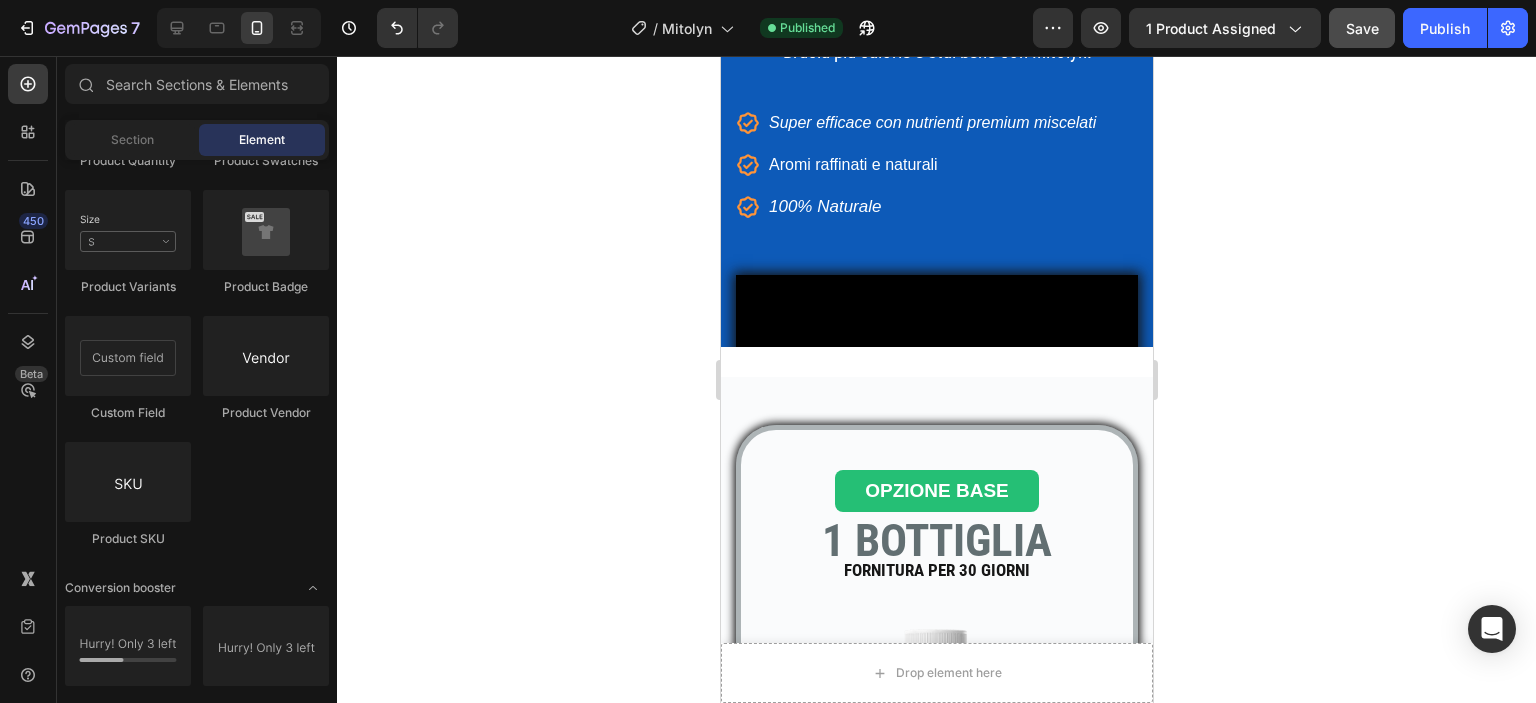 drag, startPoint x: 563, startPoint y: 142, endPoint x: 323, endPoint y: 7, distance: 275.3634 